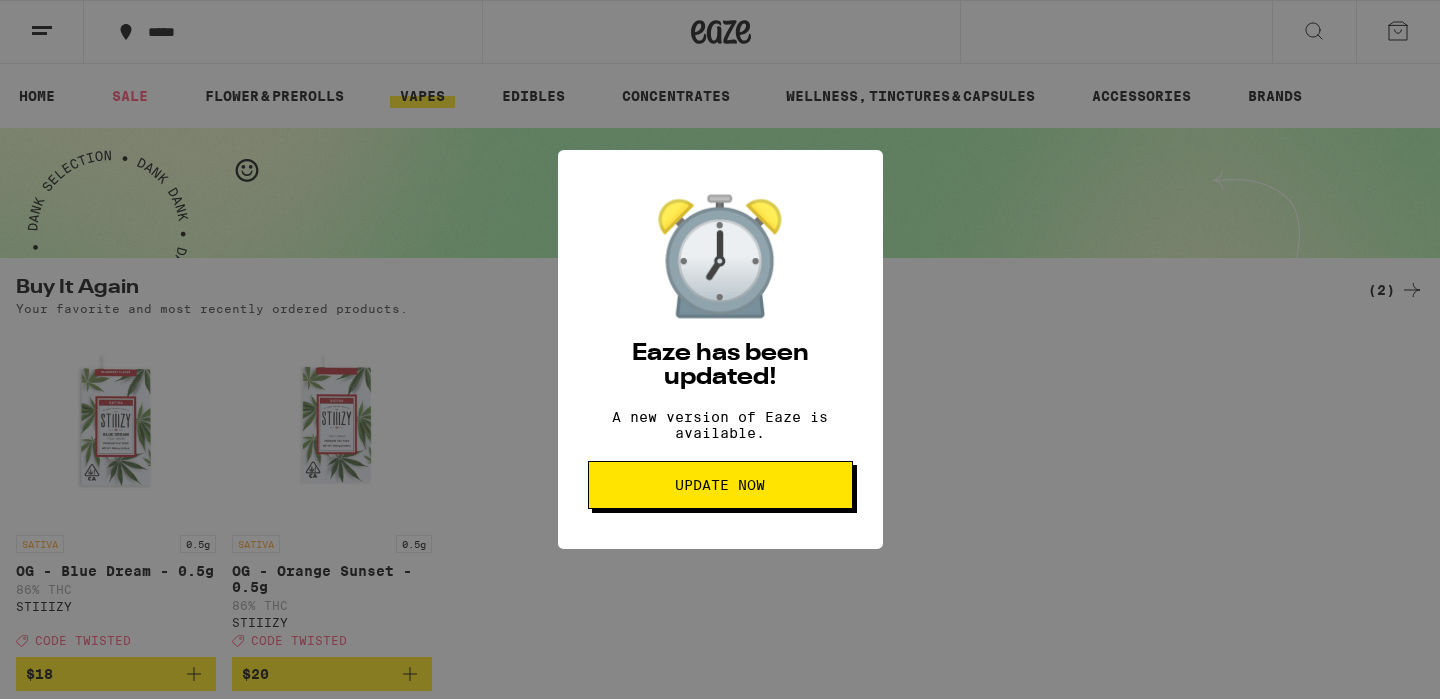 scroll, scrollTop: 0, scrollLeft: 0, axis: both 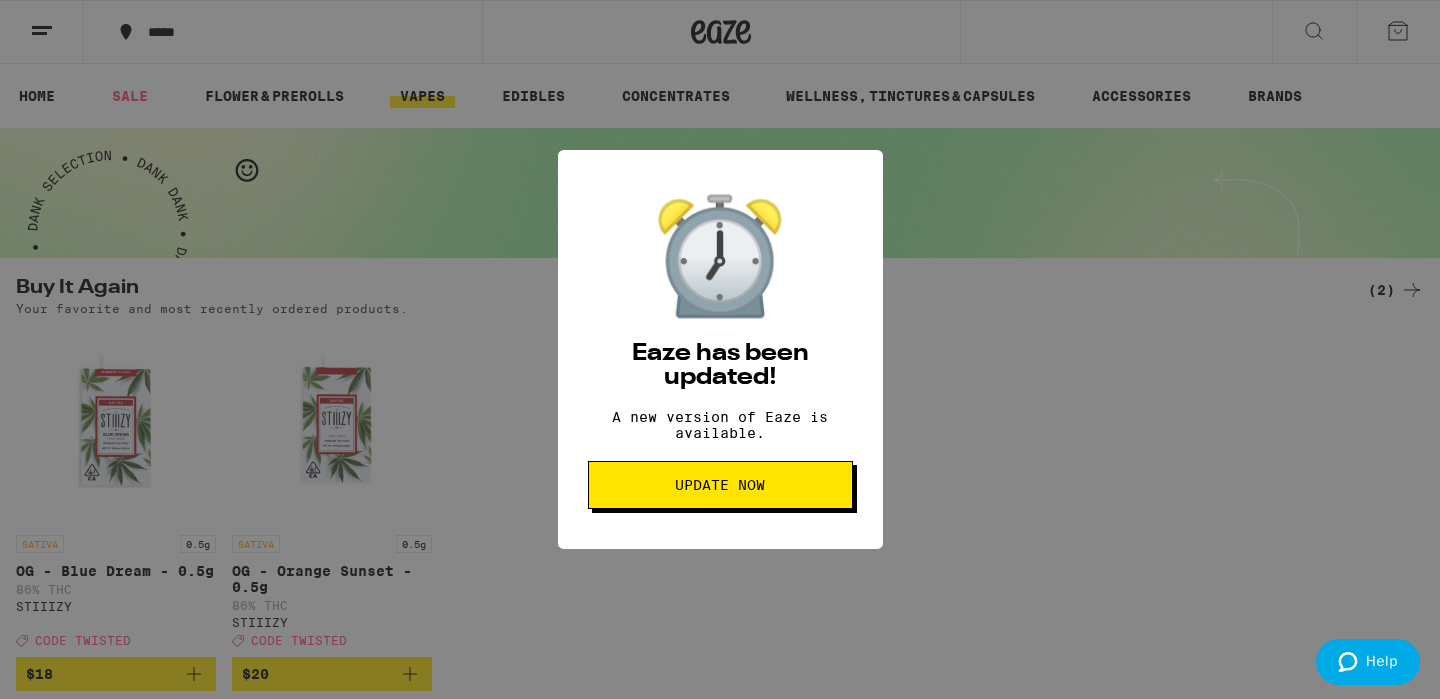 click on "Update Now" at bounding box center [720, 485] 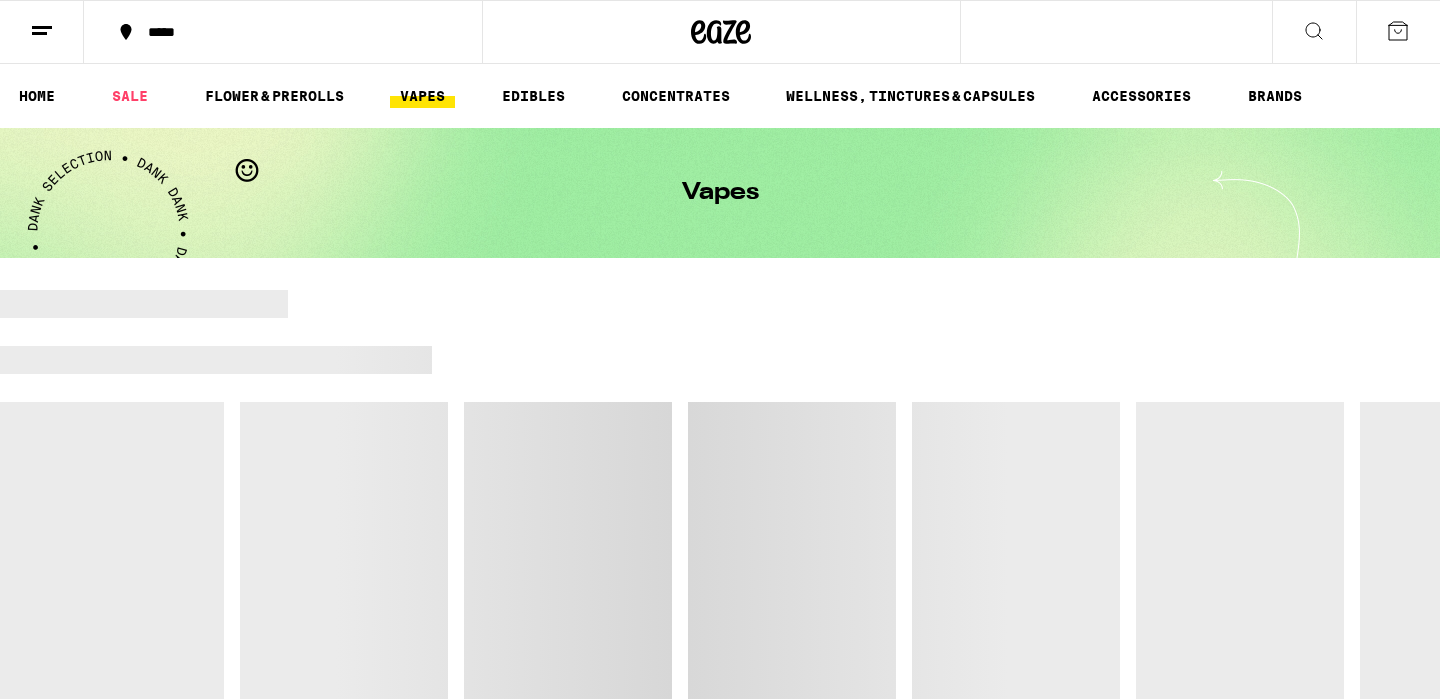 scroll, scrollTop: 0, scrollLeft: 0, axis: both 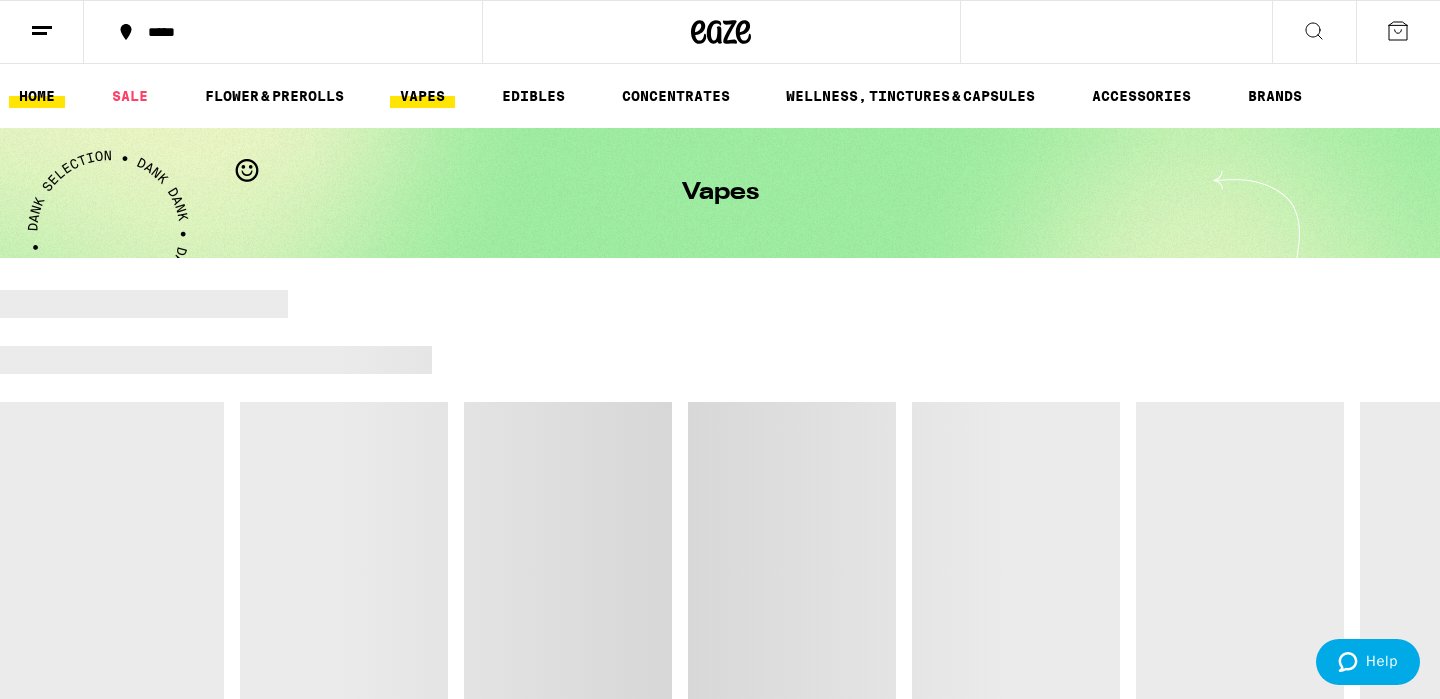 click on "HOME" at bounding box center (37, 96) 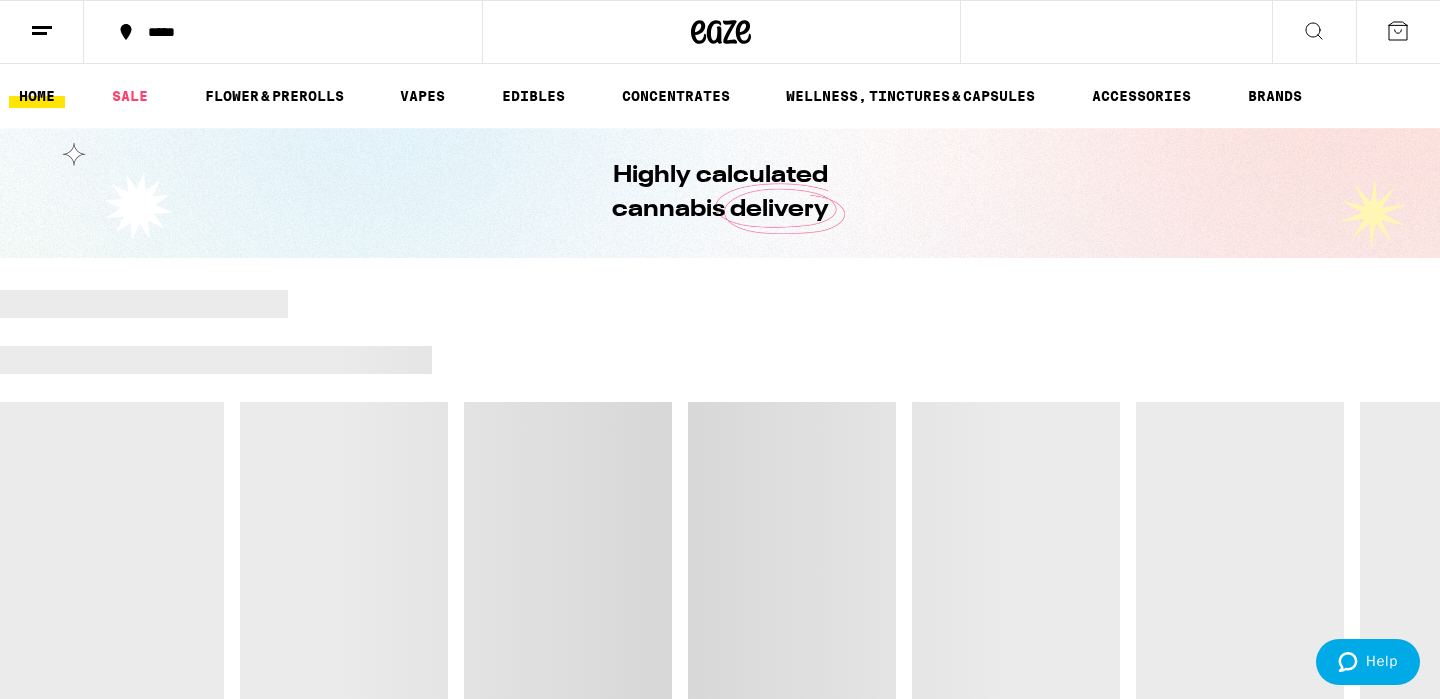 scroll, scrollTop: 0, scrollLeft: 0, axis: both 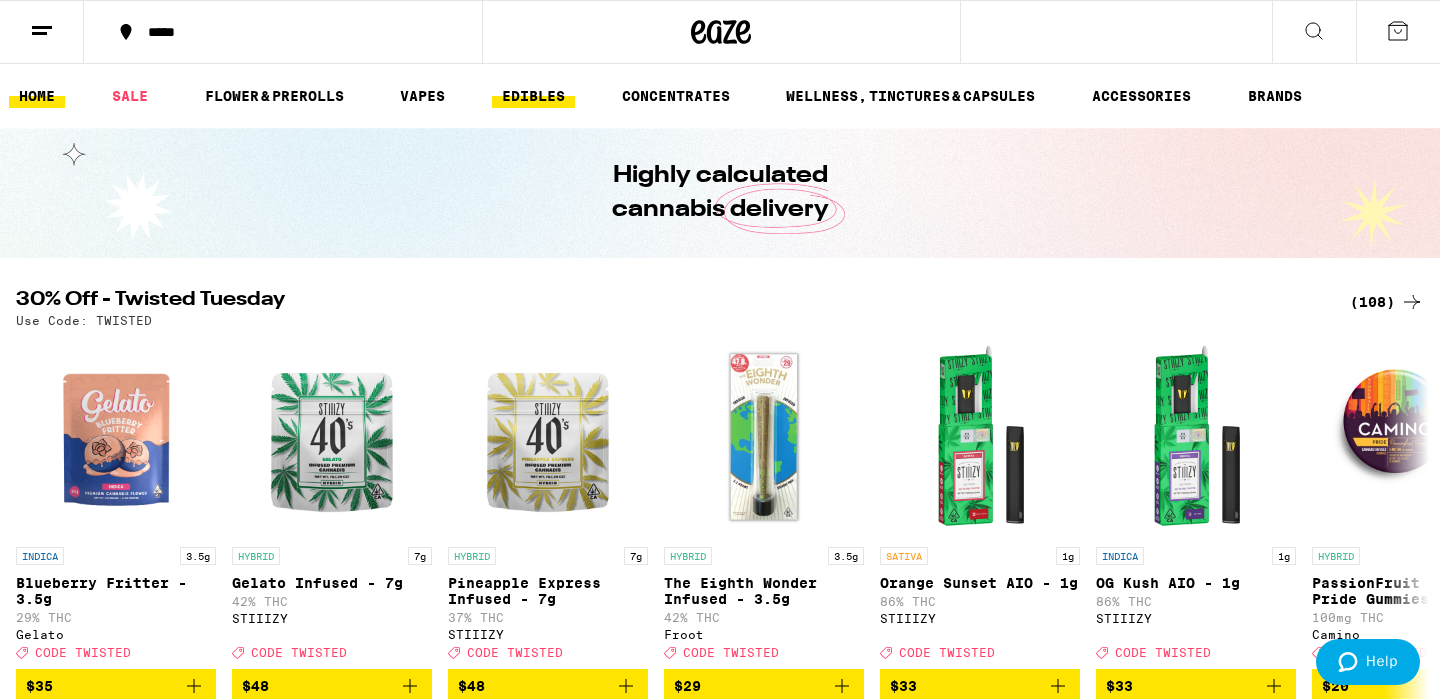 click on "EDIBLES" at bounding box center (533, 96) 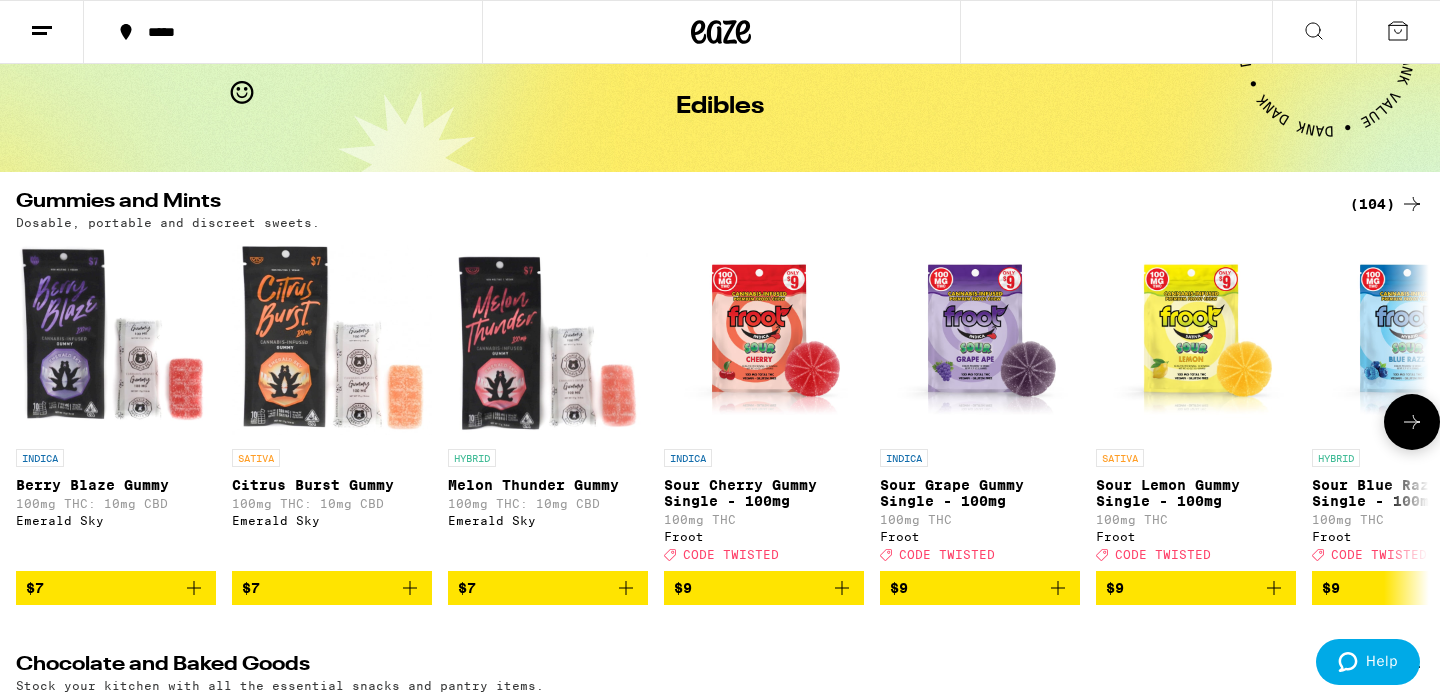scroll, scrollTop: 0, scrollLeft: 0, axis: both 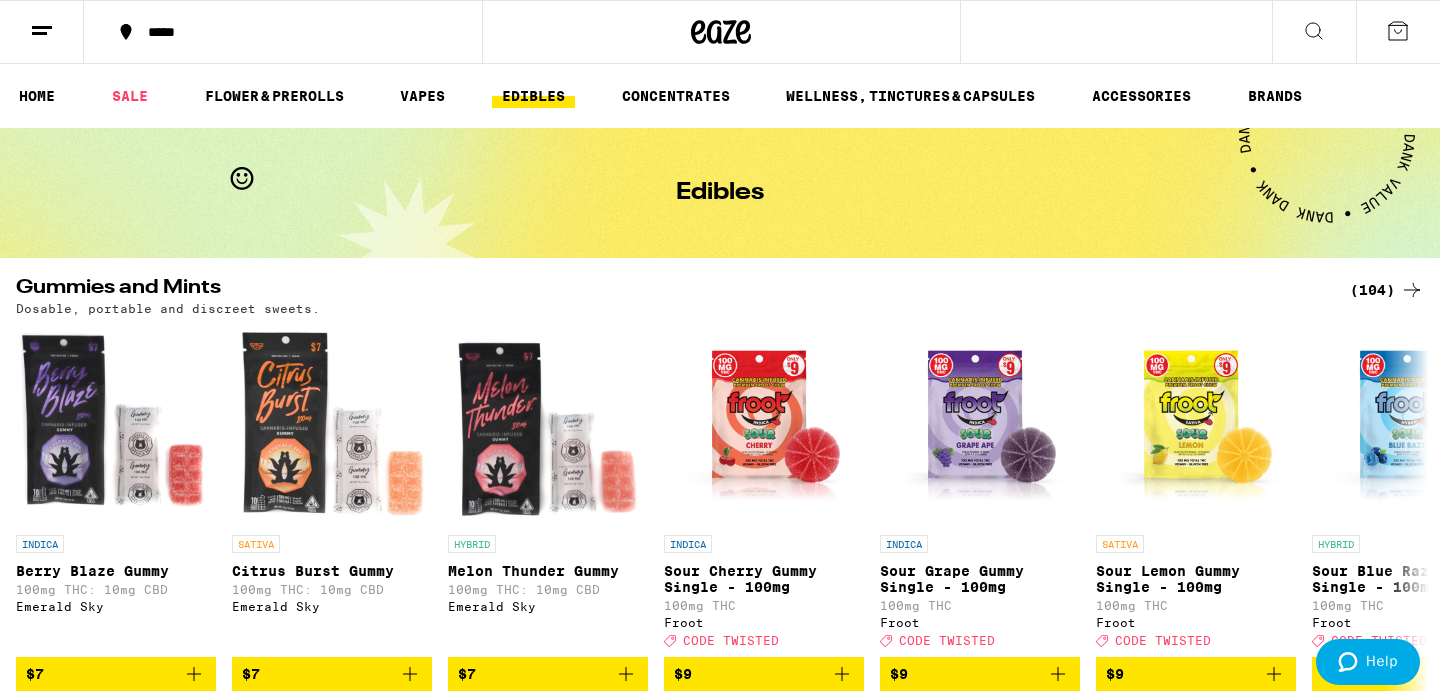 click at bounding box center [1314, 32] 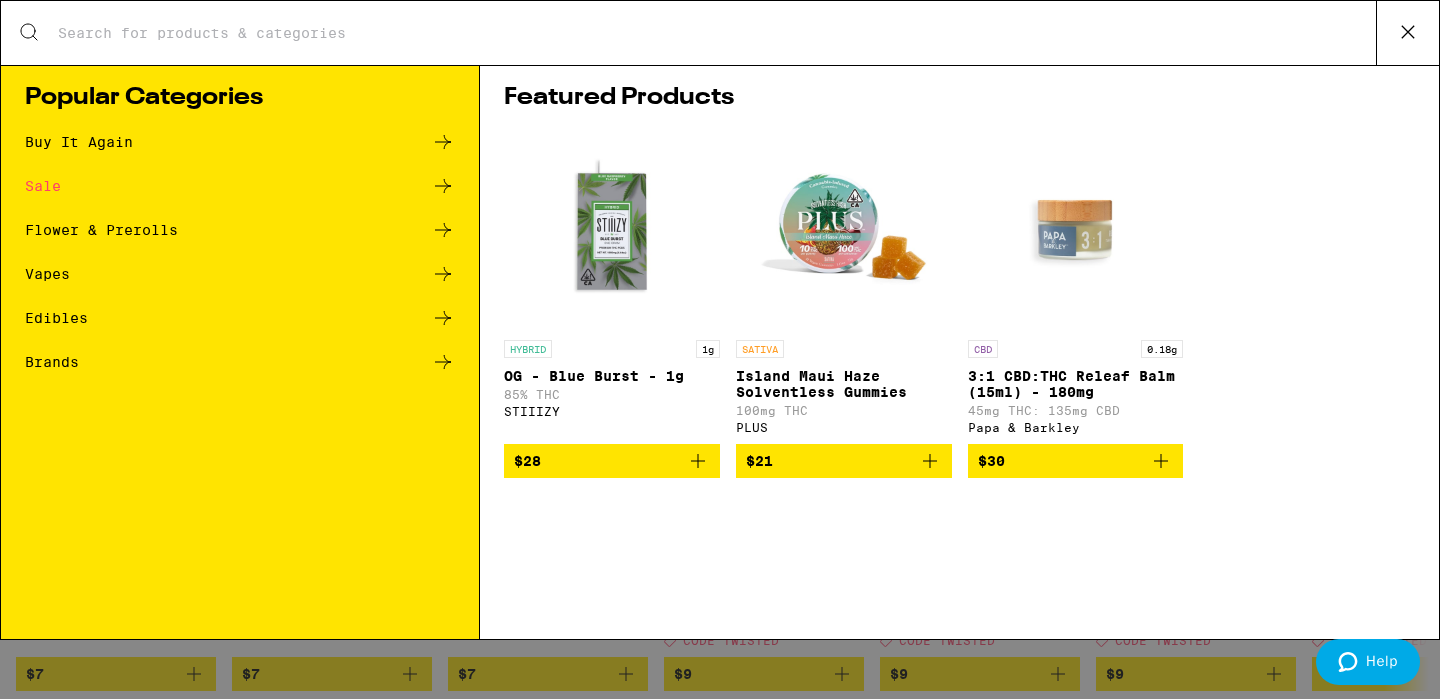 type on "camino" 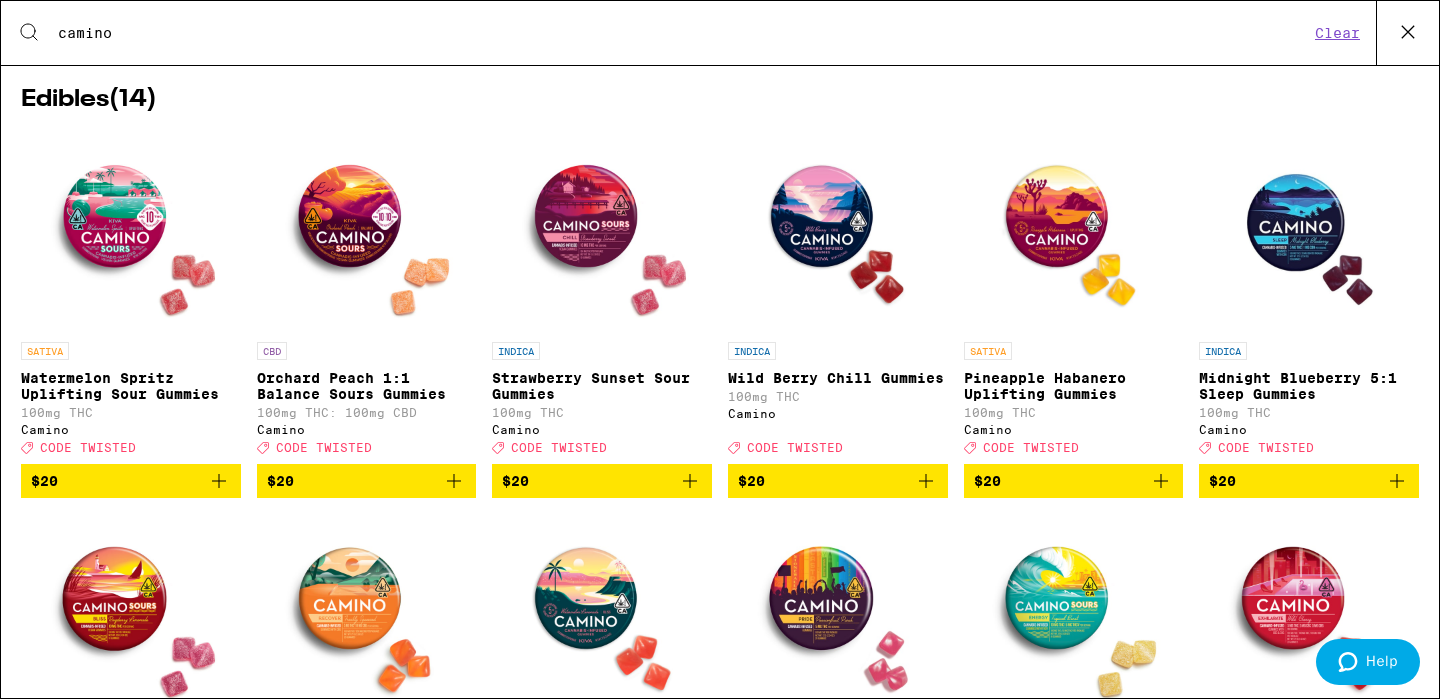 scroll, scrollTop: 284, scrollLeft: 0, axis: vertical 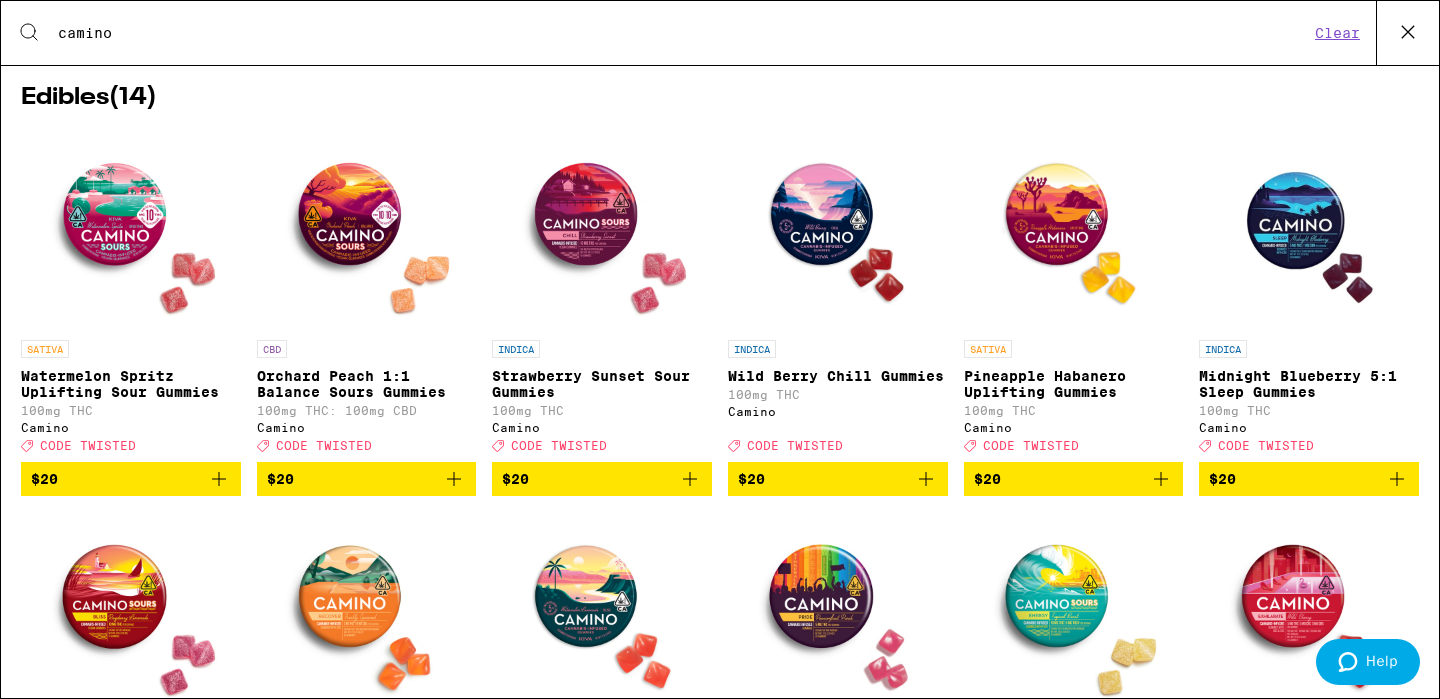 click on "$20" at bounding box center [131, 479] 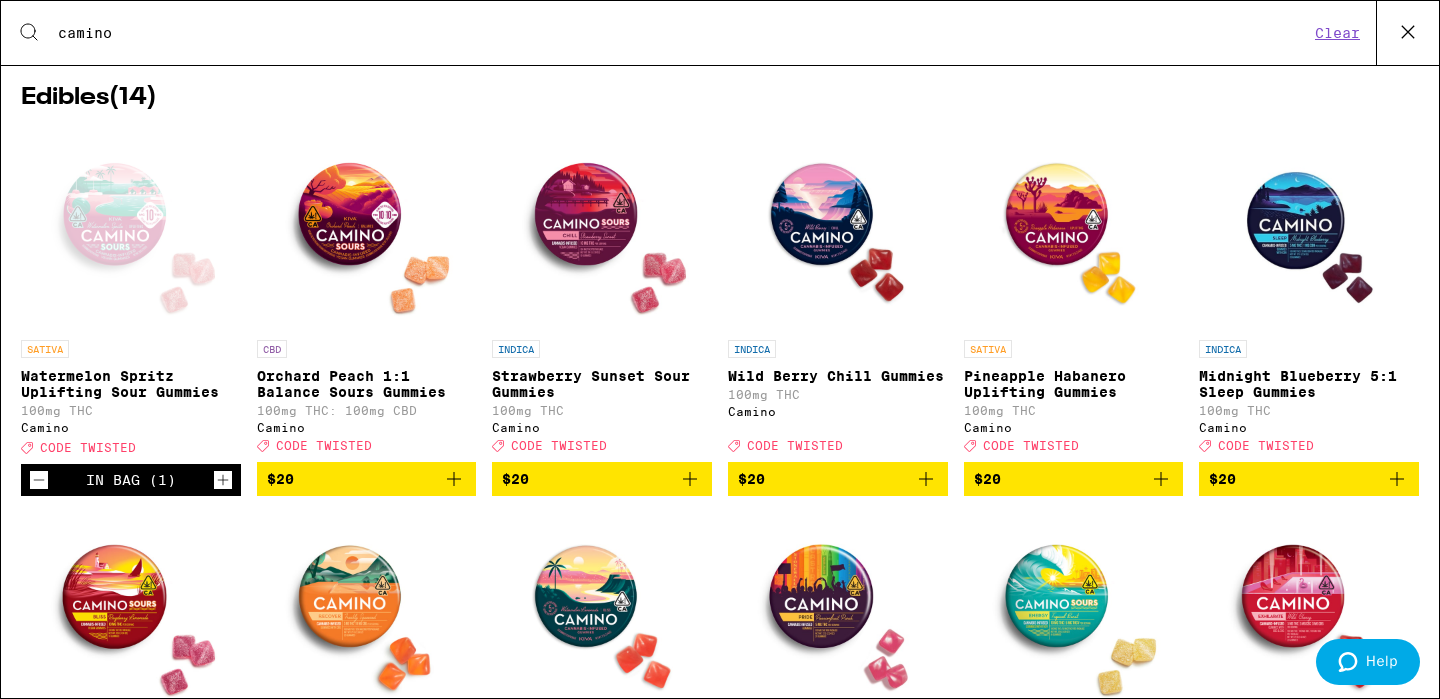 click on "$20" at bounding box center [838, 479] 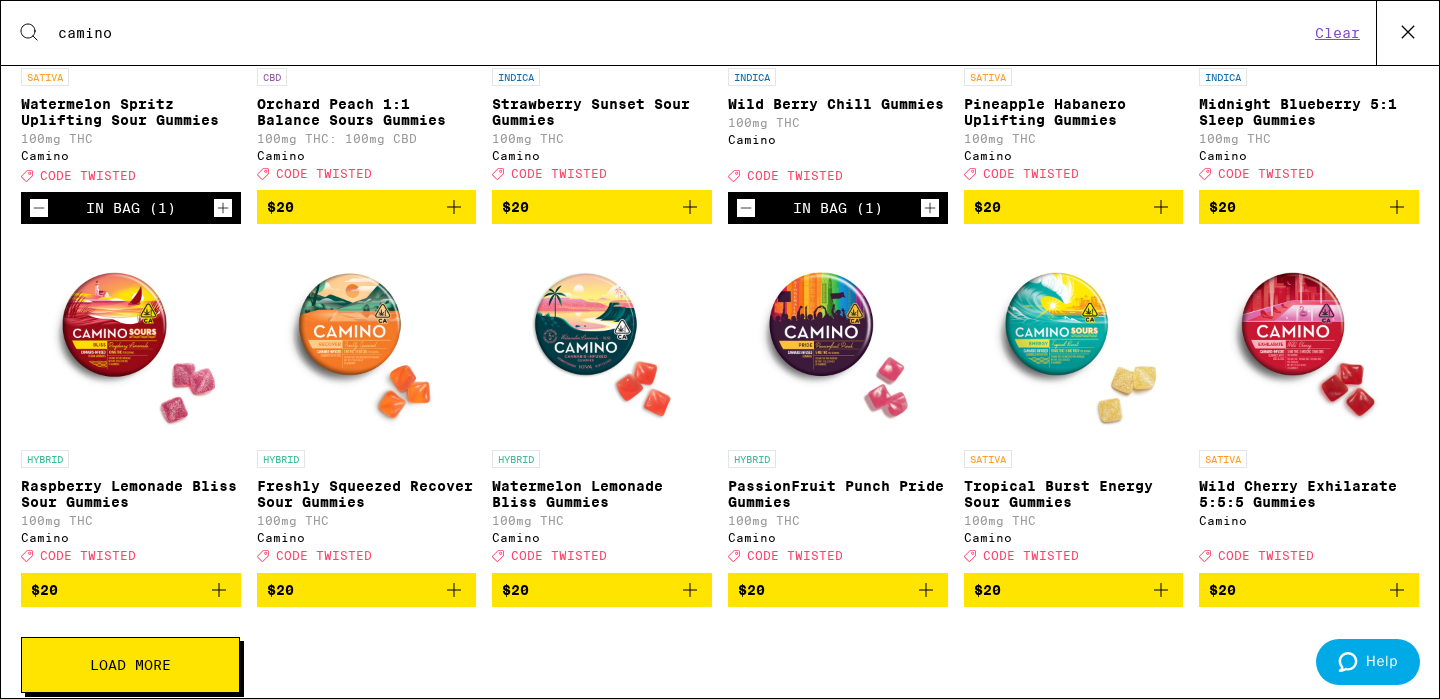 scroll, scrollTop: 557, scrollLeft: 0, axis: vertical 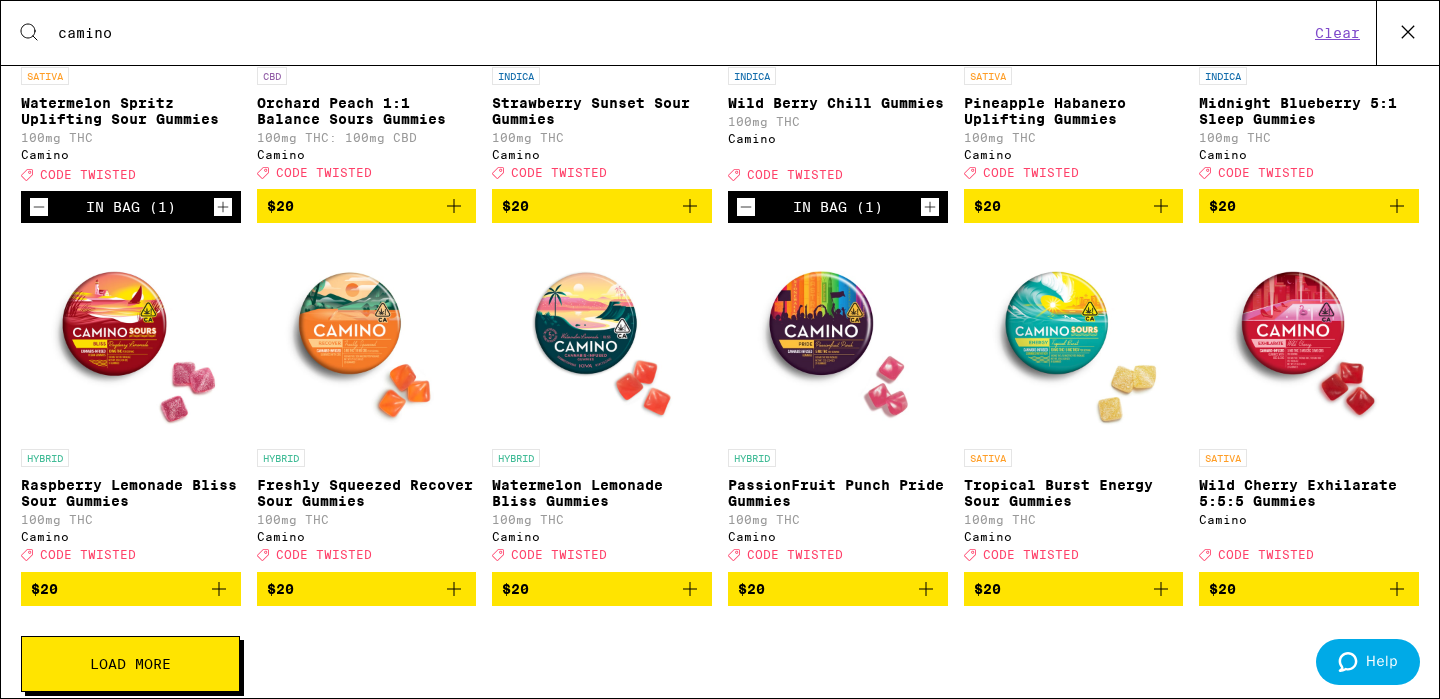 click on "$20" at bounding box center [131, 589] 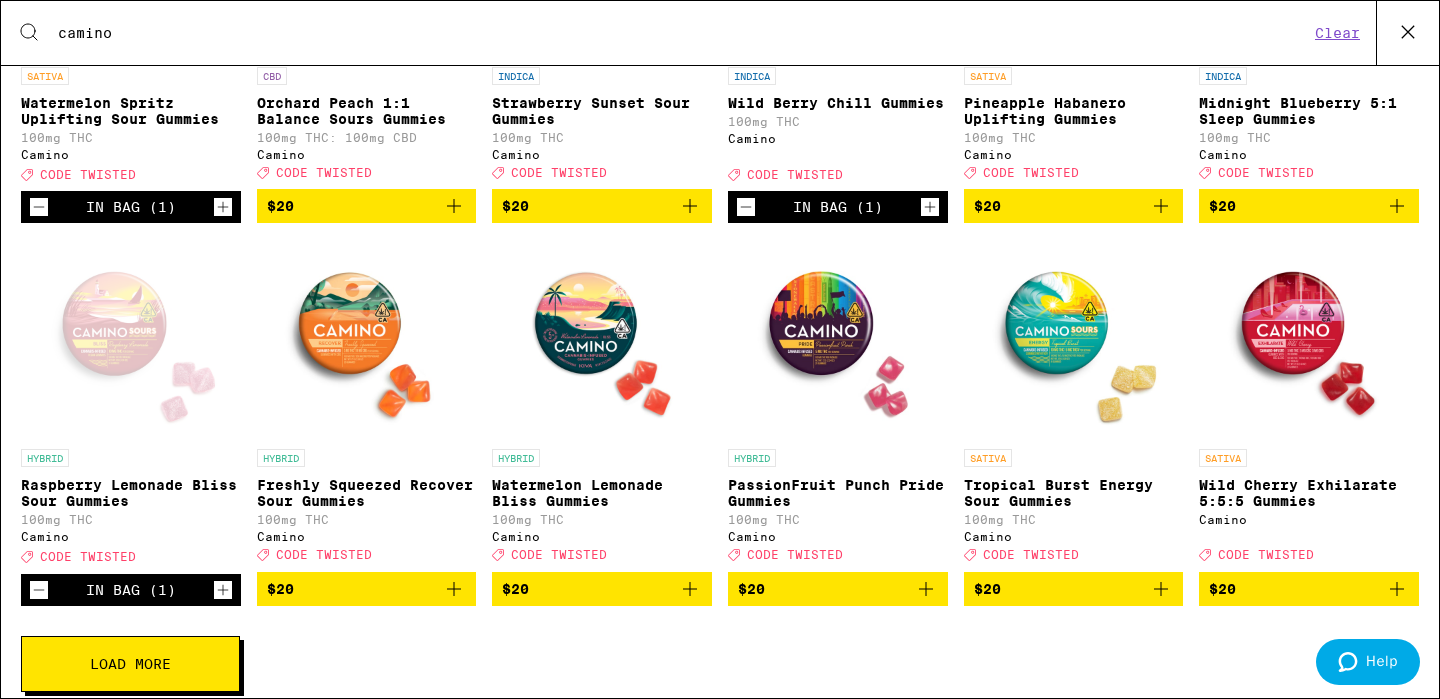 click on "$20" at bounding box center (367, 589) 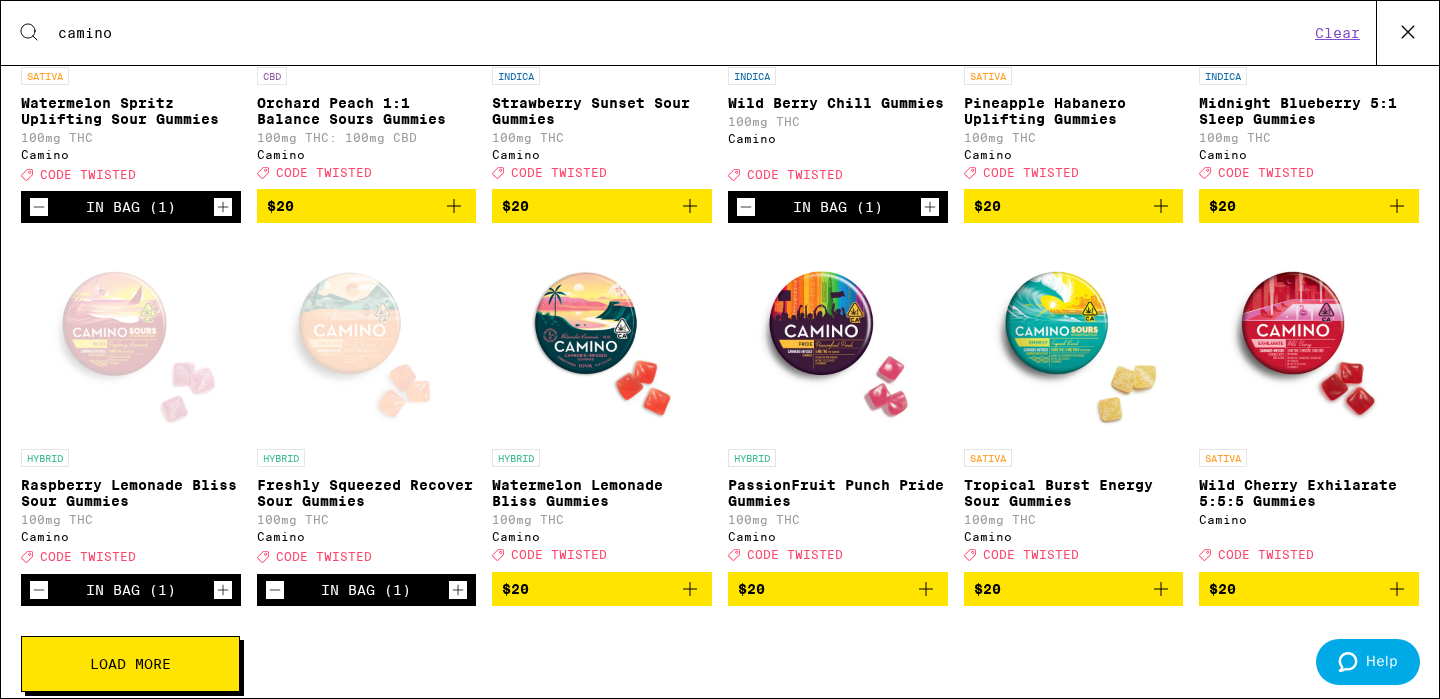 click on "Freshly Squeezed Recover Sour Gummies" at bounding box center (367, 493) 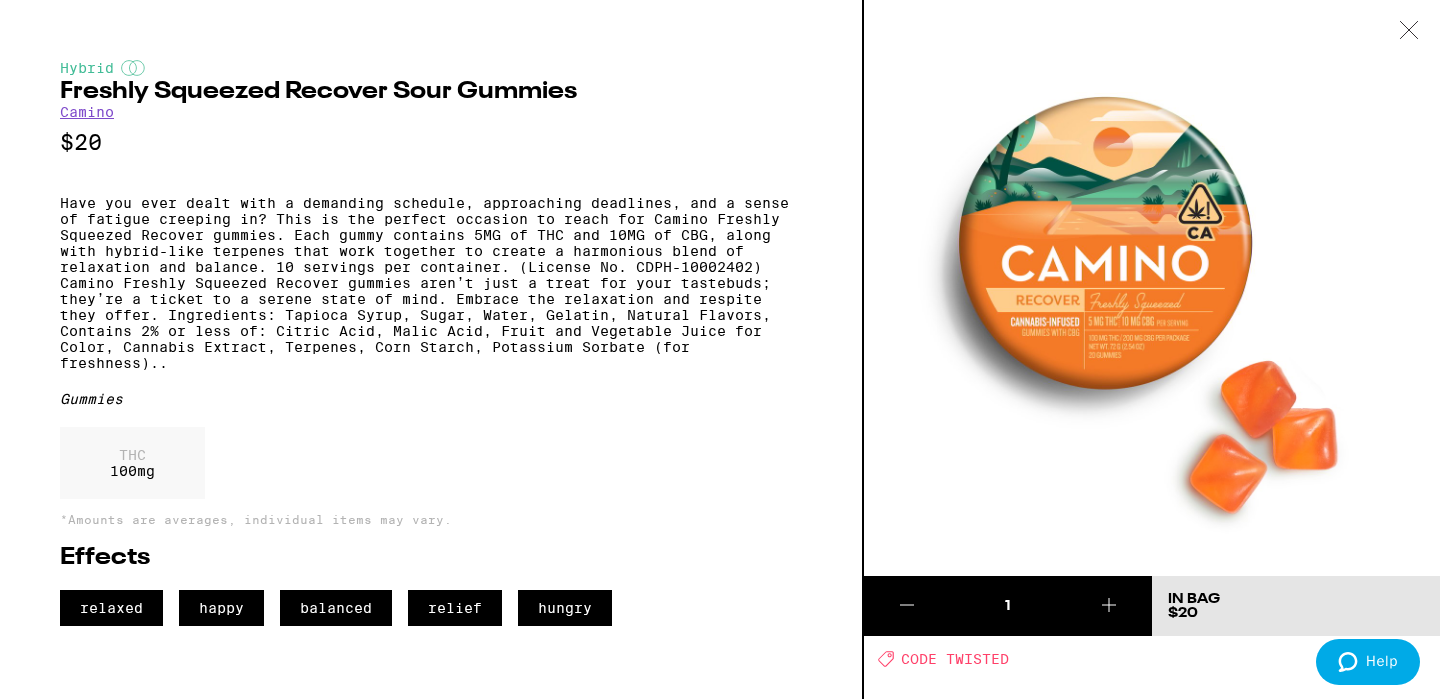 click 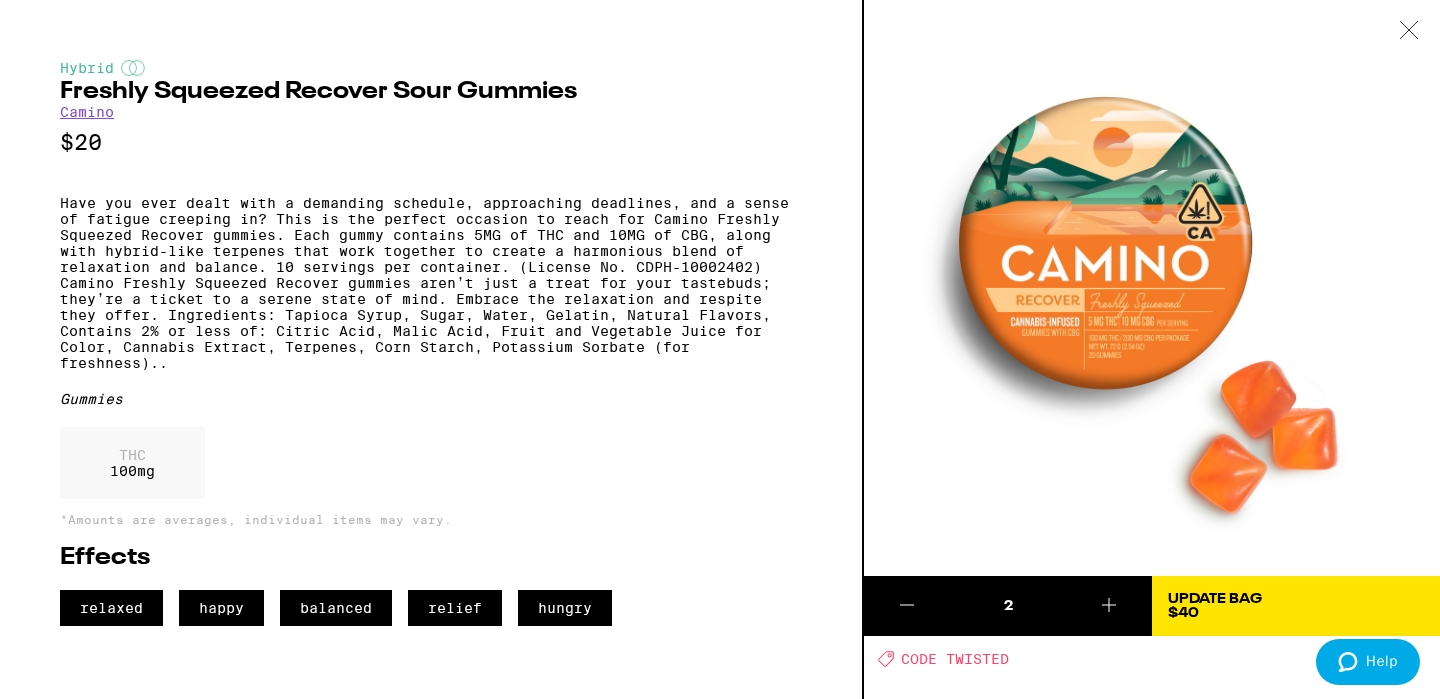 click on "Update Bag  $40" at bounding box center (1296, 606) 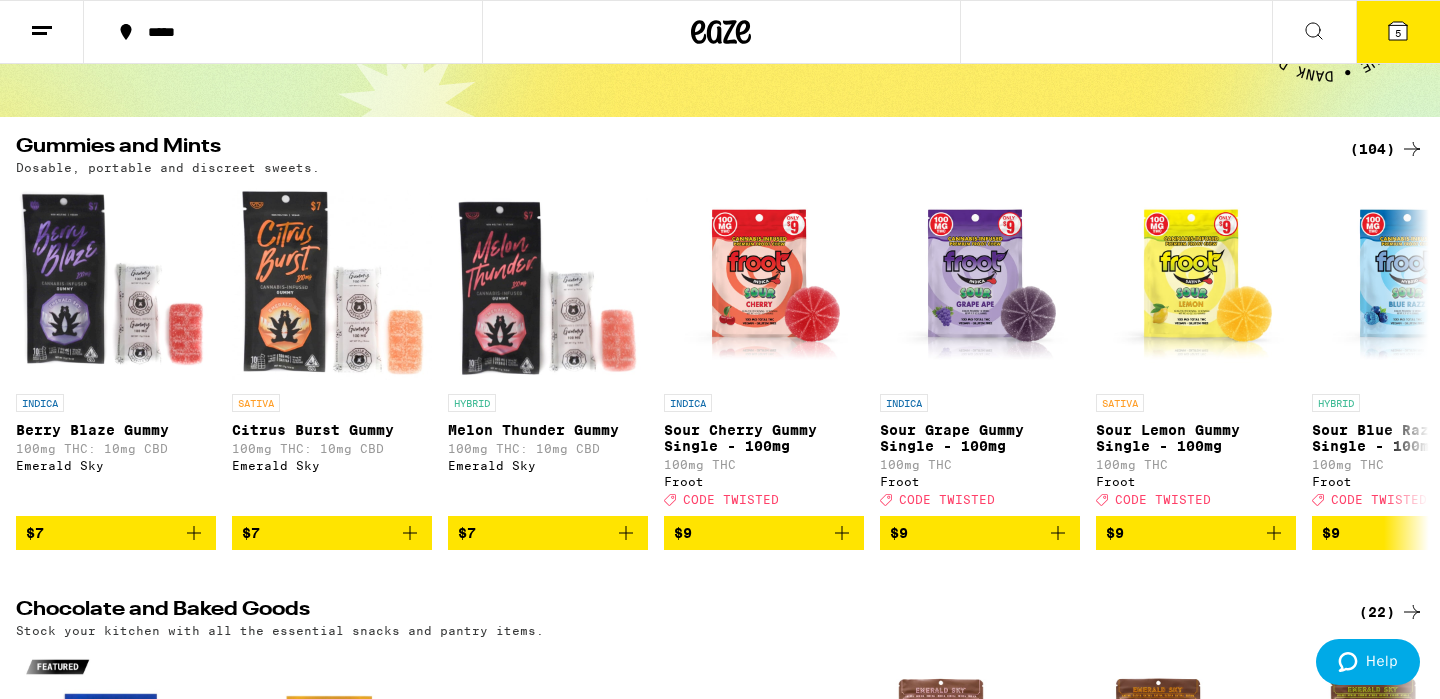 scroll, scrollTop: 0, scrollLeft: 0, axis: both 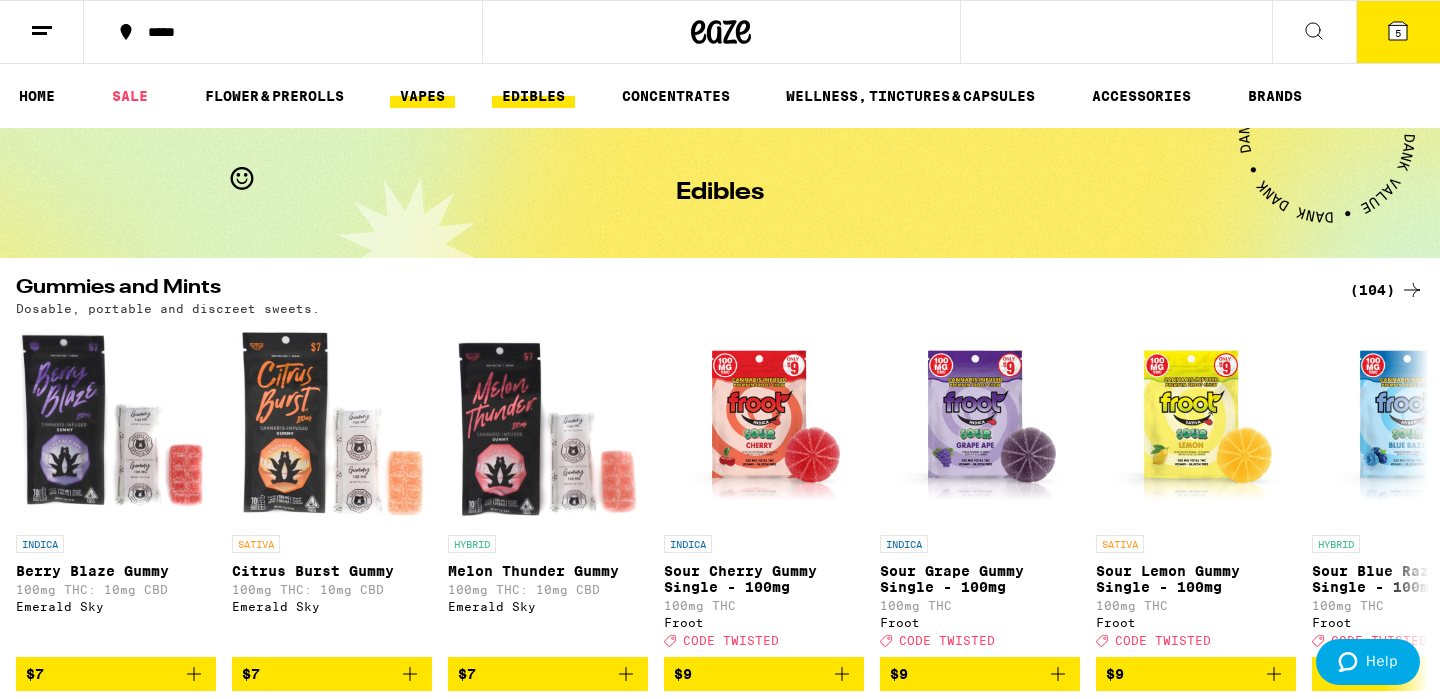 click on "VAPES" at bounding box center [422, 96] 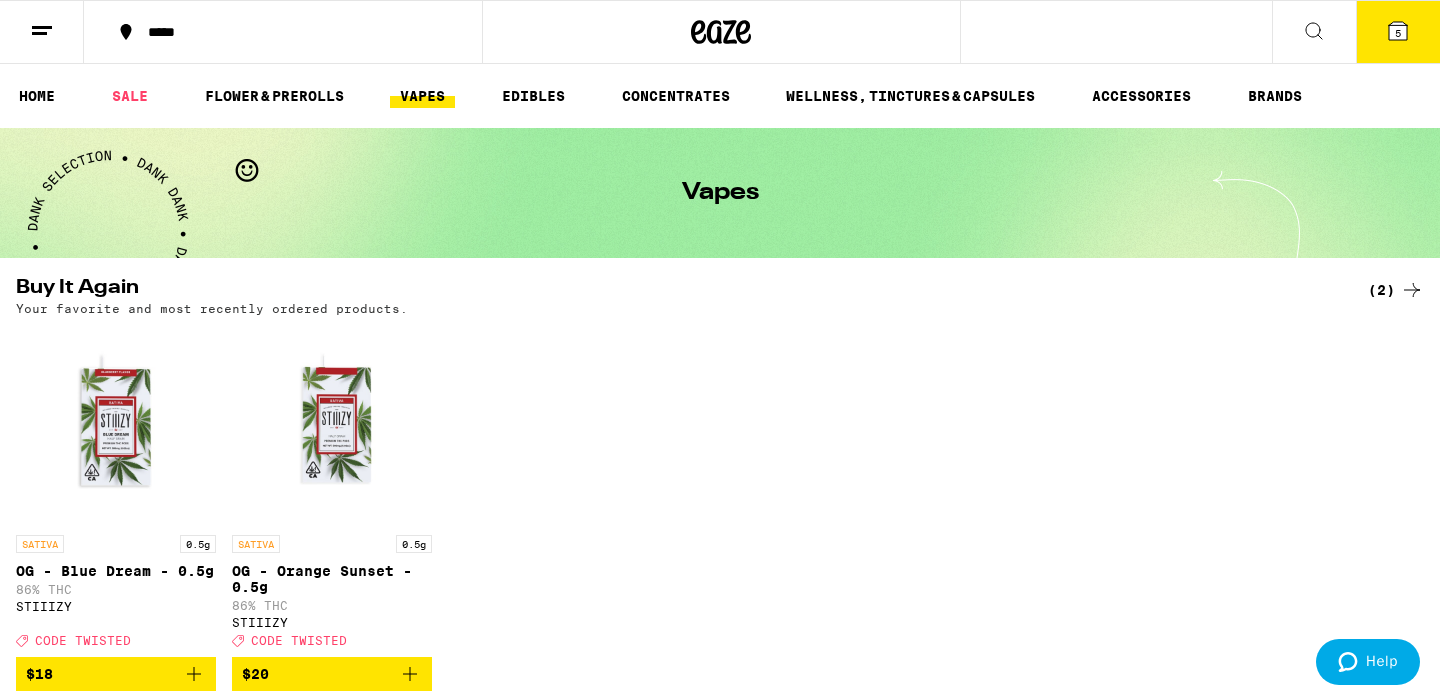 scroll, scrollTop: 26, scrollLeft: 0, axis: vertical 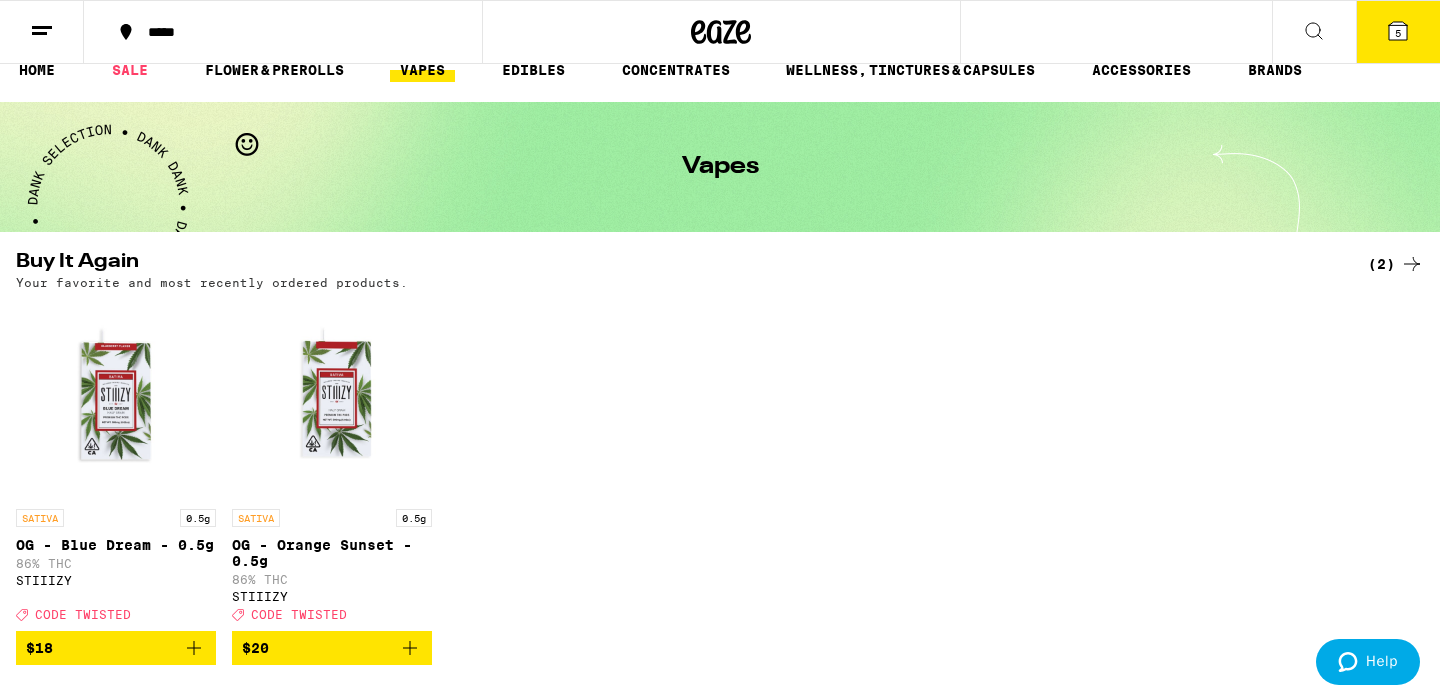 click 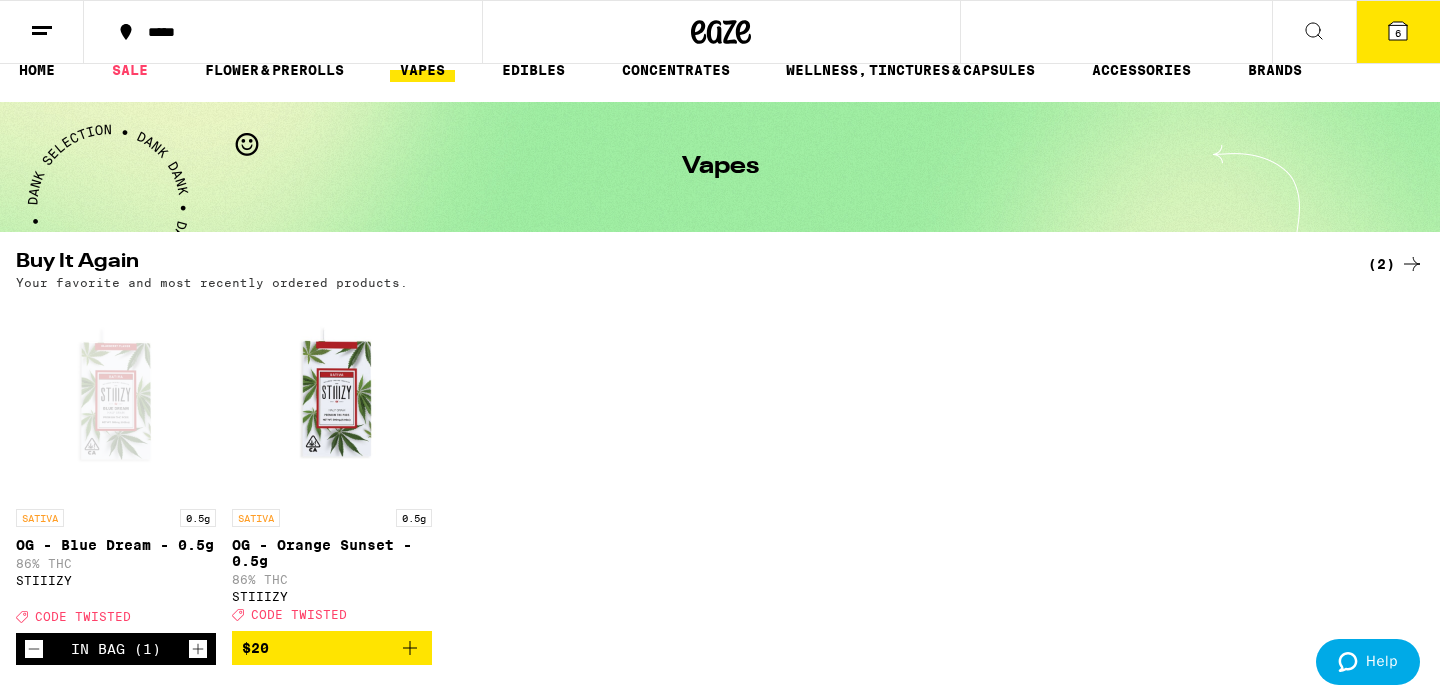 click 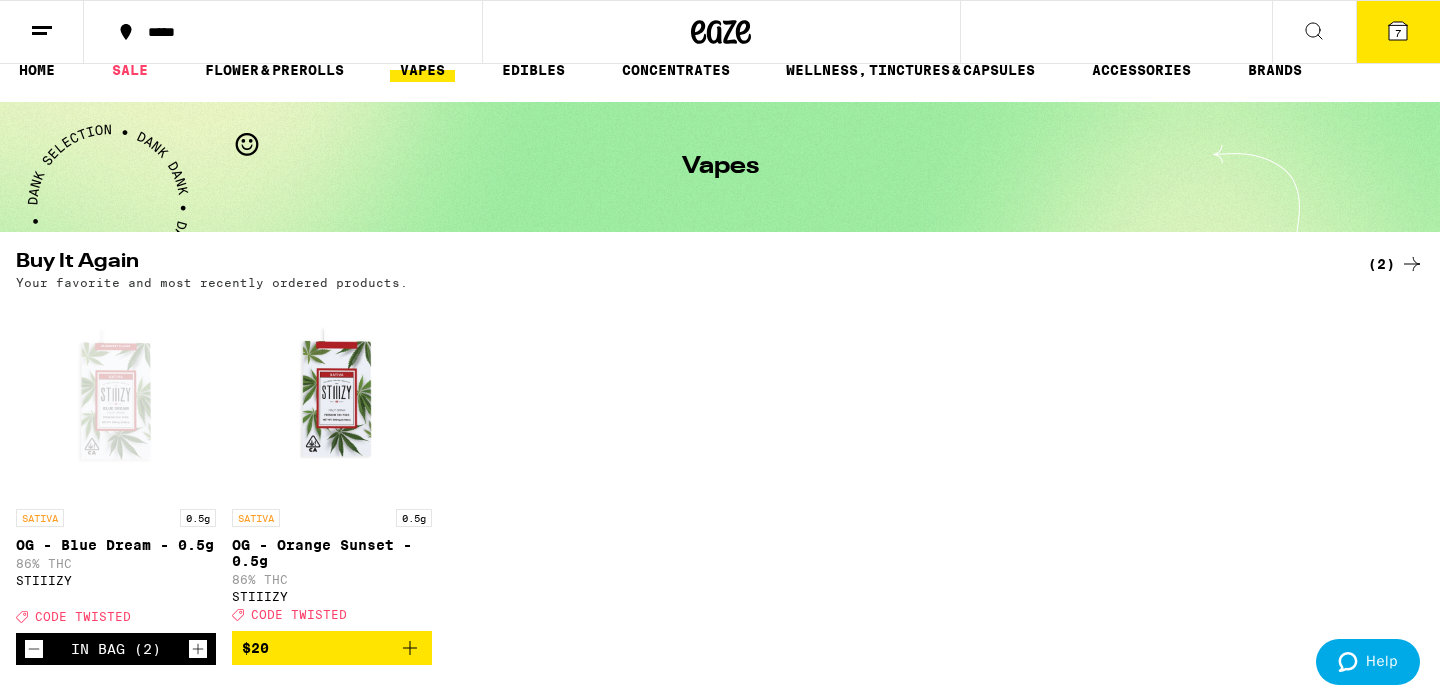 click 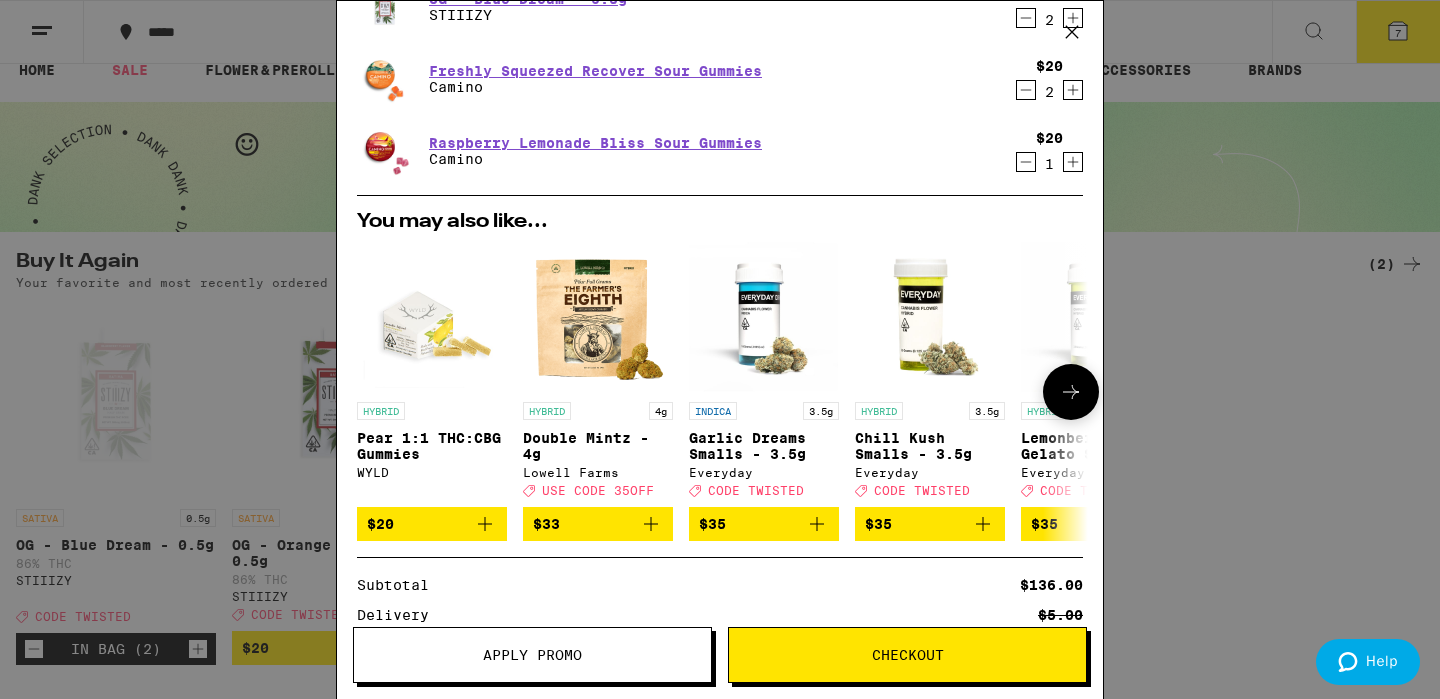 scroll, scrollTop: 226, scrollLeft: 0, axis: vertical 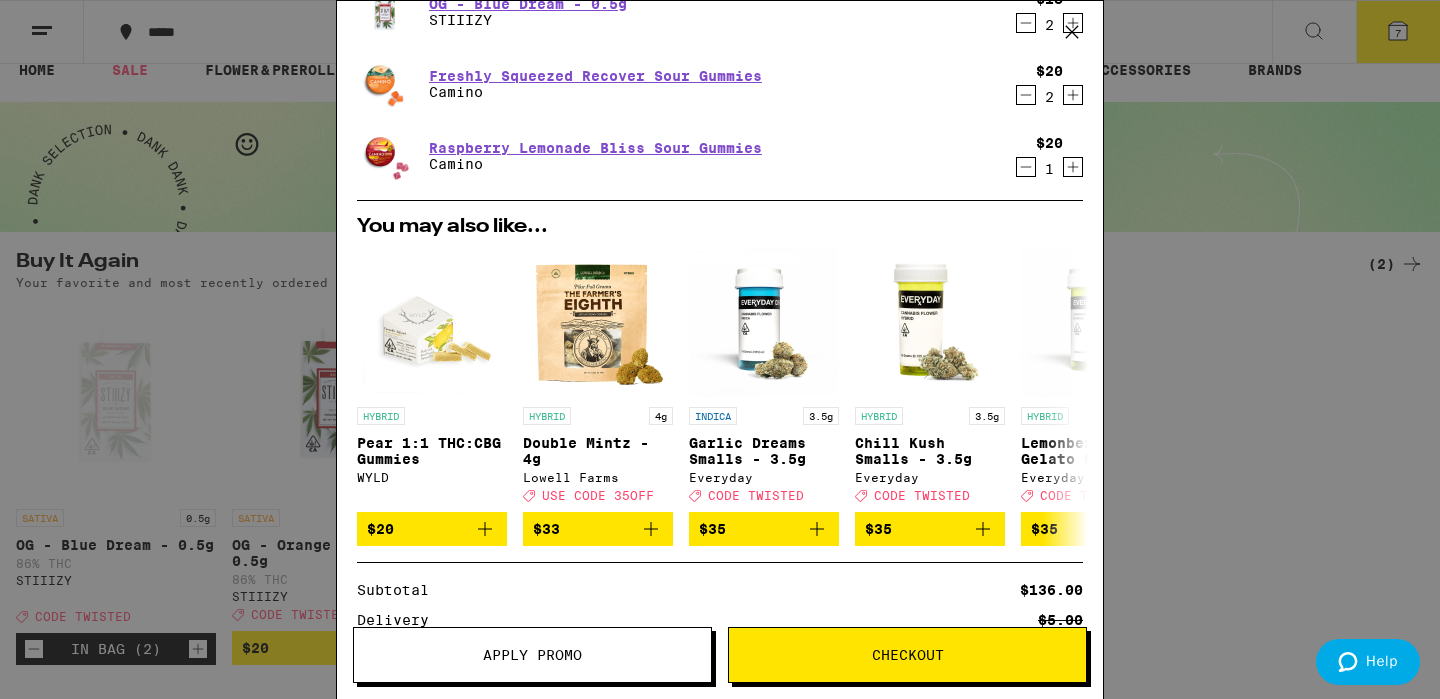 click on "Apply Promo" at bounding box center [532, 655] 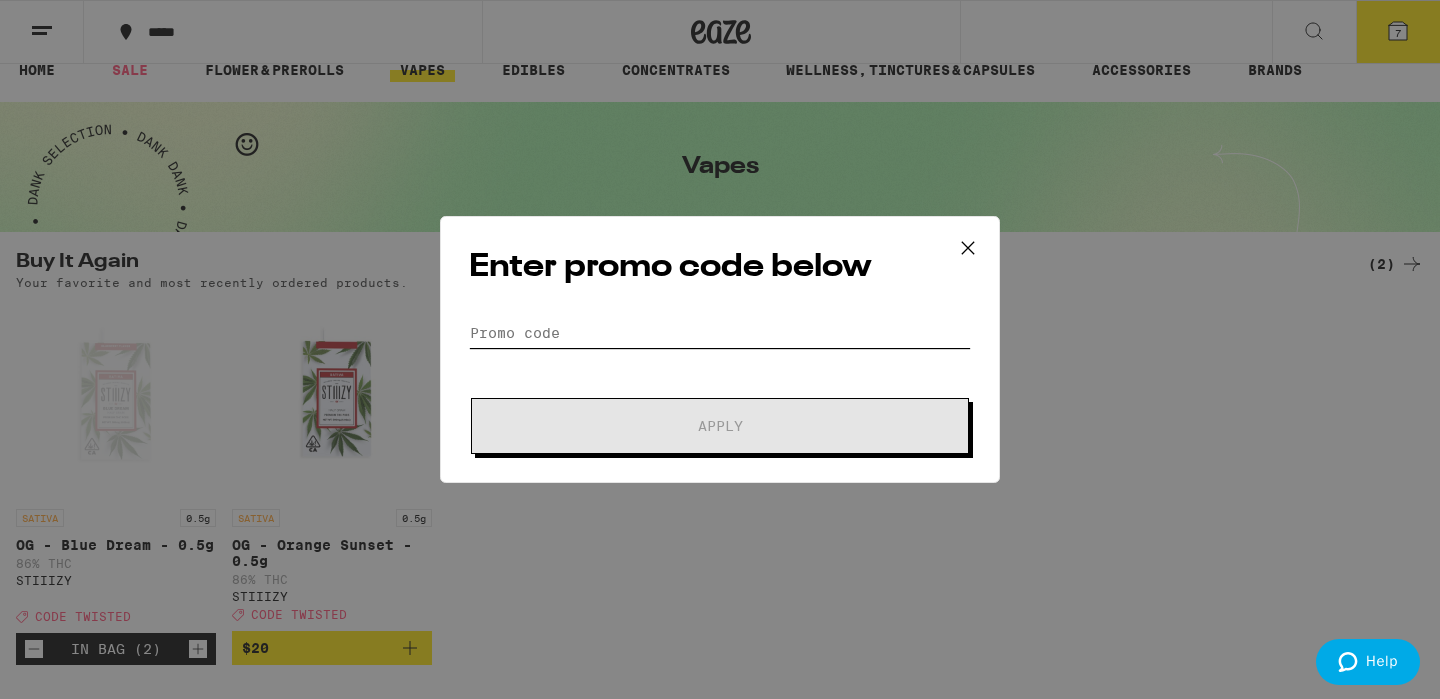click on "Promo Code" at bounding box center [720, 333] 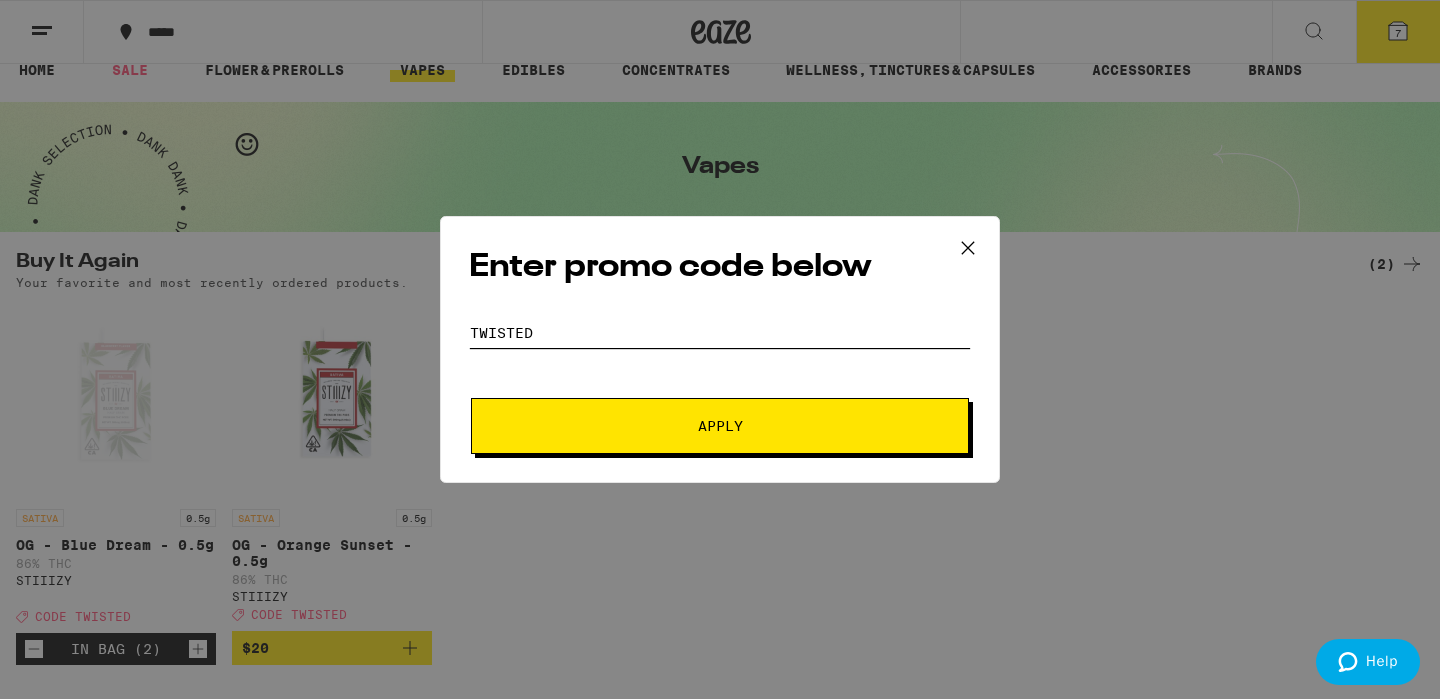 type on "twisted" 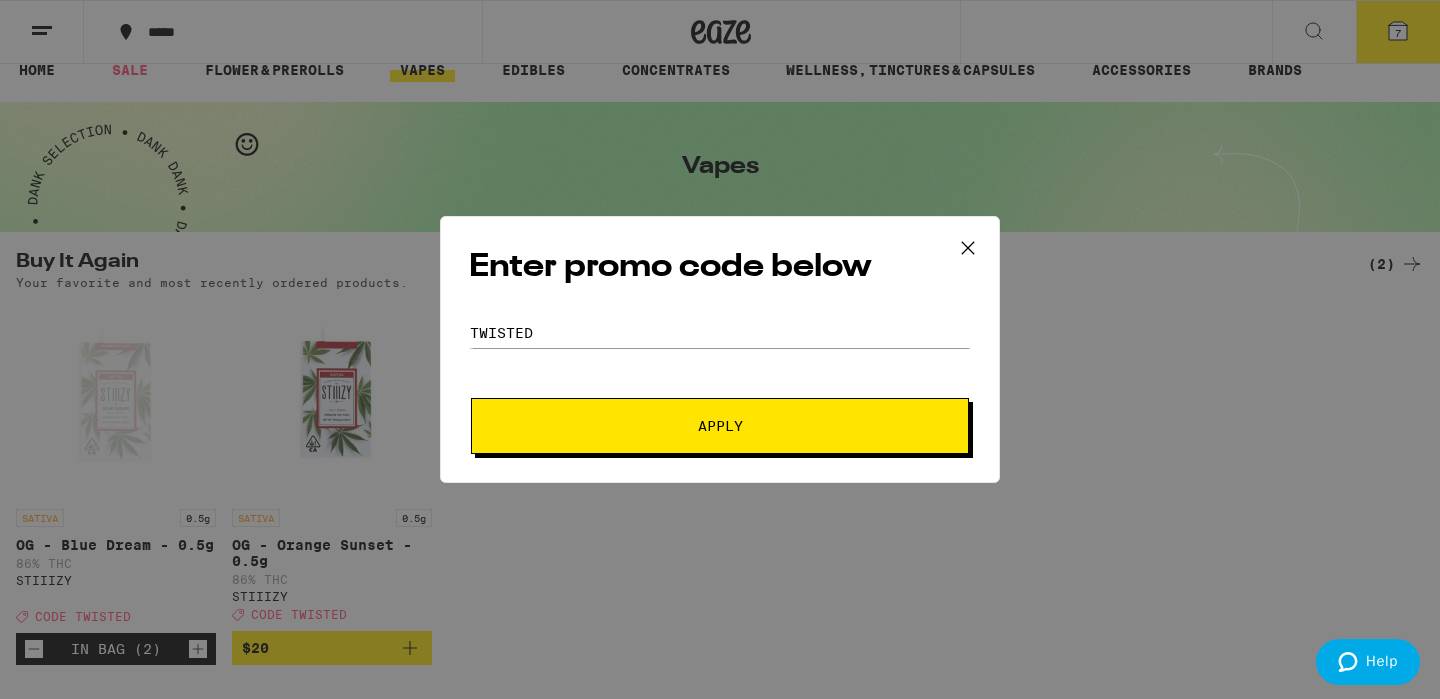 click on "Apply" at bounding box center [720, 426] 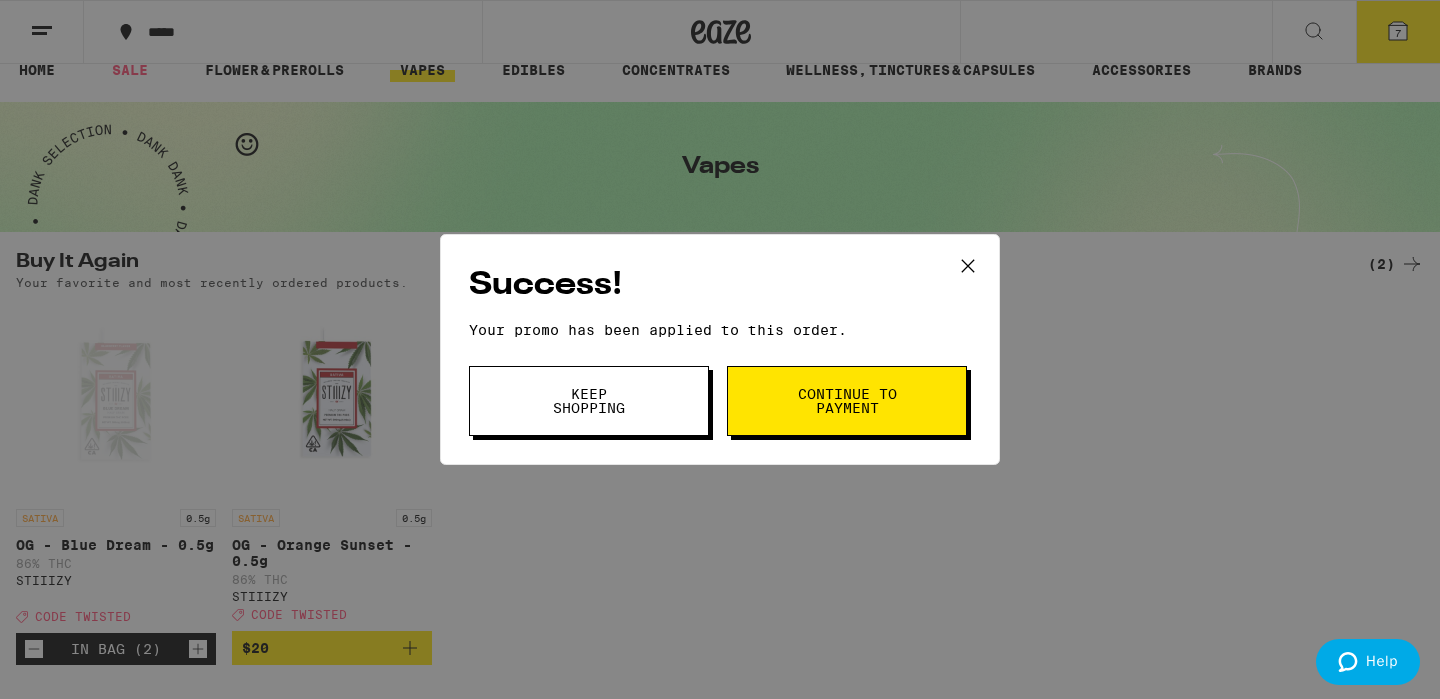 click on "Keep Shopping" at bounding box center (589, 401) 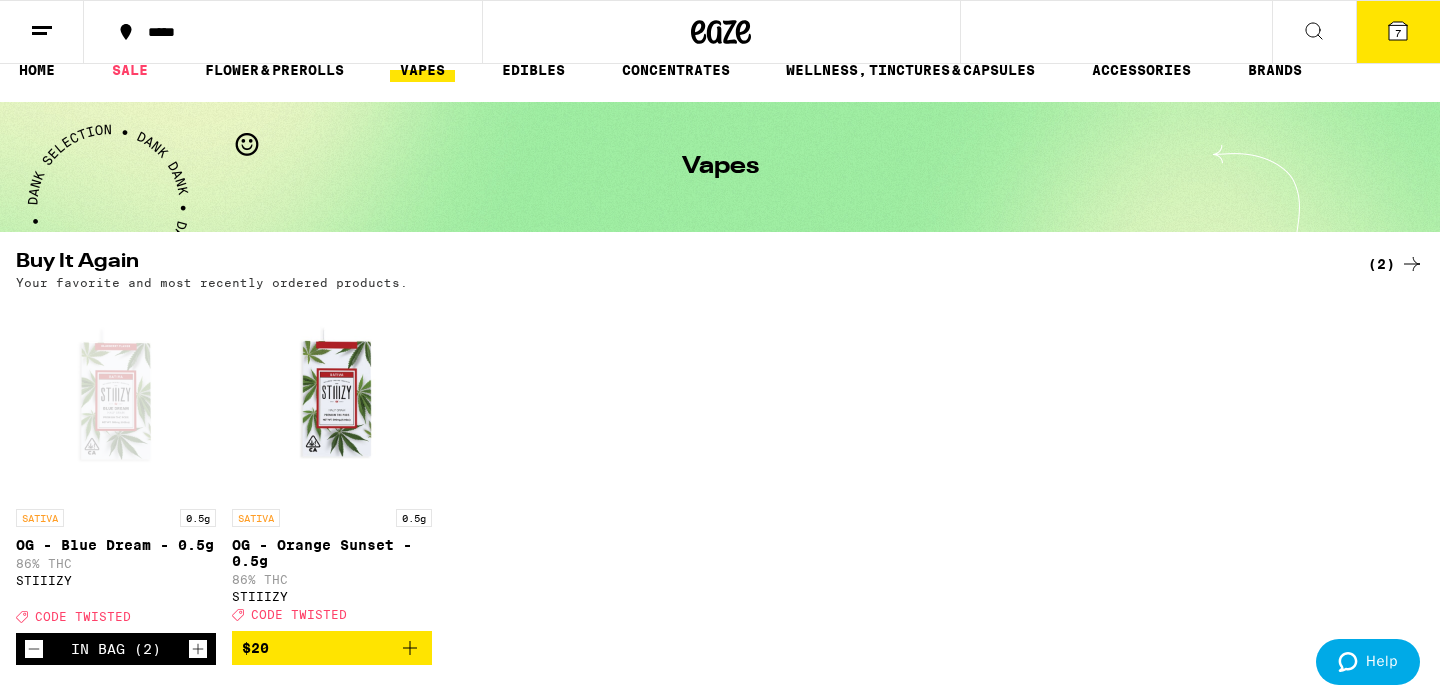 click on "7" at bounding box center (1398, 32) 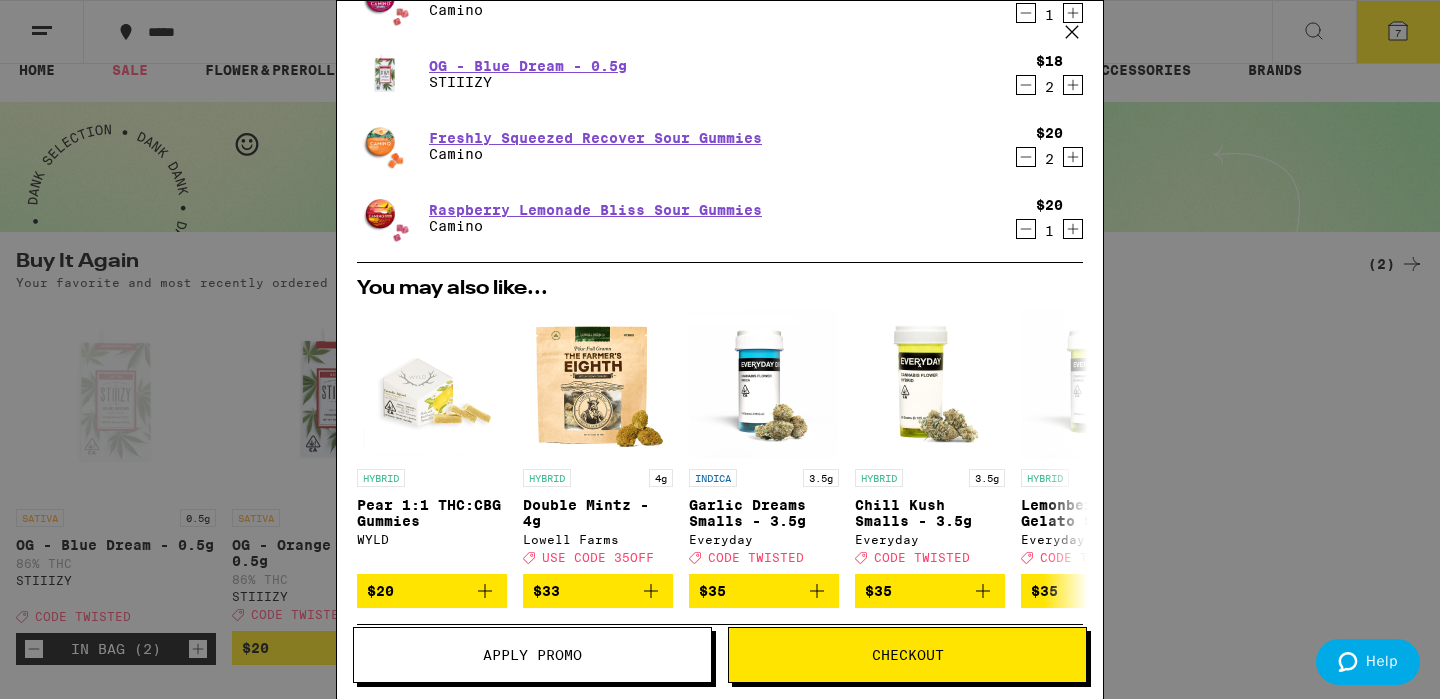 scroll, scrollTop: 0, scrollLeft: 0, axis: both 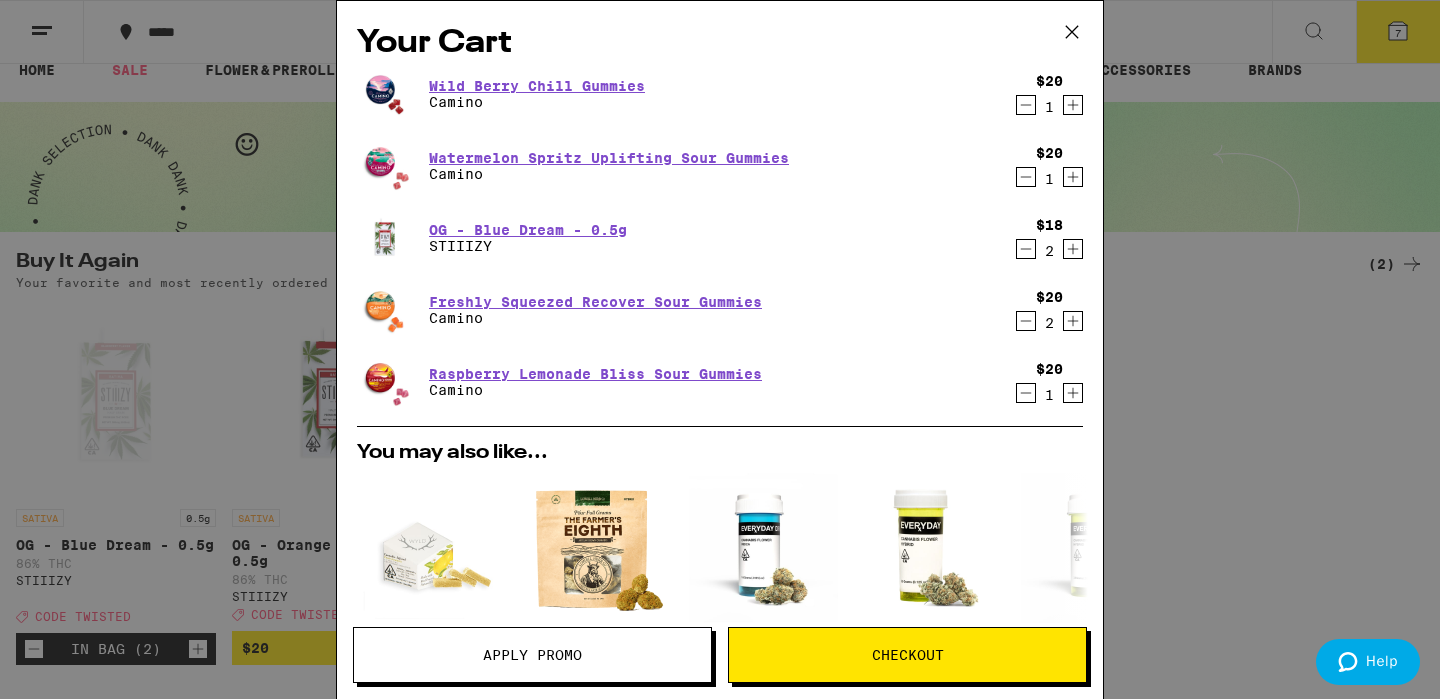 click 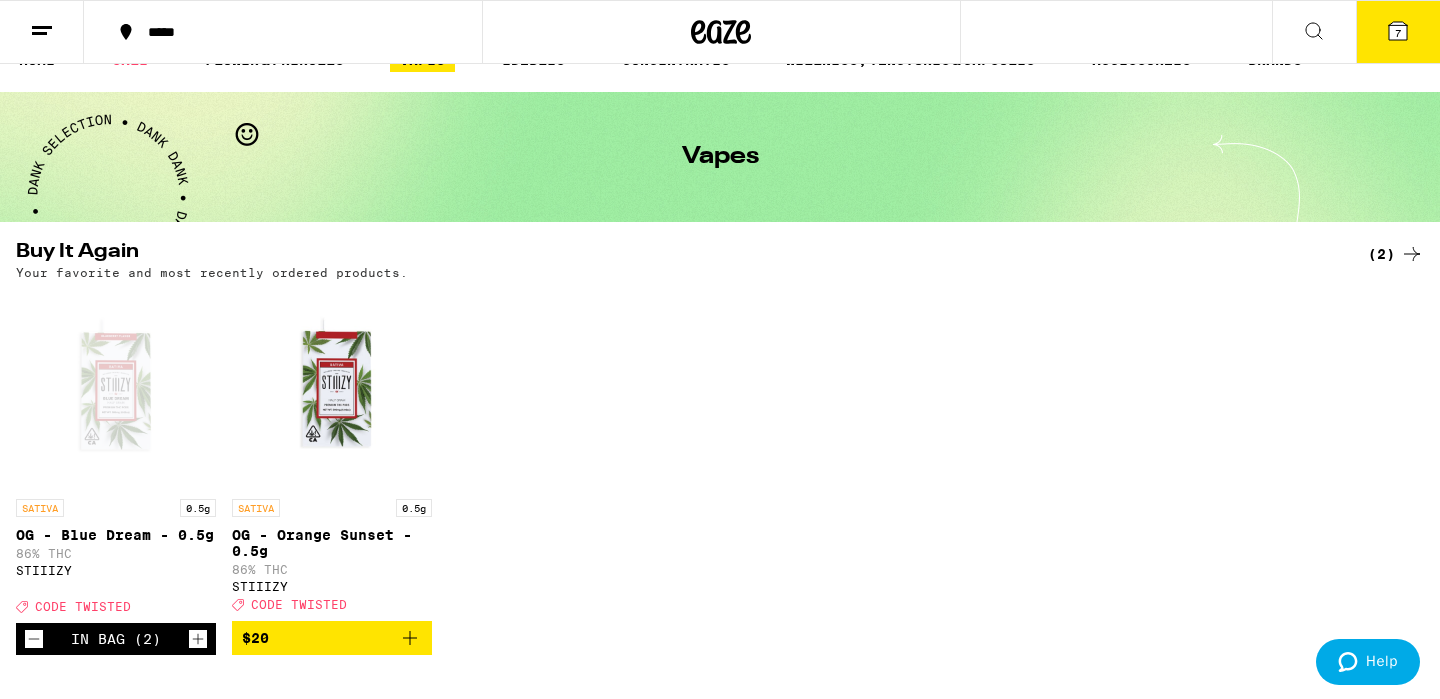 scroll, scrollTop: 0, scrollLeft: 0, axis: both 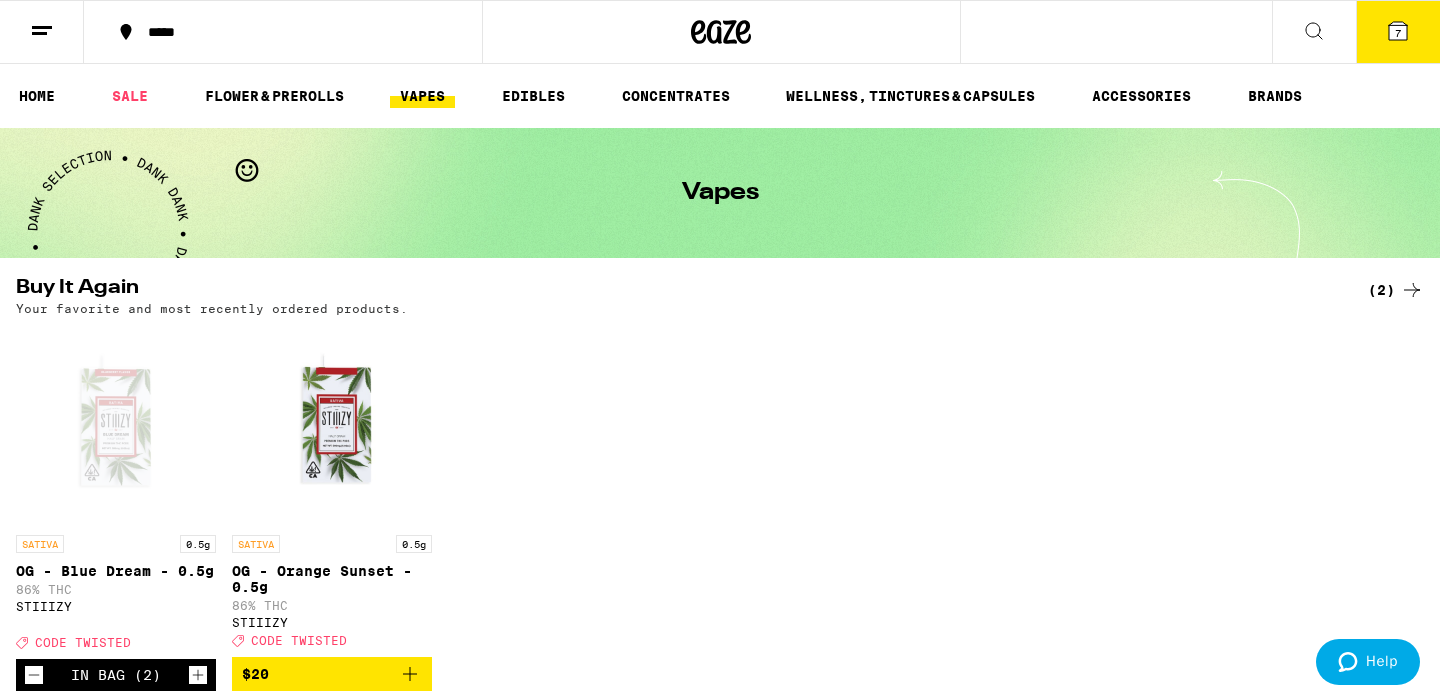 click 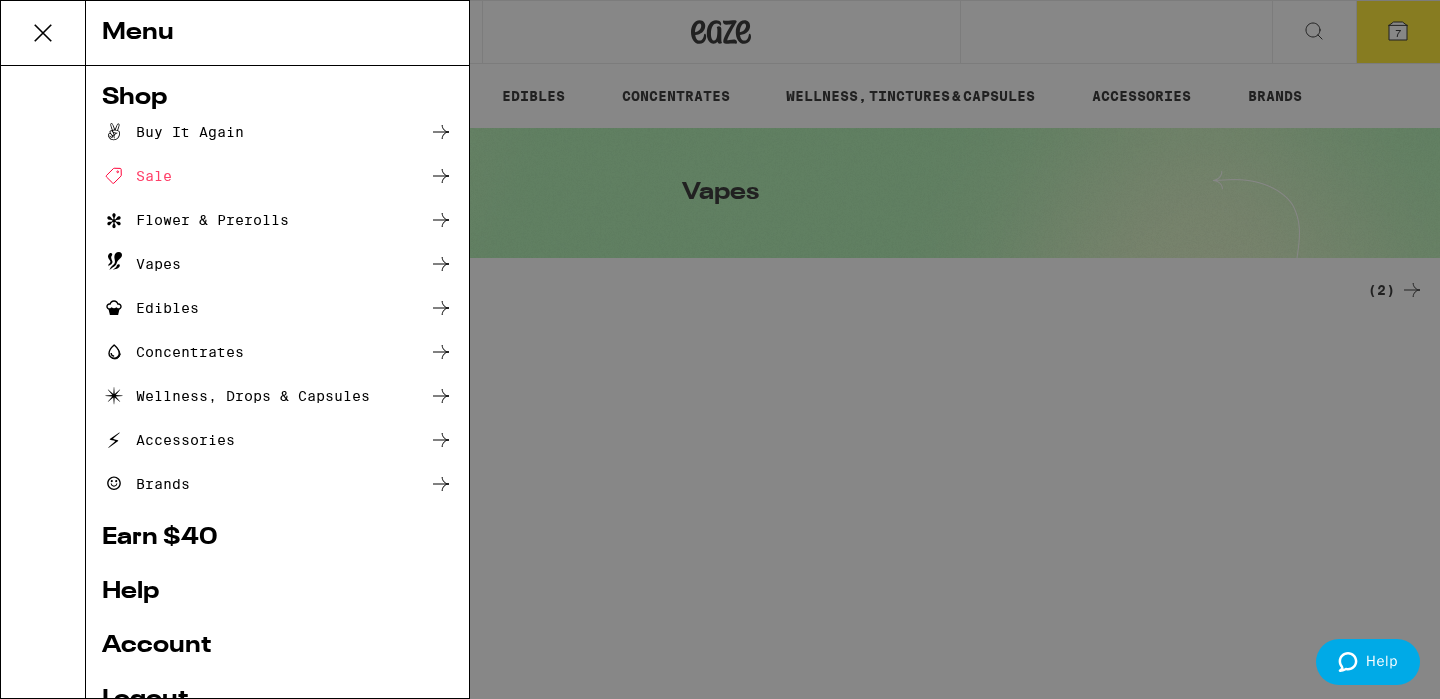 click on "Menu Shop Buy It Again Sale Flower & Prerolls Vapes Edibles Concentrates Wellness, Drops & Capsules Accessories Brands Earn $ 40 Help Account Logout Blog v  19.43.1" at bounding box center (720, 349) 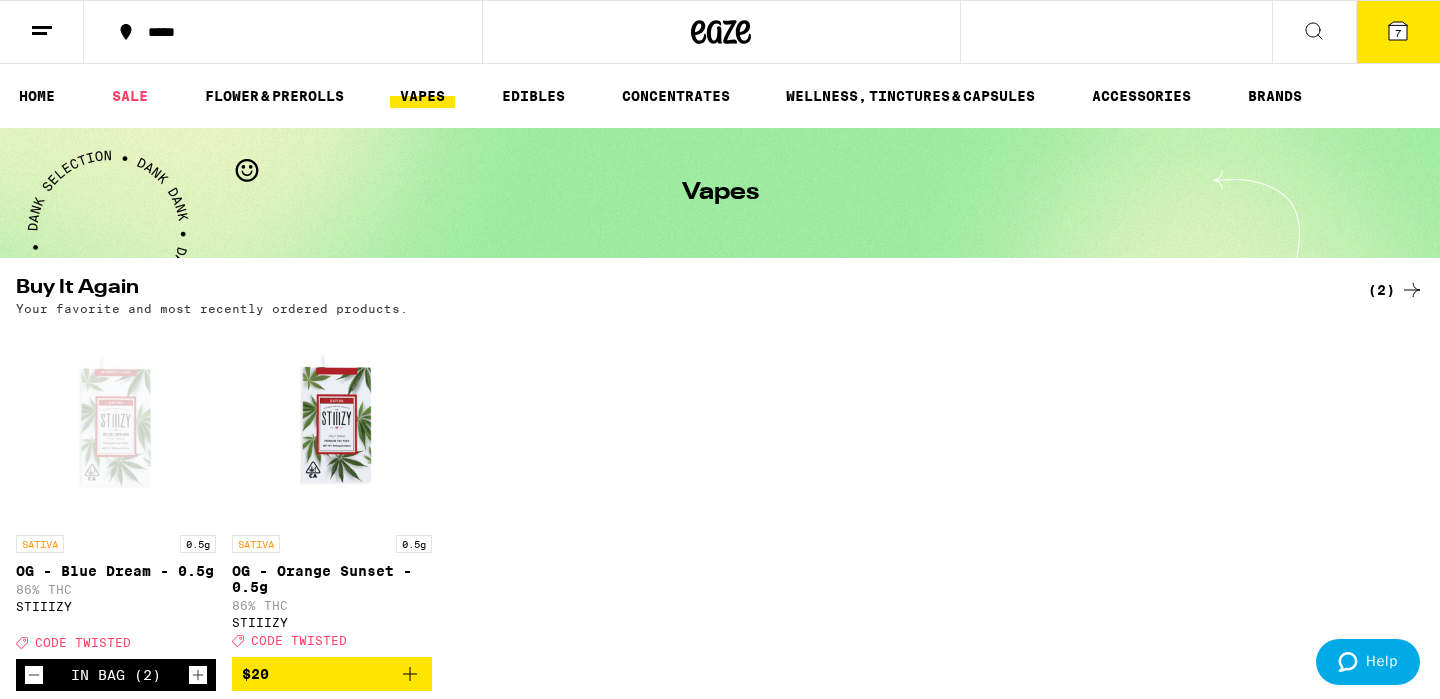 click on "VAPES" at bounding box center (422, 96) 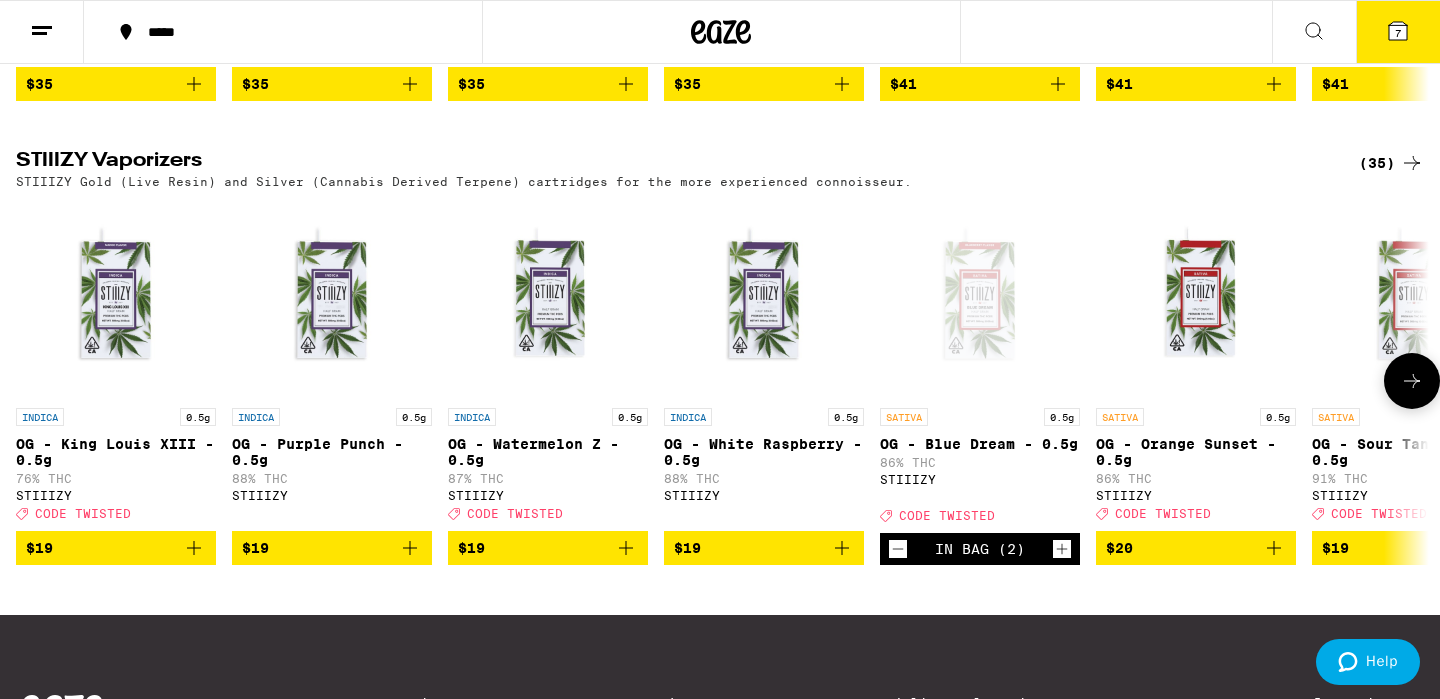 scroll, scrollTop: 1930, scrollLeft: 0, axis: vertical 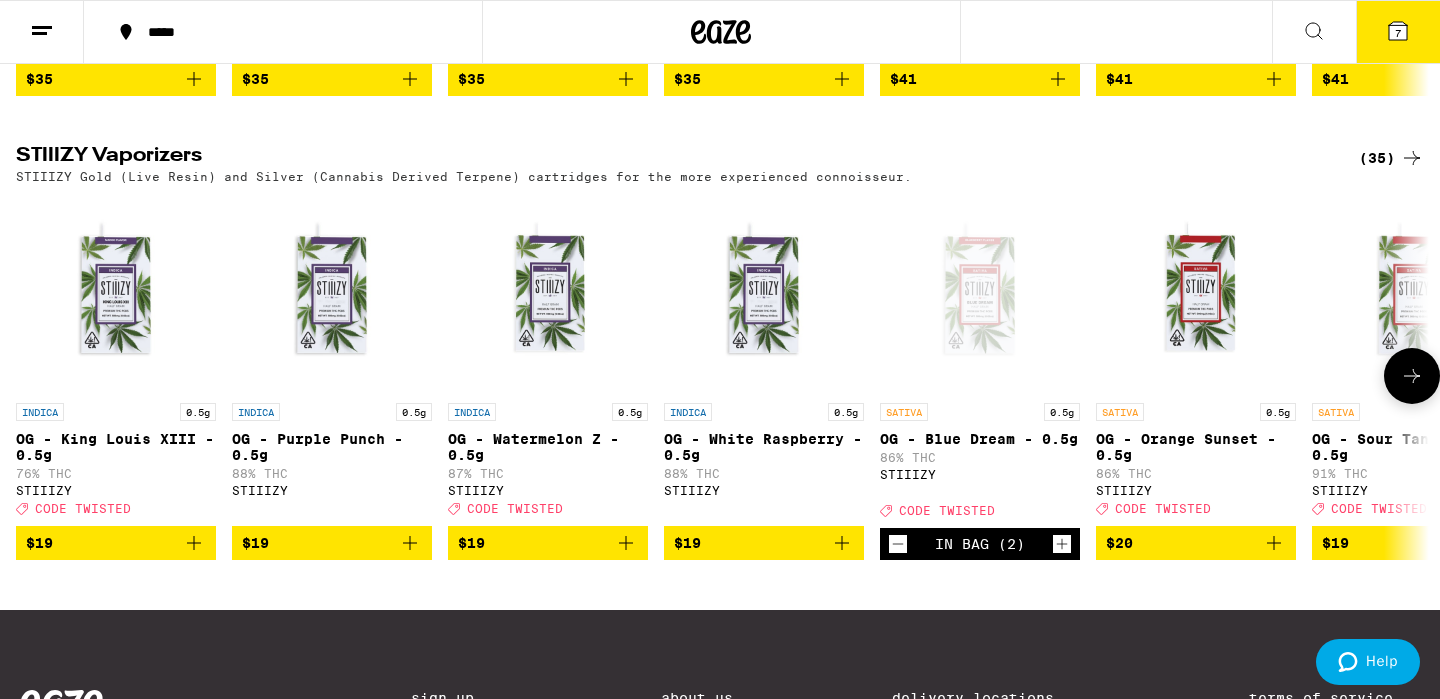 click 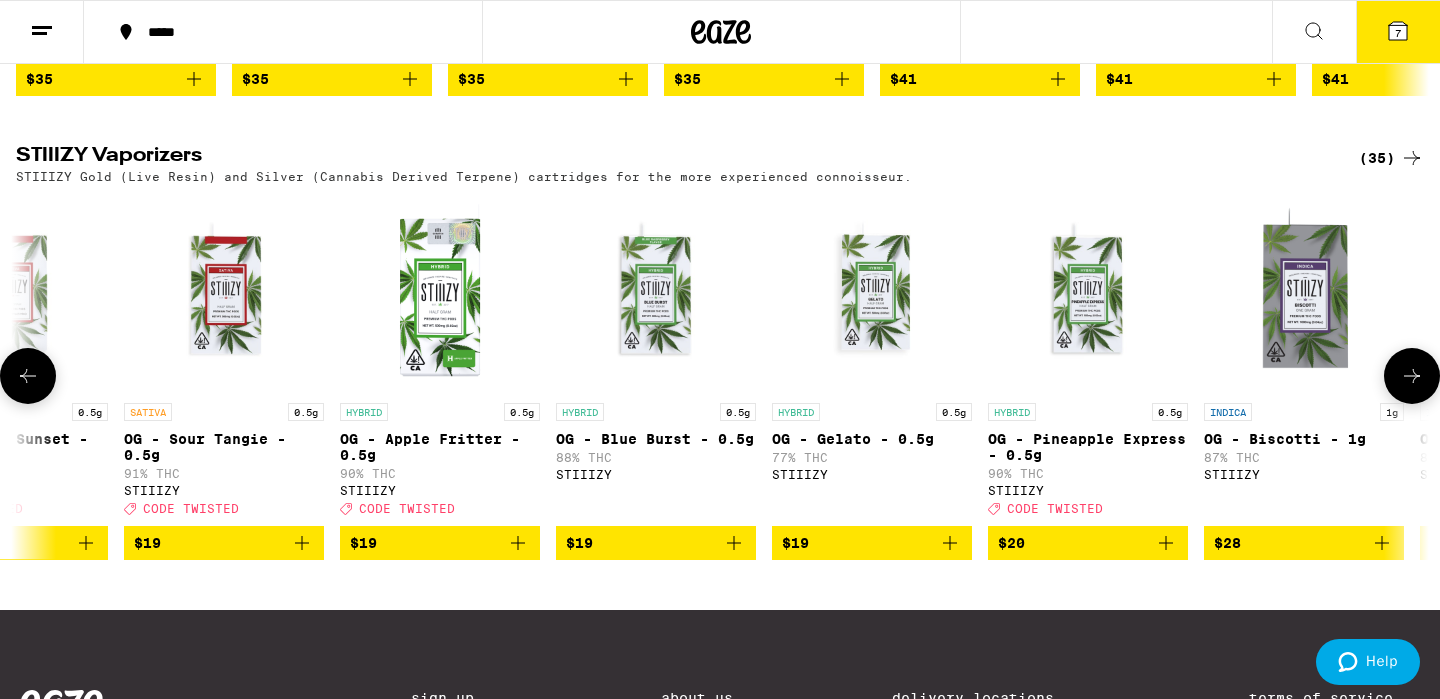 scroll, scrollTop: 0, scrollLeft: 1190, axis: horizontal 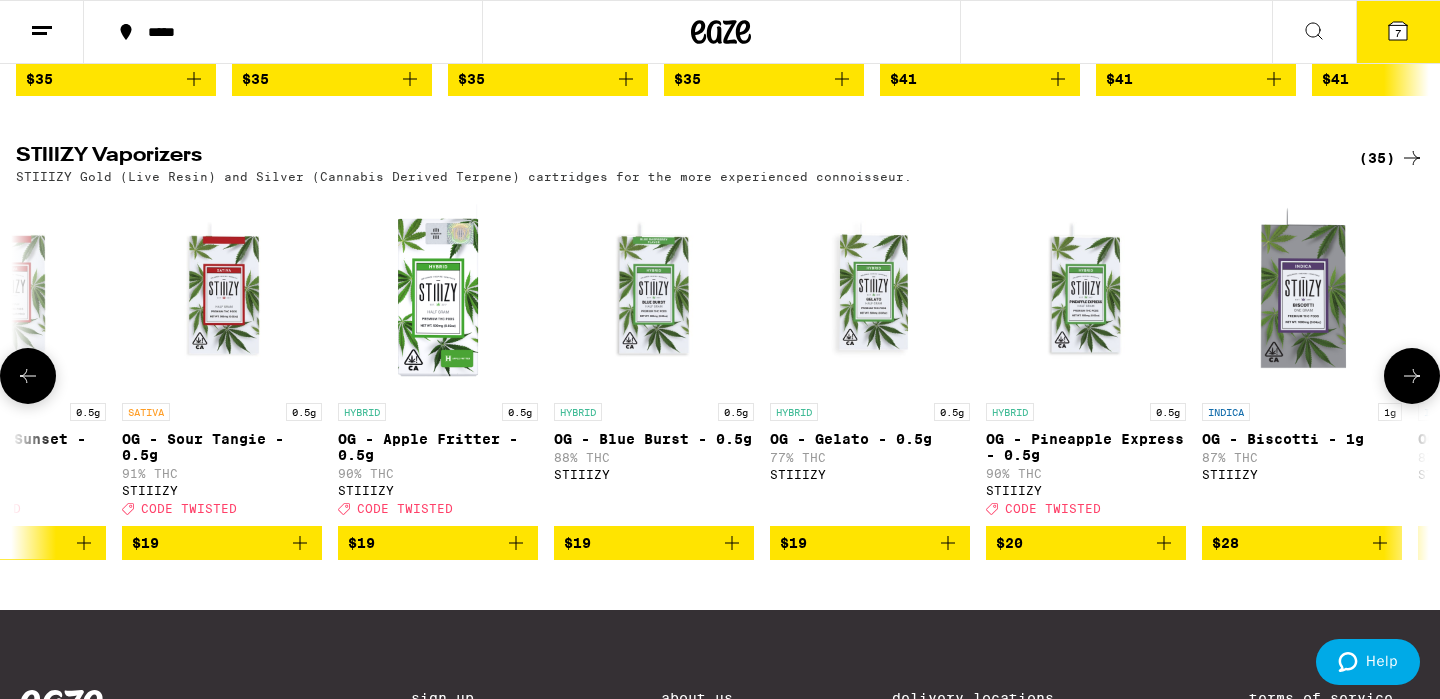click at bounding box center [222, 293] 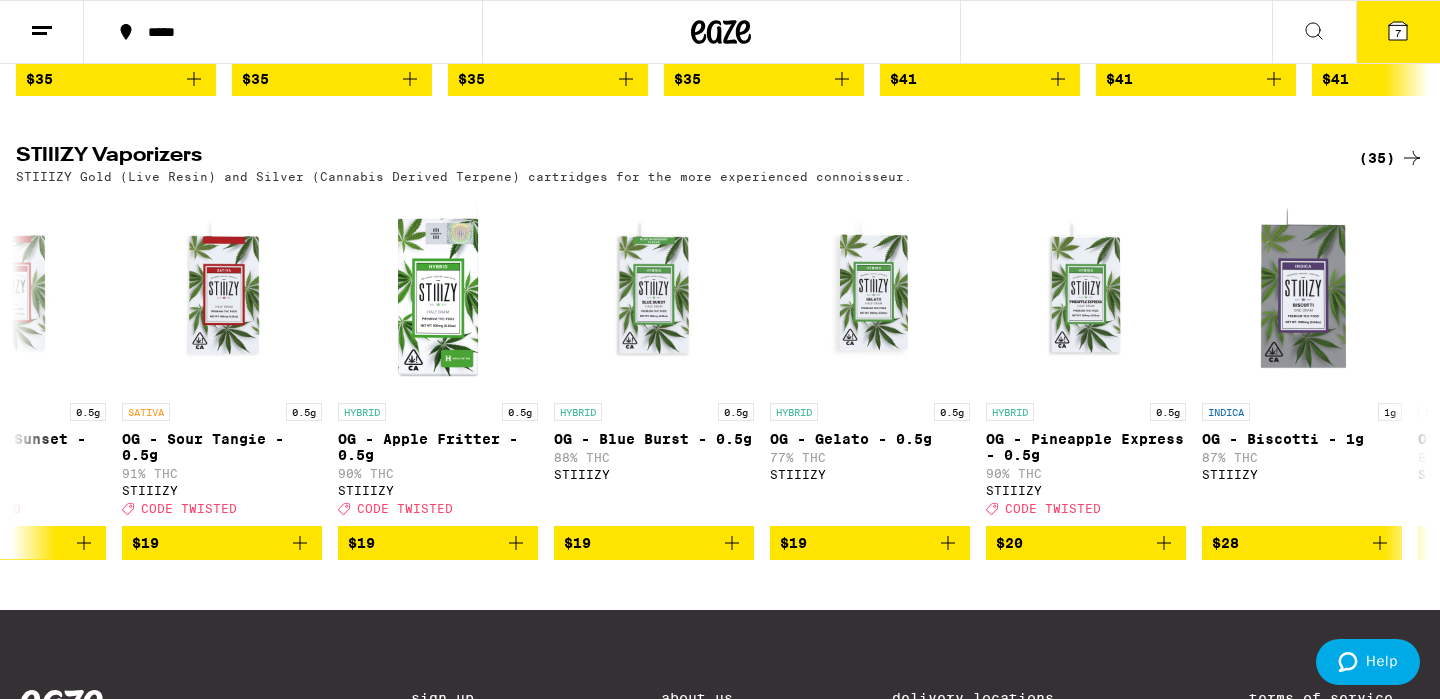 scroll, scrollTop: 2001, scrollLeft: 0, axis: vertical 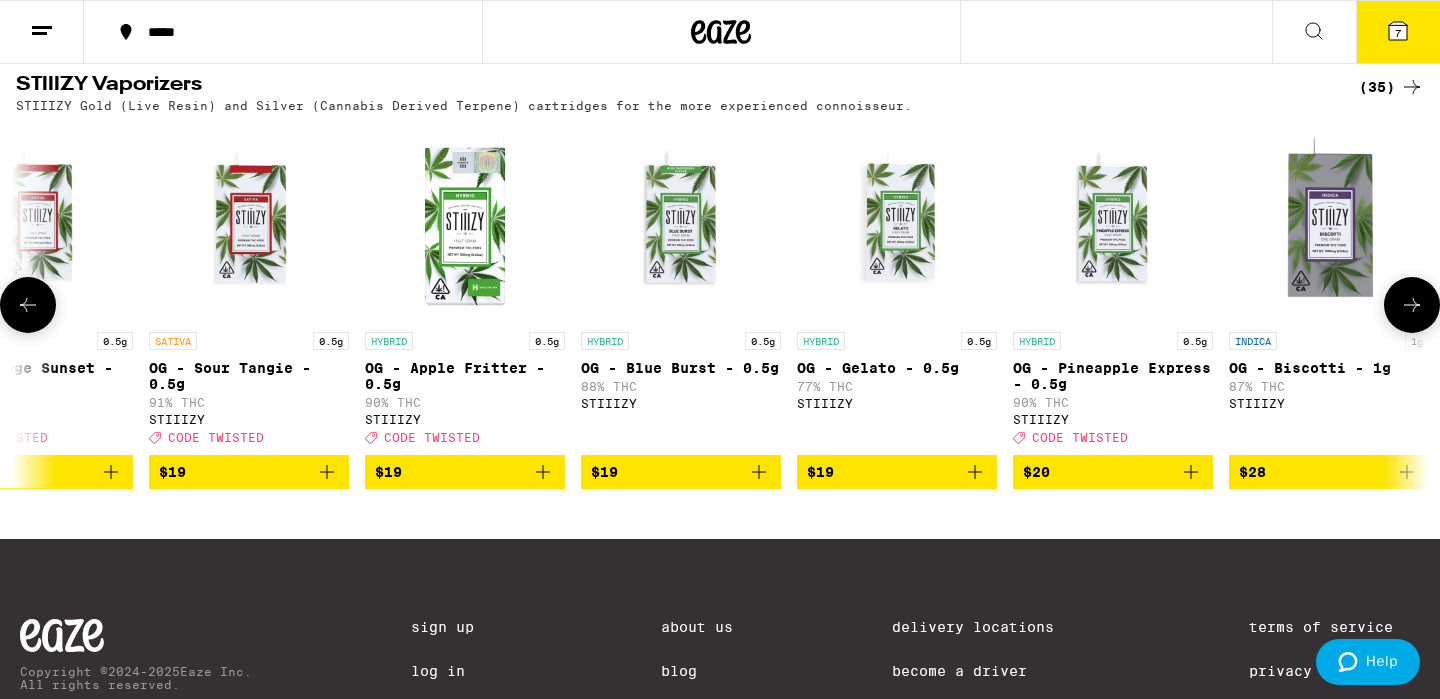 click at bounding box center [28, 305] 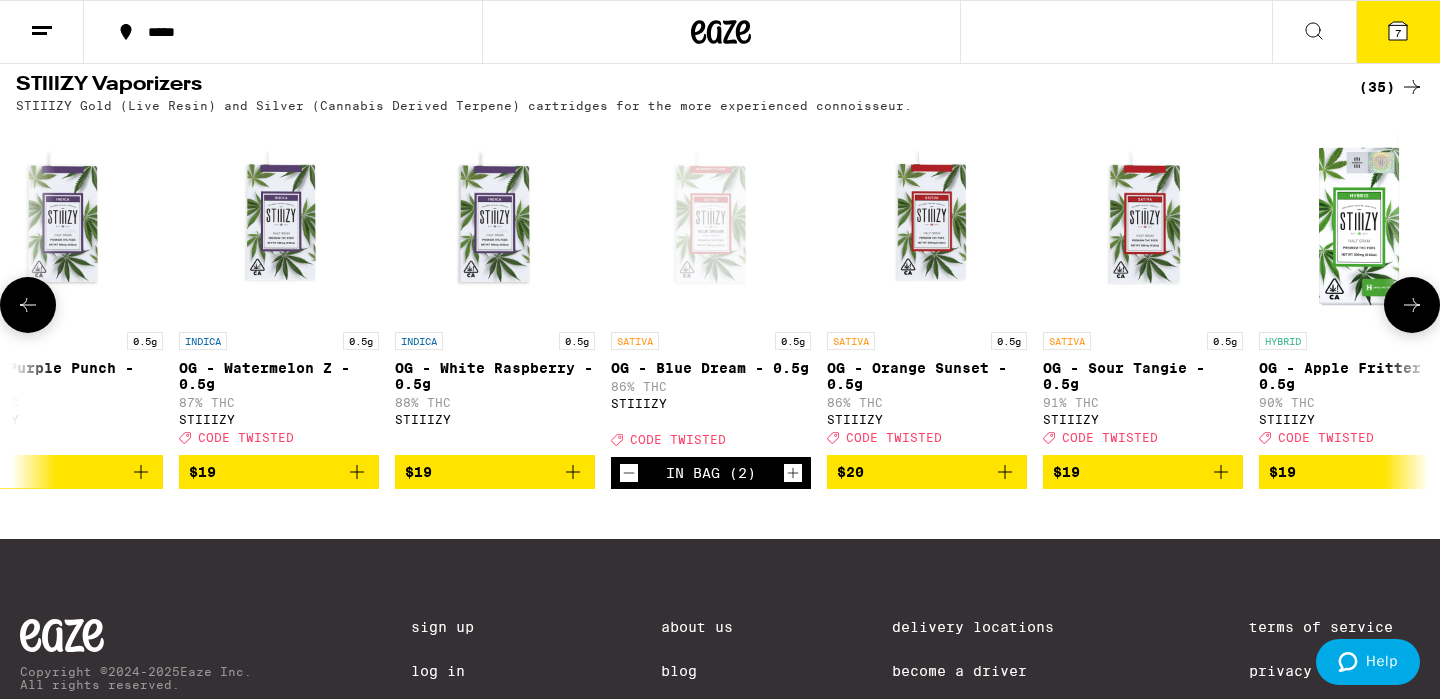scroll, scrollTop: 0, scrollLeft: 0, axis: both 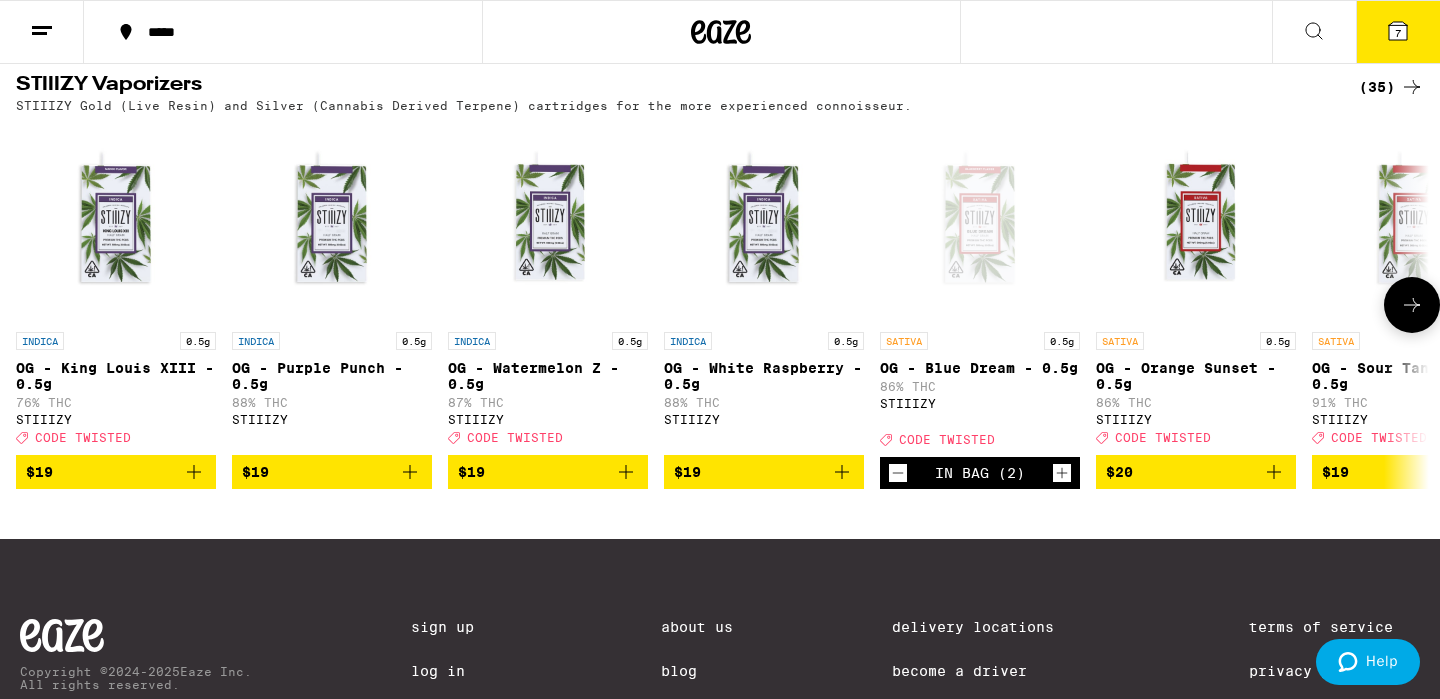 click on "OG - Blue Dream - 0.5g" at bounding box center [980, 368] 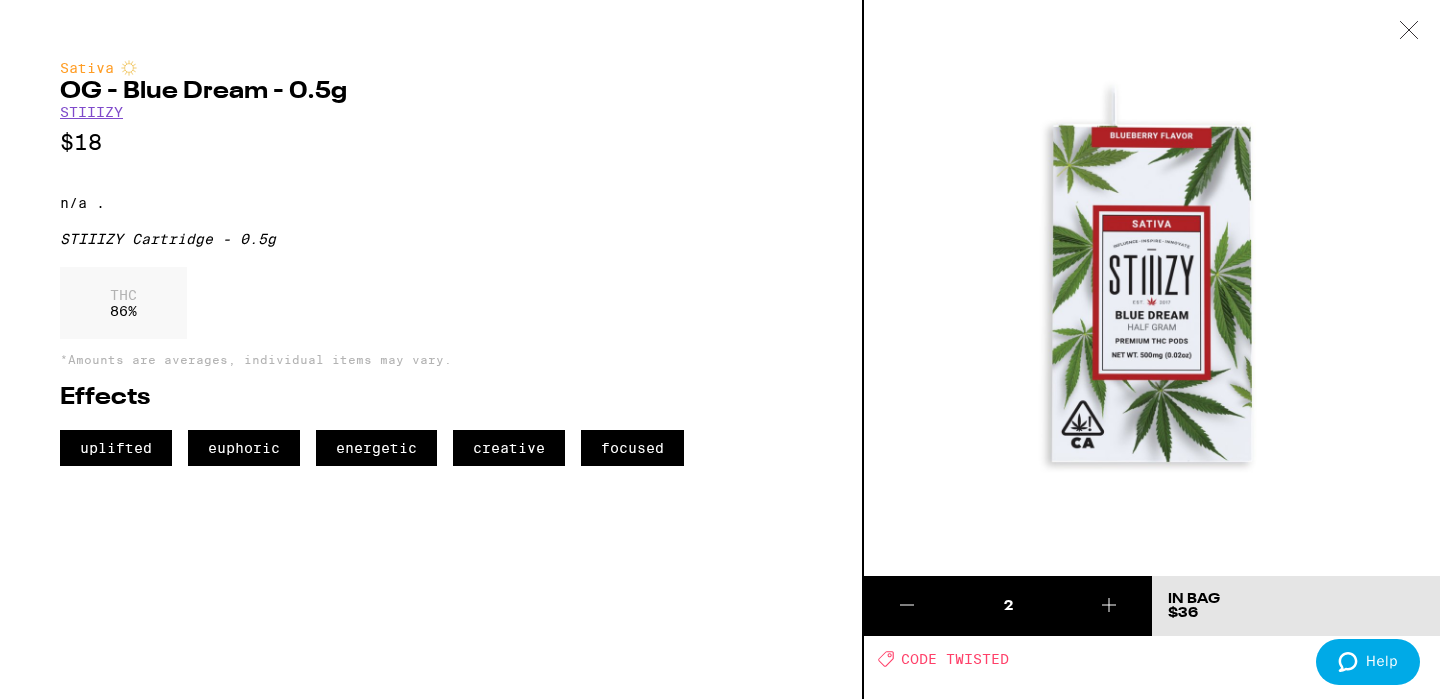 scroll, scrollTop: 2000, scrollLeft: 0, axis: vertical 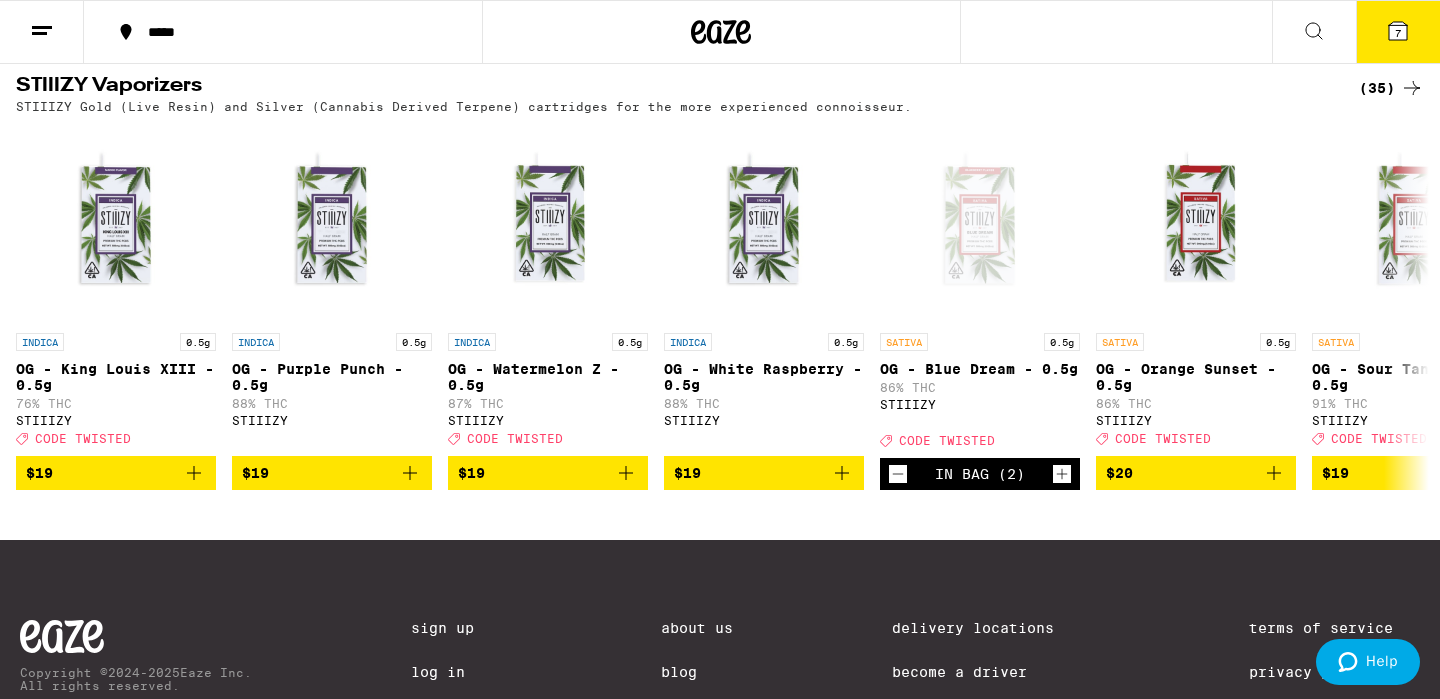 click on "$19" at bounding box center (1412, 473) 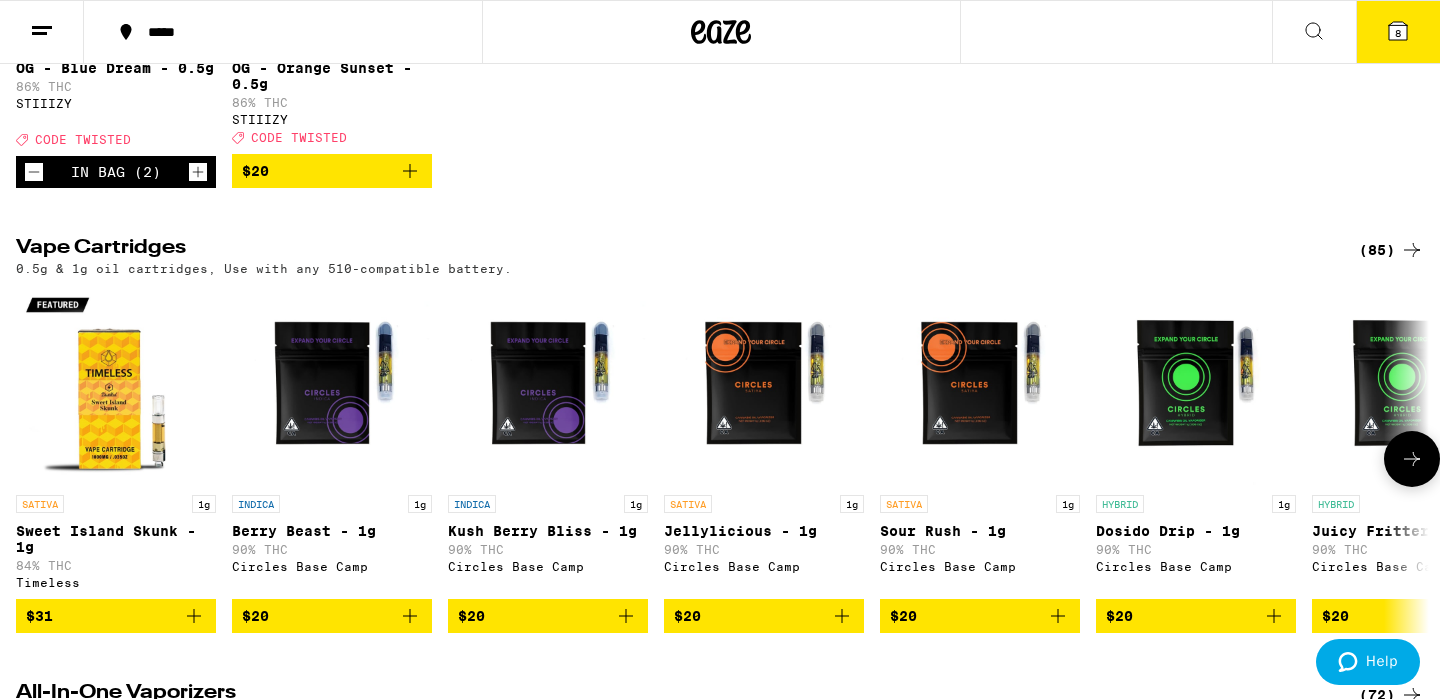 scroll, scrollTop: 0, scrollLeft: 0, axis: both 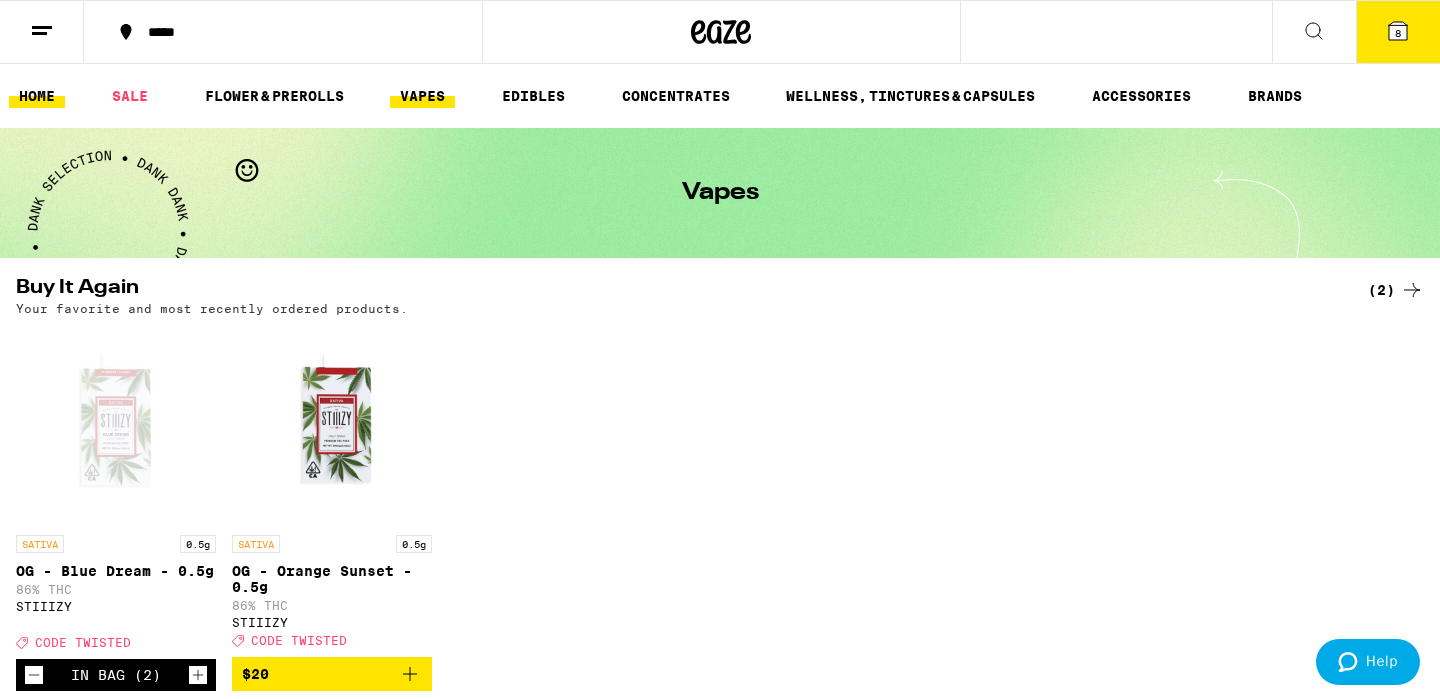 click on "HOME" at bounding box center [37, 96] 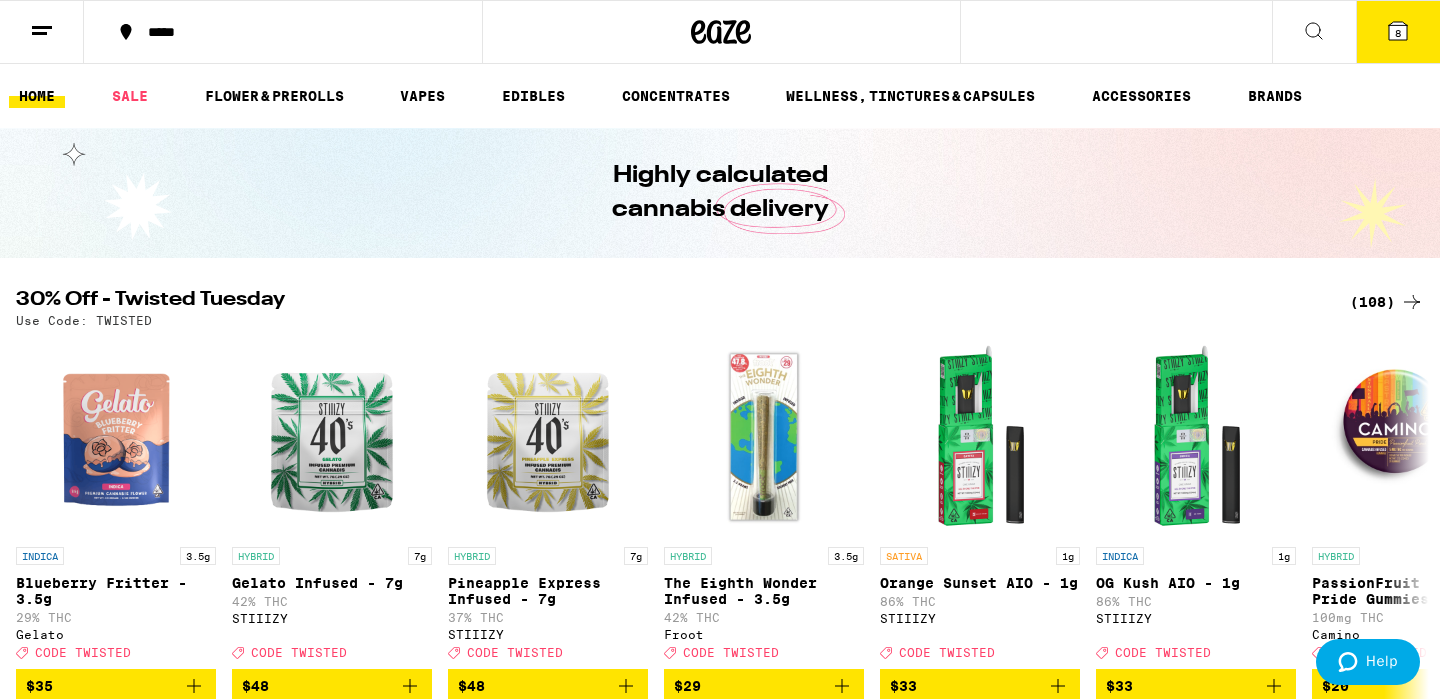 scroll, scrollTop: 0, scrollLeft: 0, axis: both 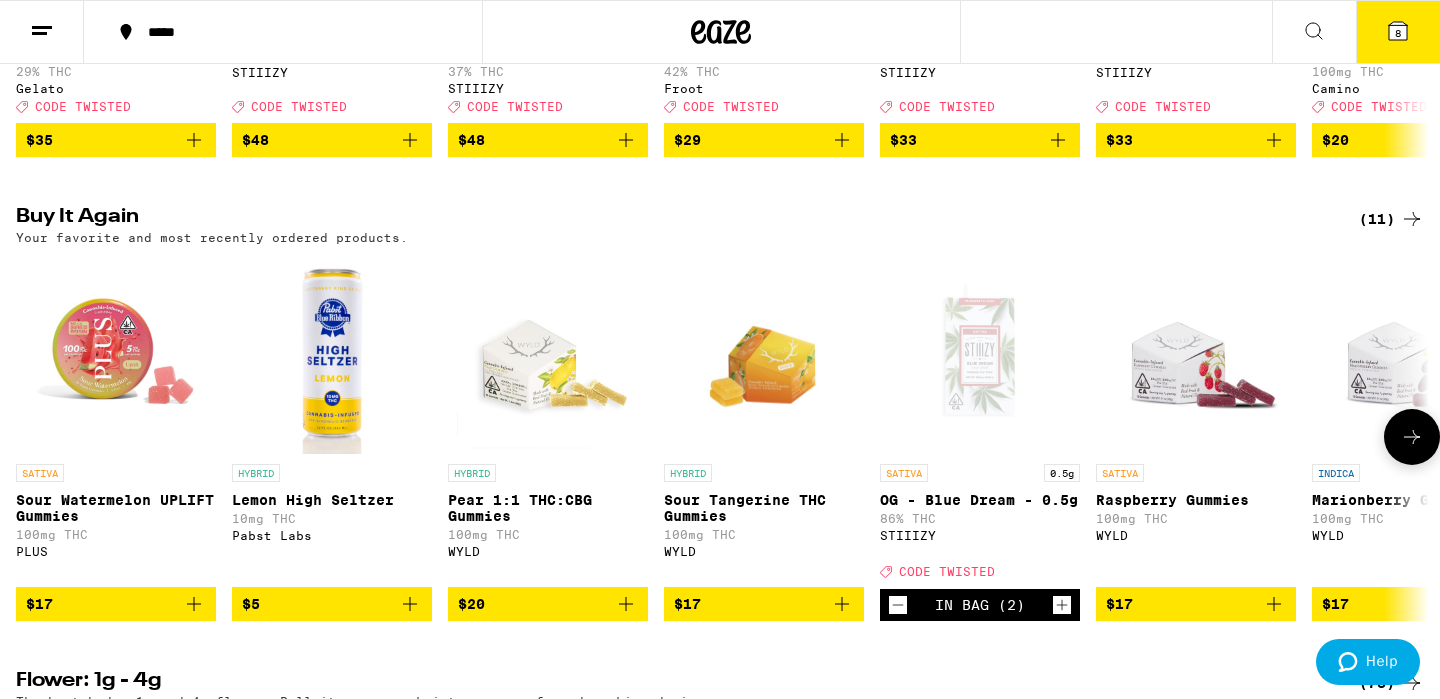 click 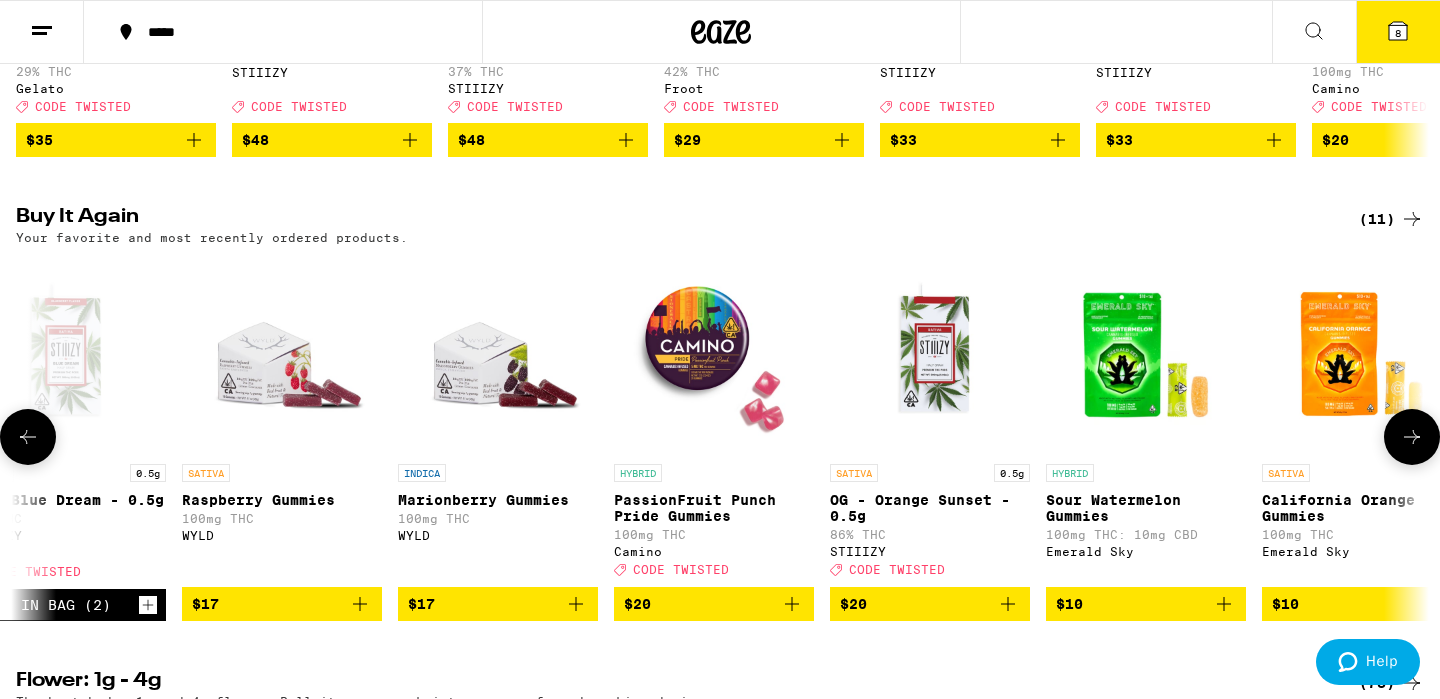 scroll, scrollTop: 0, scrollLeft: 968, axis: horizontal 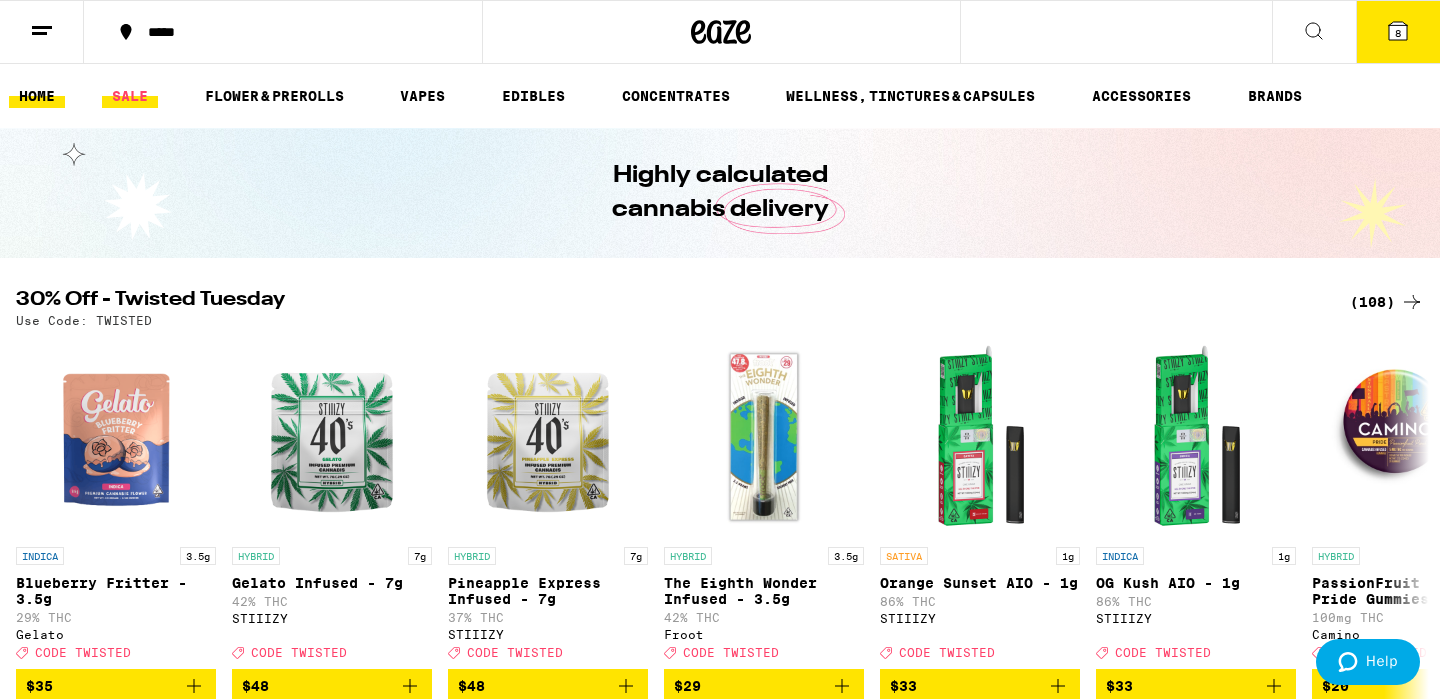 click on "SALE" at bounding box center (130, 96) 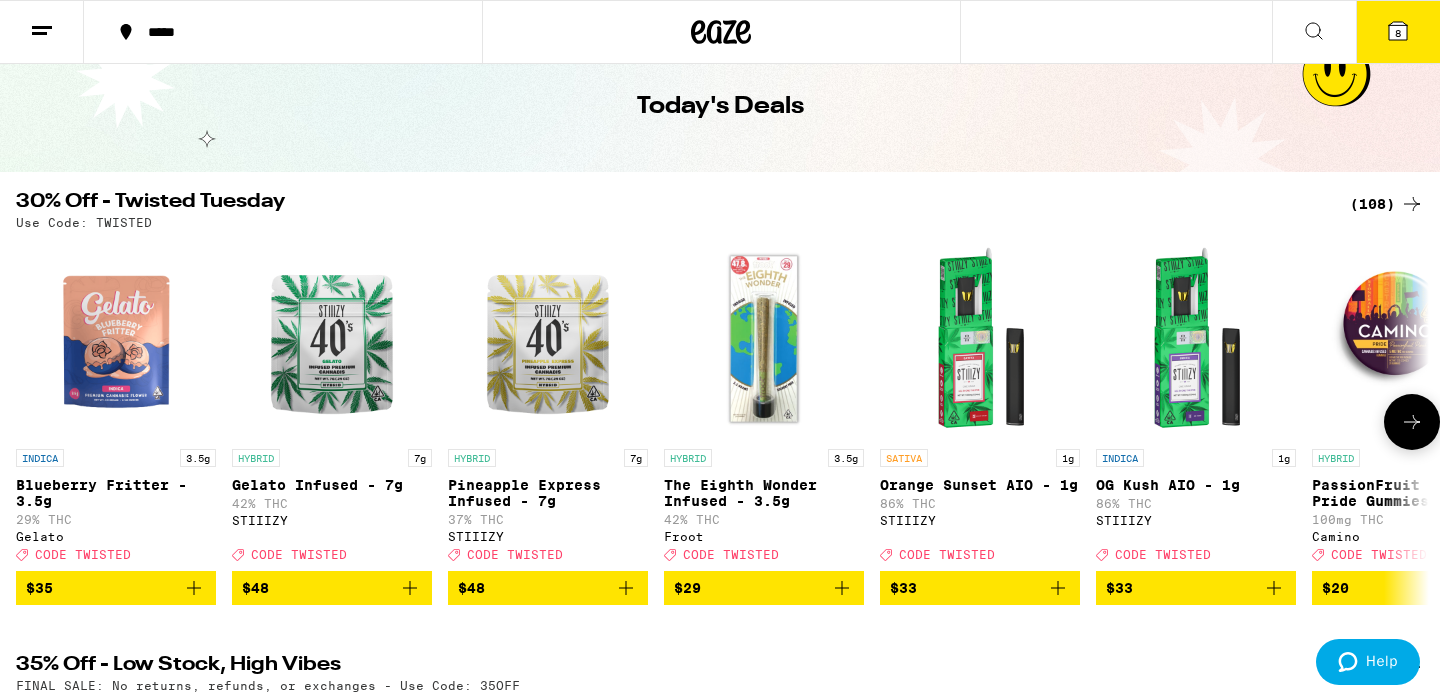 scroll, scrollTop: 0, scrollLeft: 0, axis: both 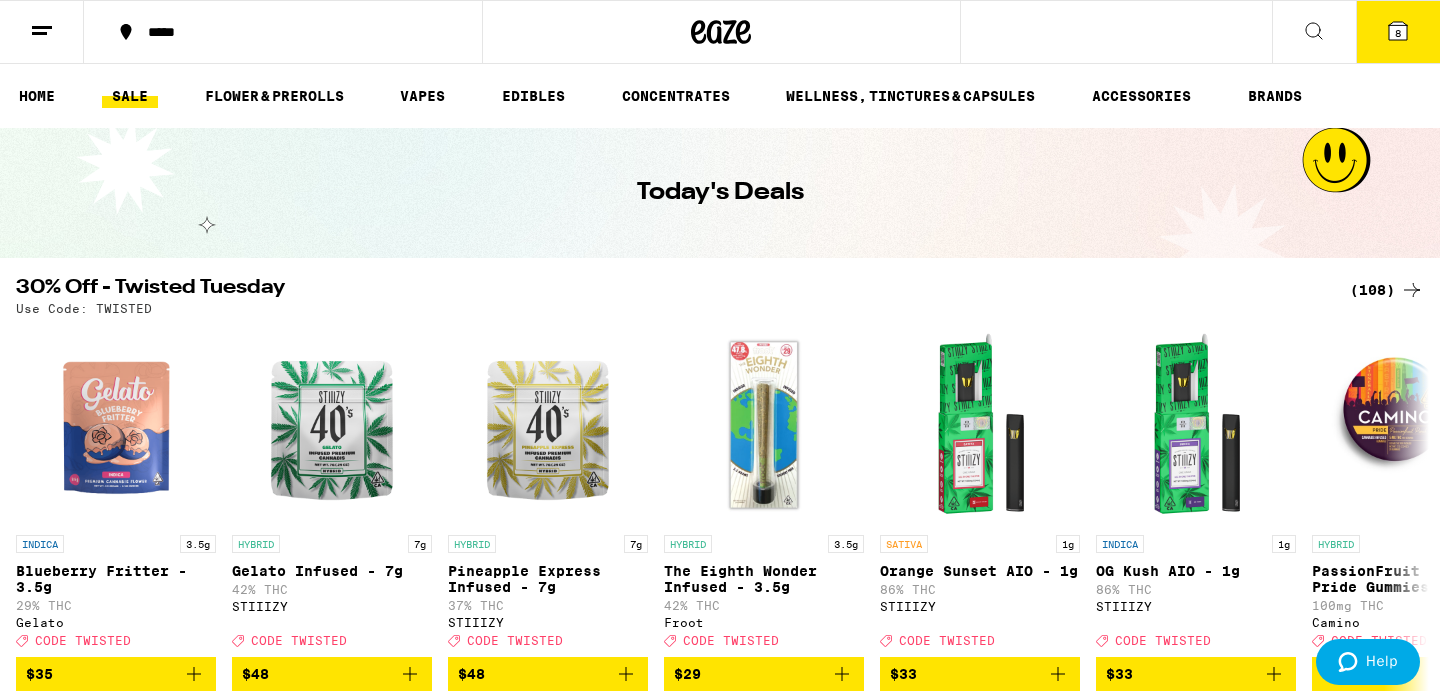click on "8" at bounding box center (1398, 32) 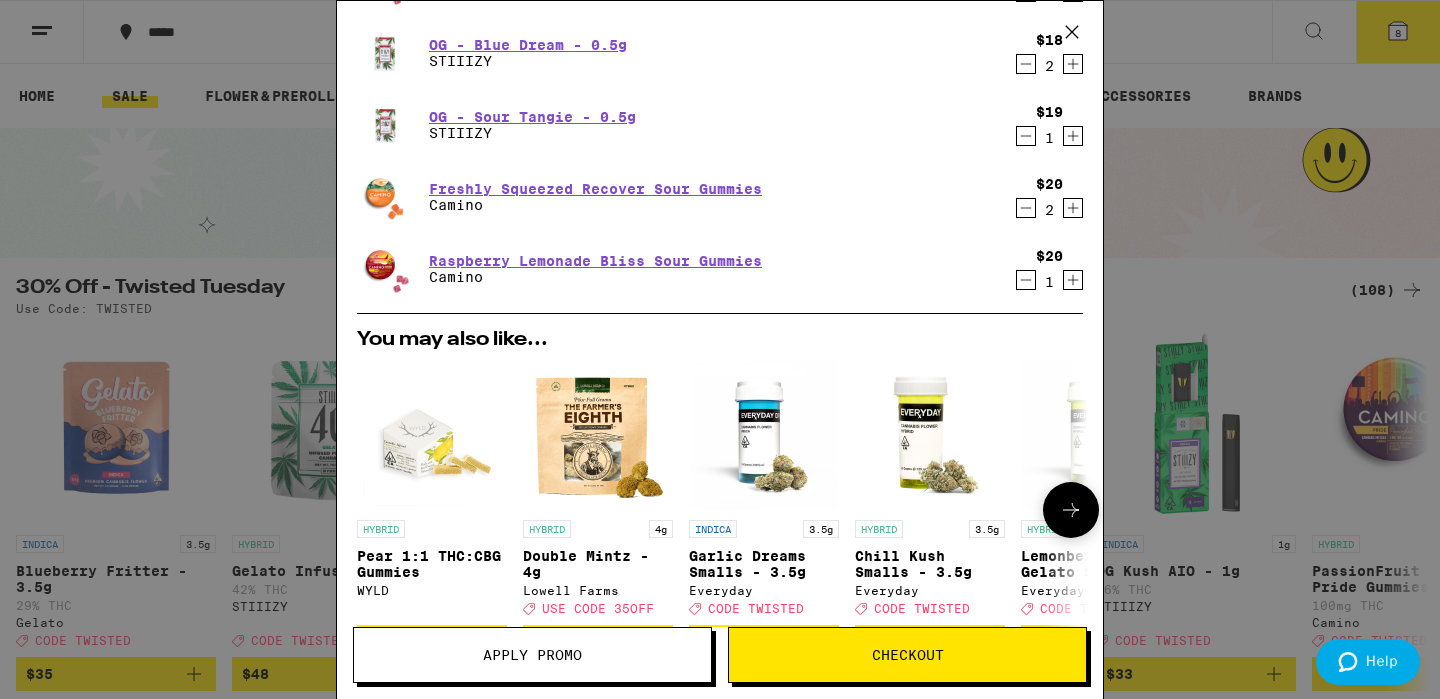 scroll, scrollTop: 541, scrollLeft: 0, axis: vertical 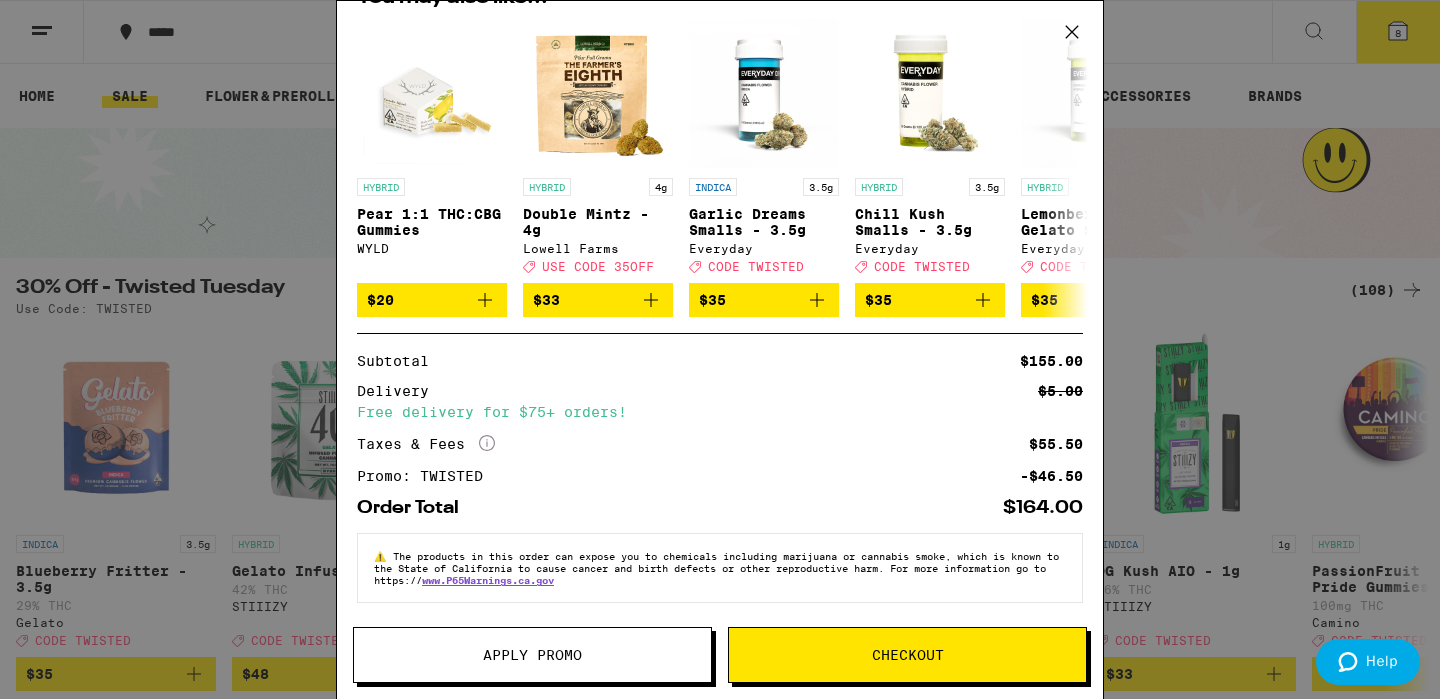 click on "Checkout" at bounding box center (907, 655) 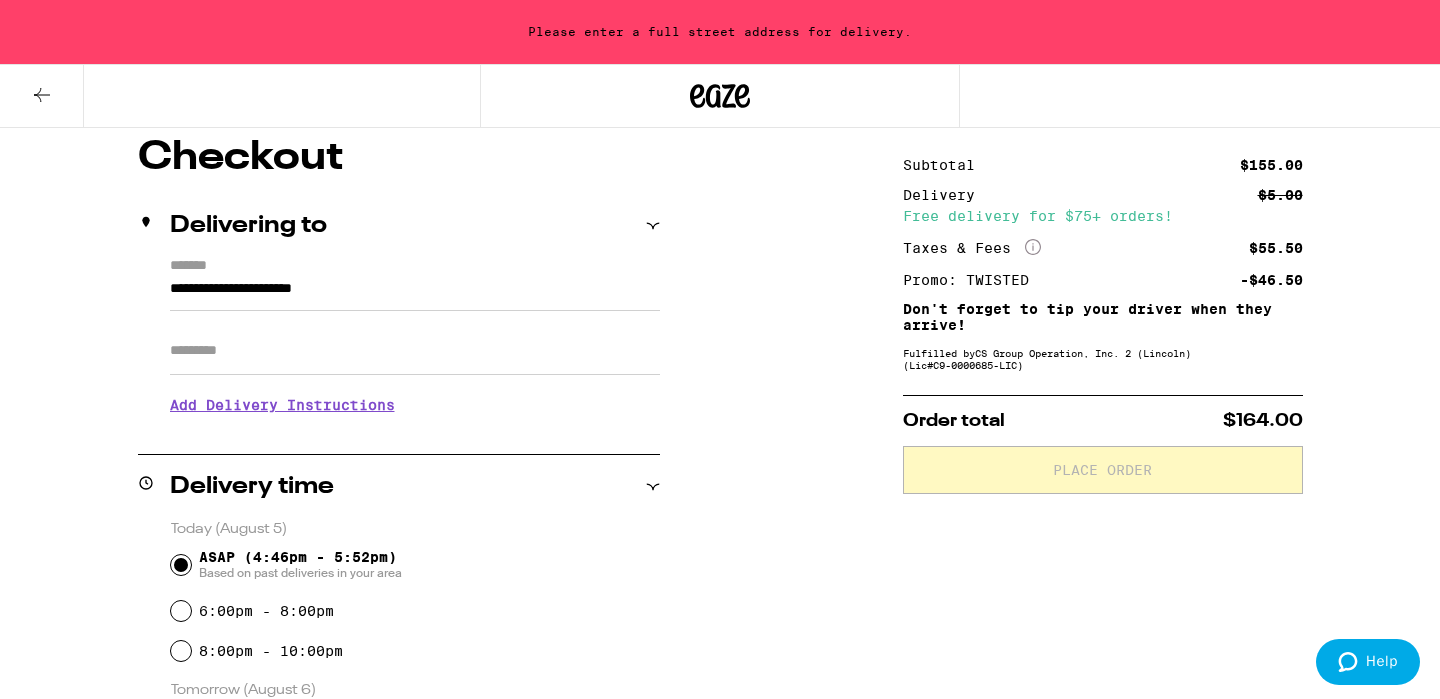 scroll, scrollTop: 167, scrollLeft: 0, axis: vertical 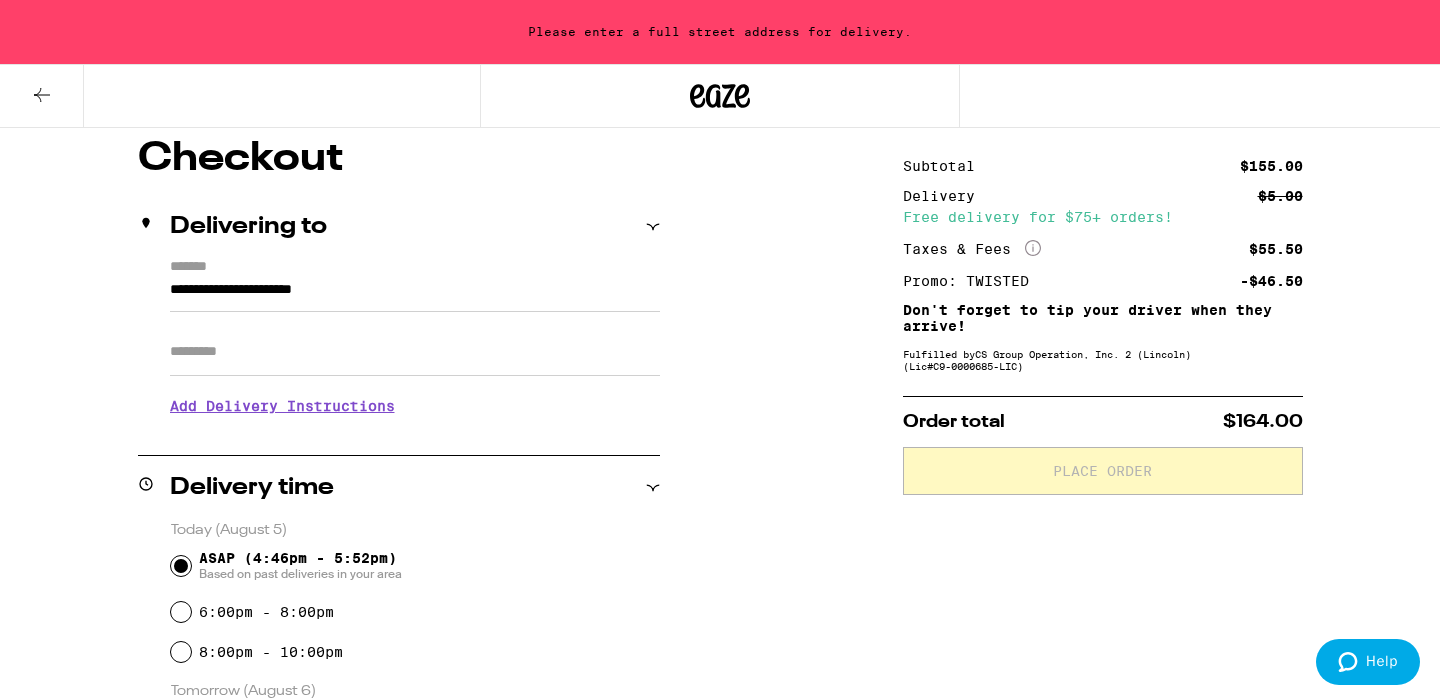 click on "Add Delivery Instructions" at bounding box center [415, 406] 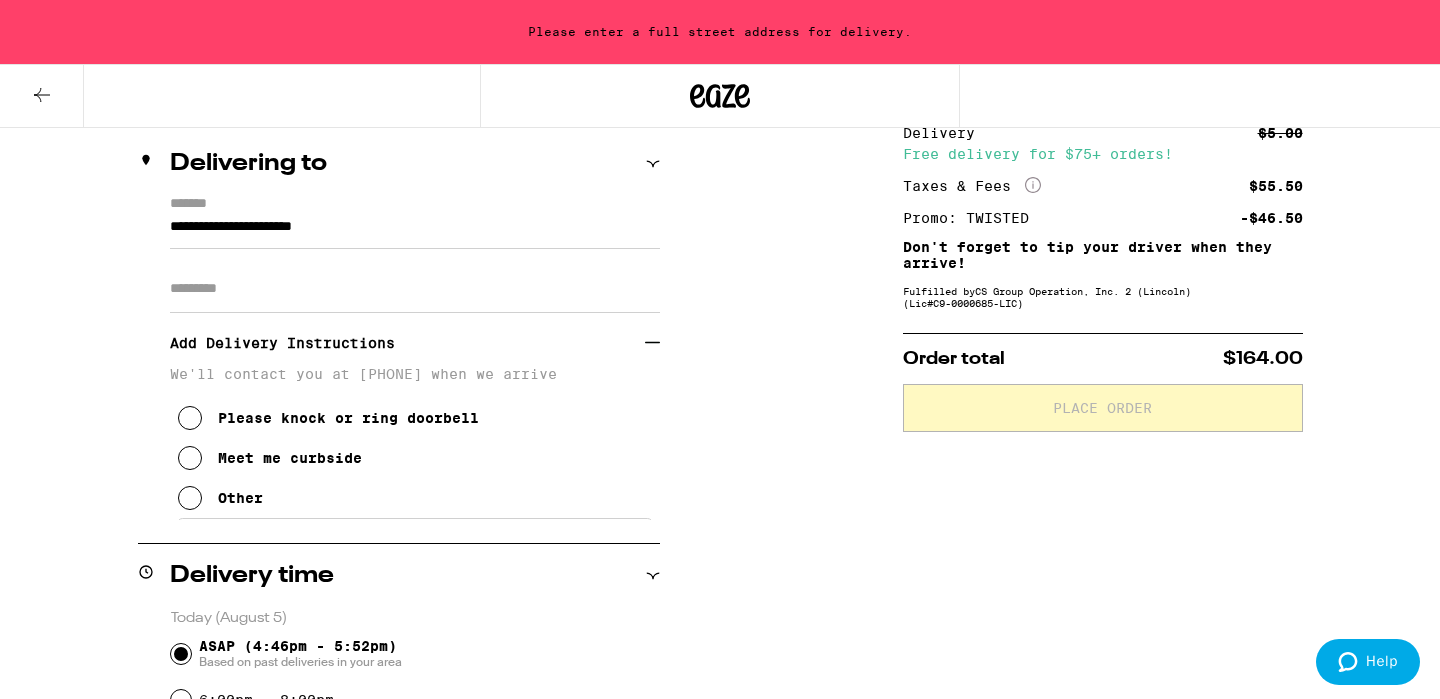 scroll, scrollTop: 242, scrollLeft: 0, axis: vertical 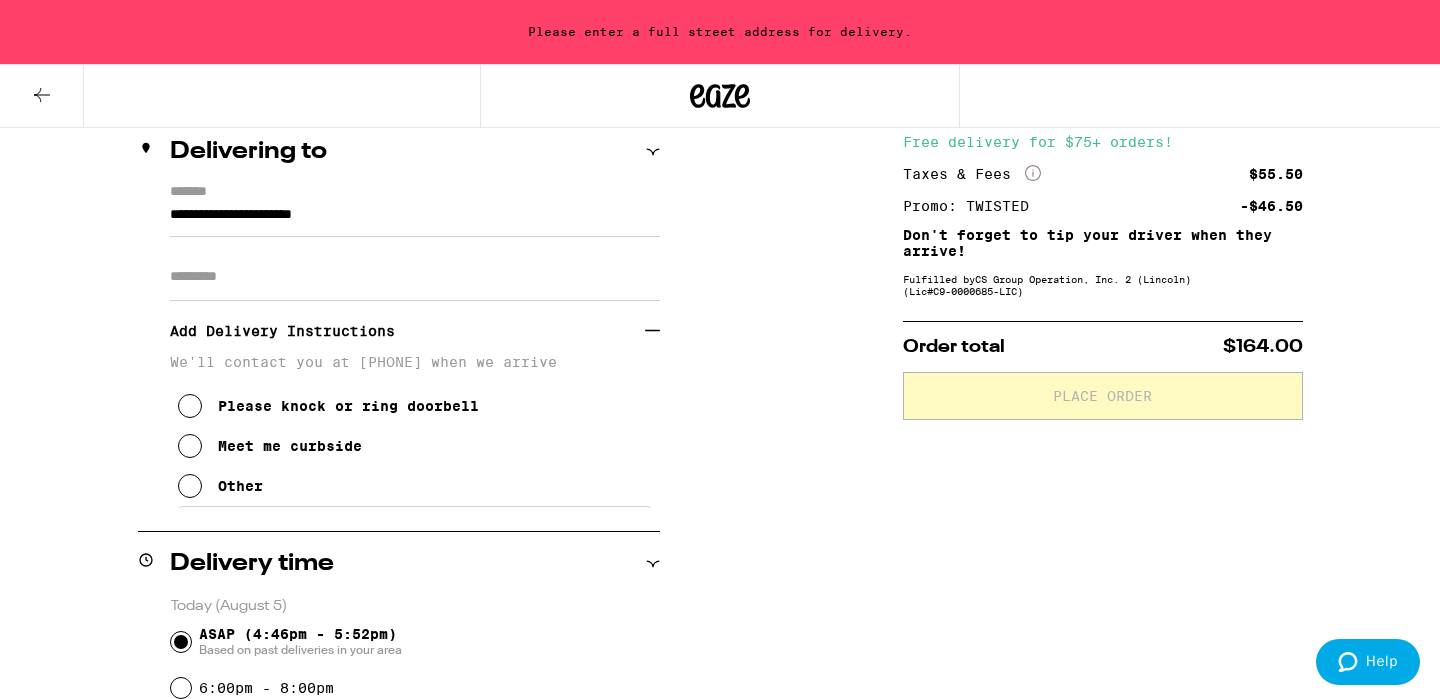 click on "Apt/Suite" at bounding box center (415, 277) 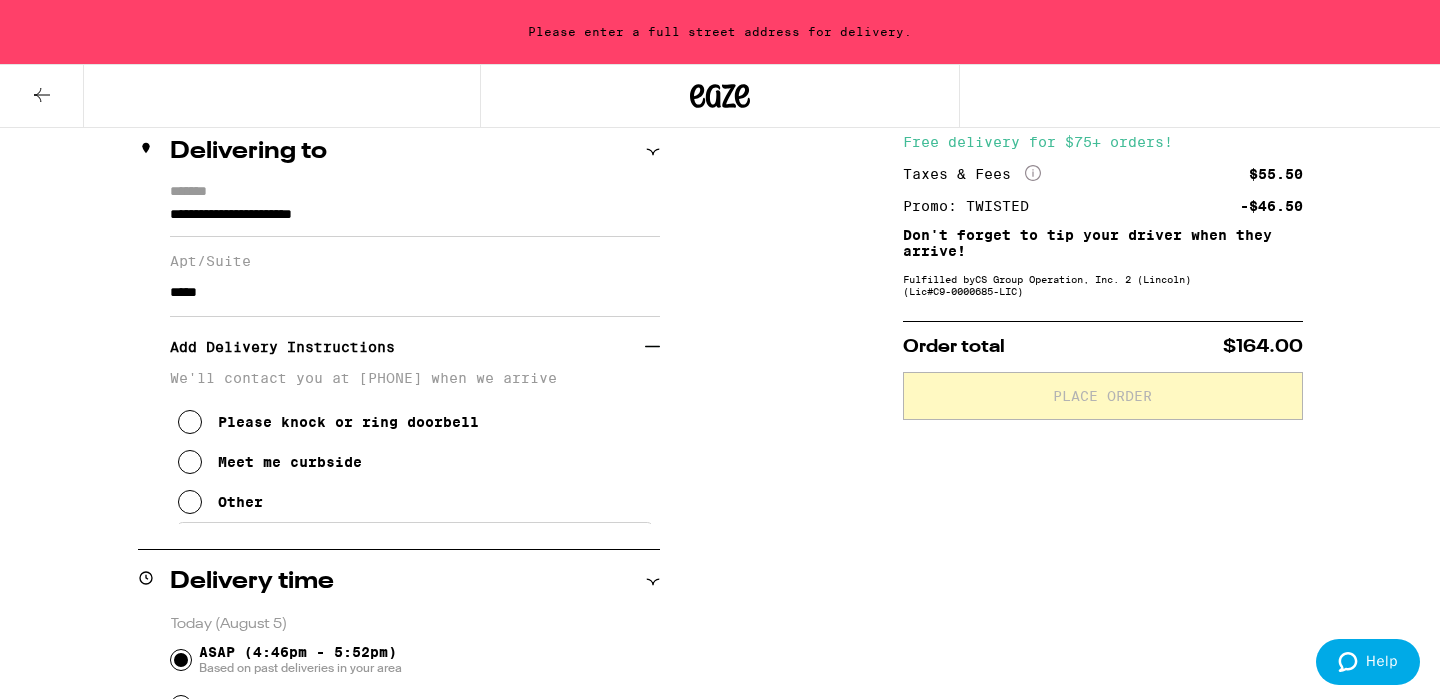 type on "*****" 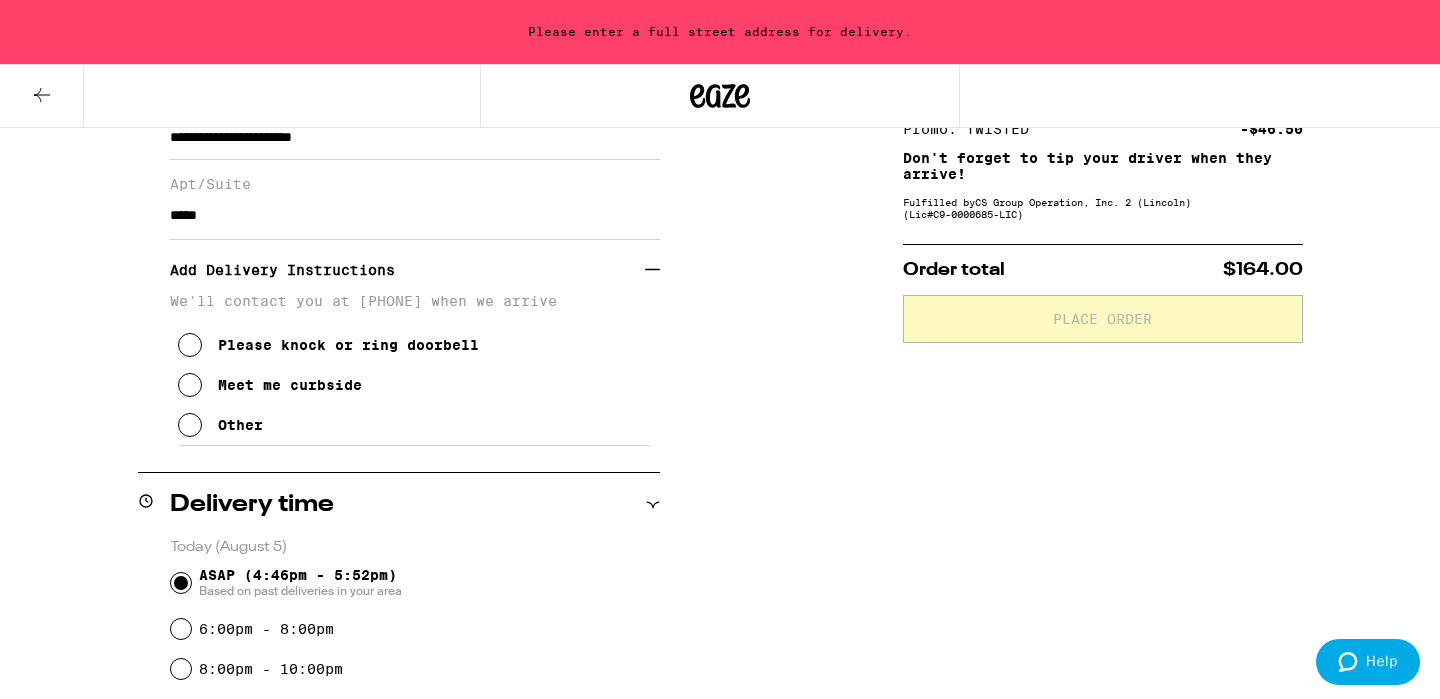 scroll, scrollTop: 323, scrollLeft: 0, axis: vertical 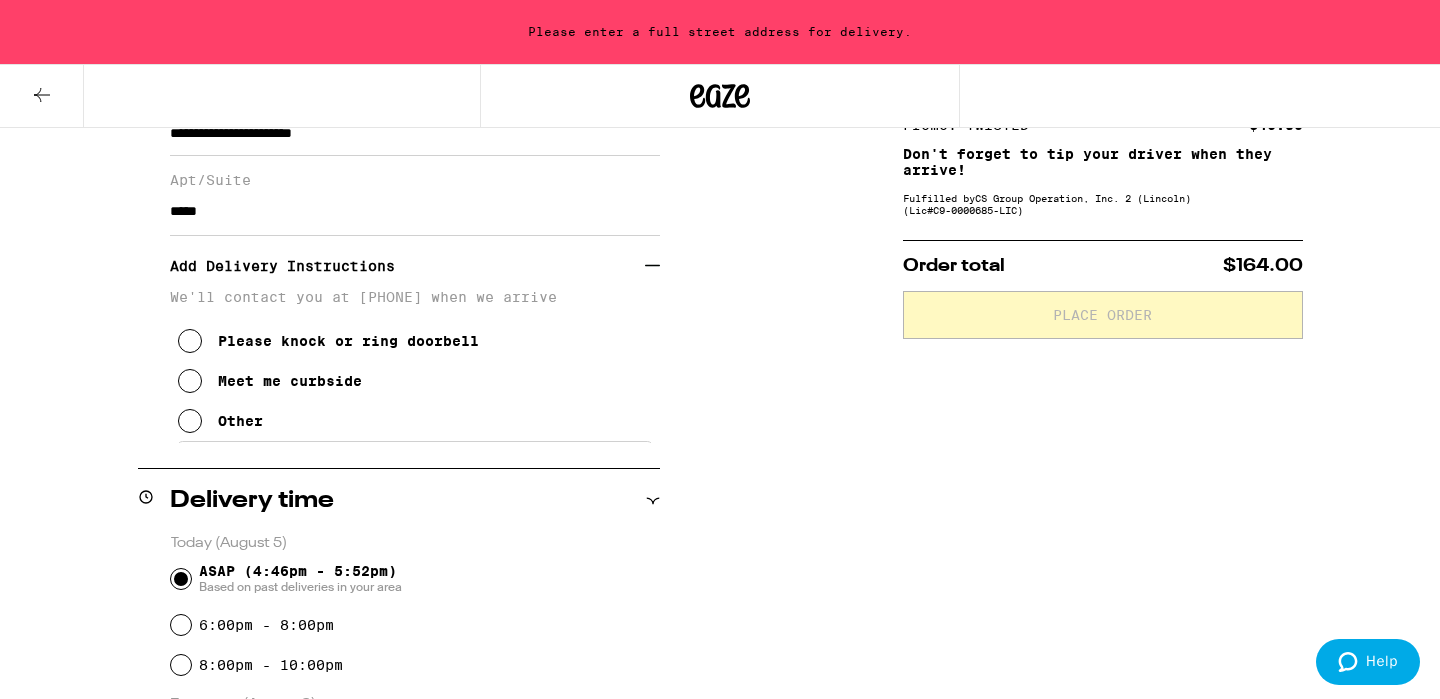 click at bounding box center (190, 421) 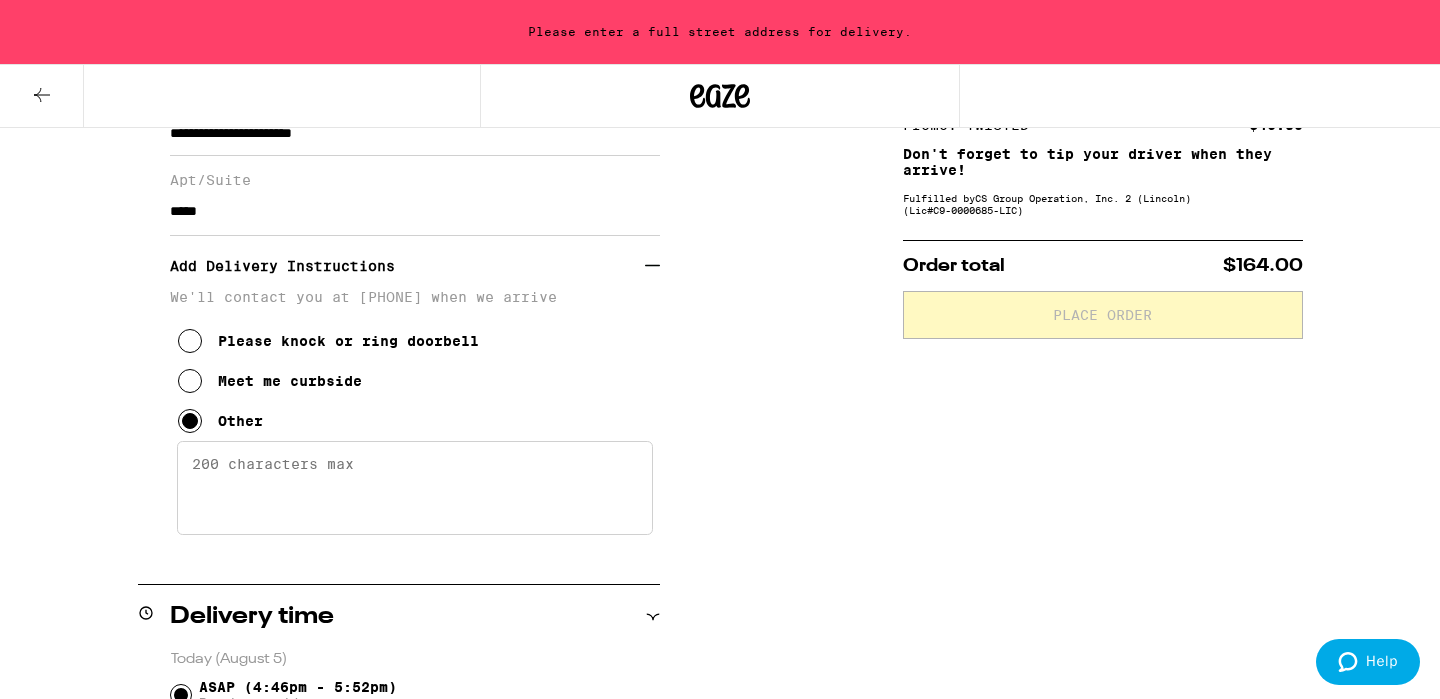 click on "Enter any other delivery instructions you want driver to know" at bounding box center (415, 488) 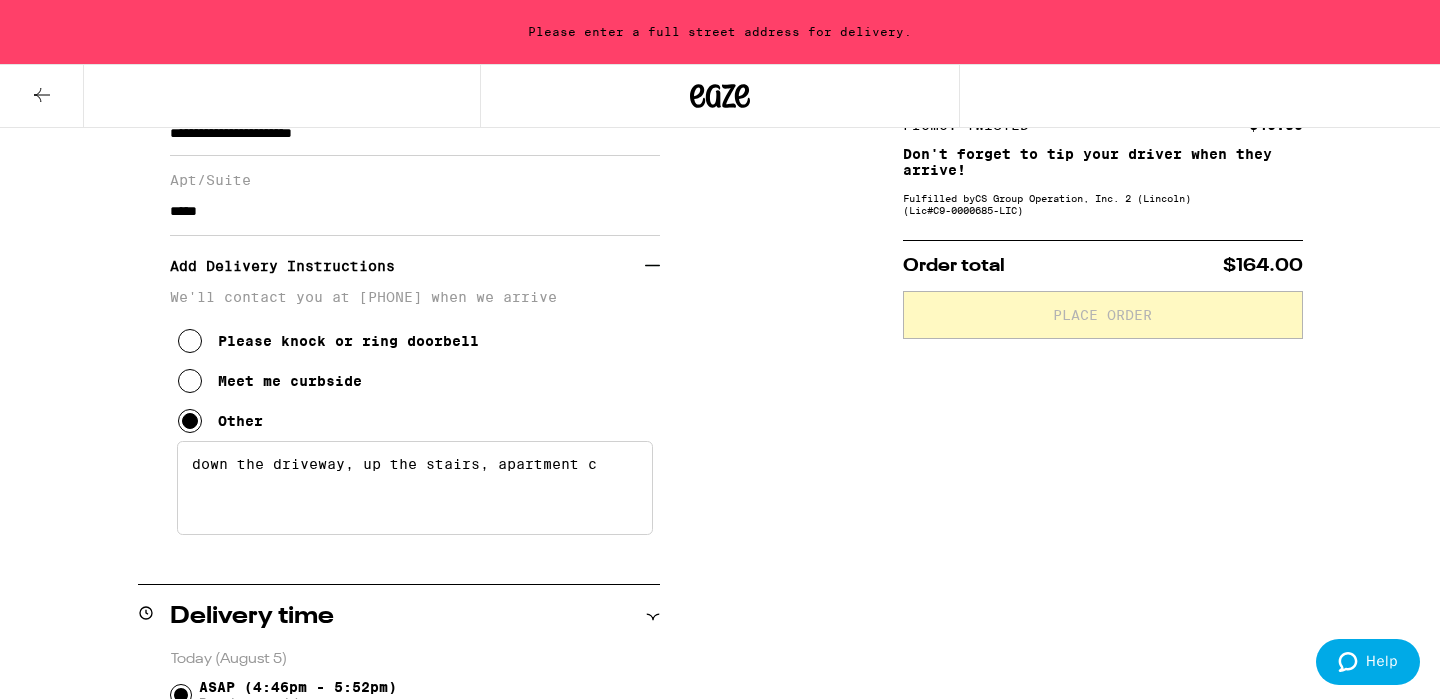 type on "down the driveway, up the stairs, apartment c" 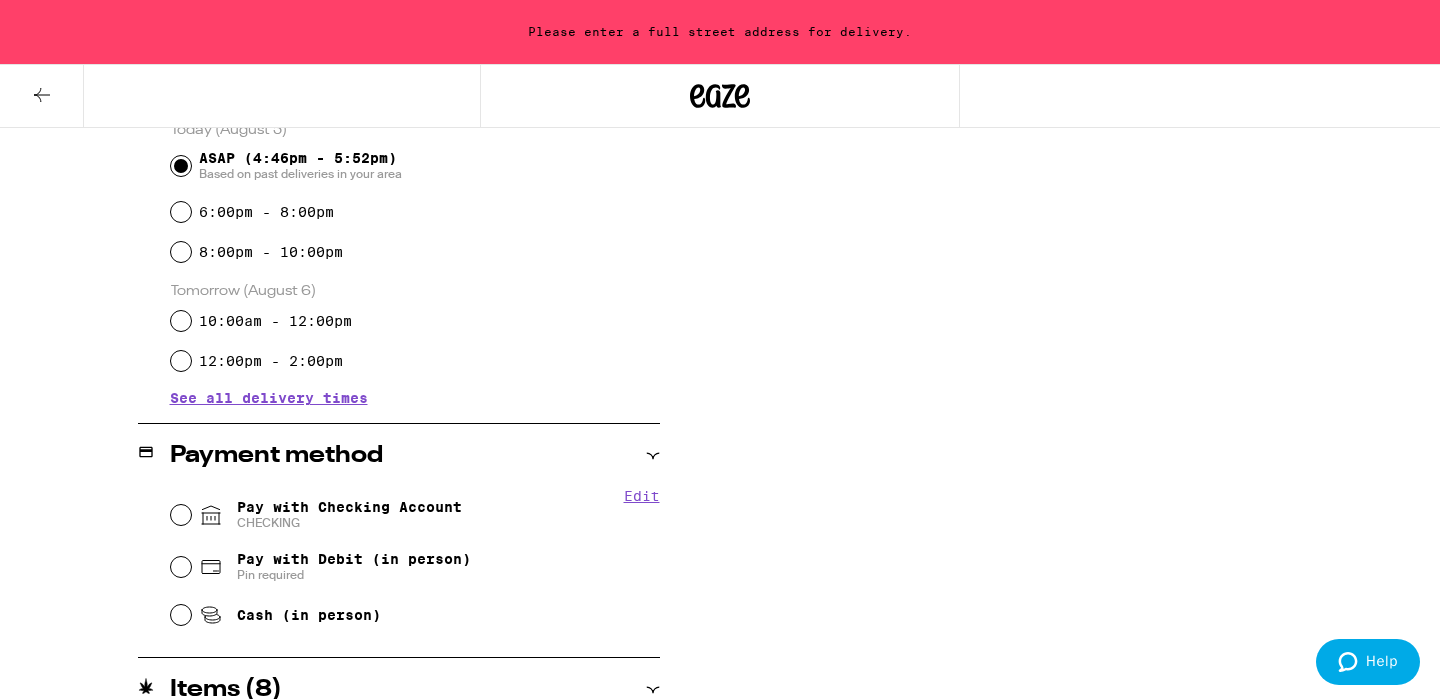 scroll, scrollTop: 853, scrollLeft: 0, axis: vertical 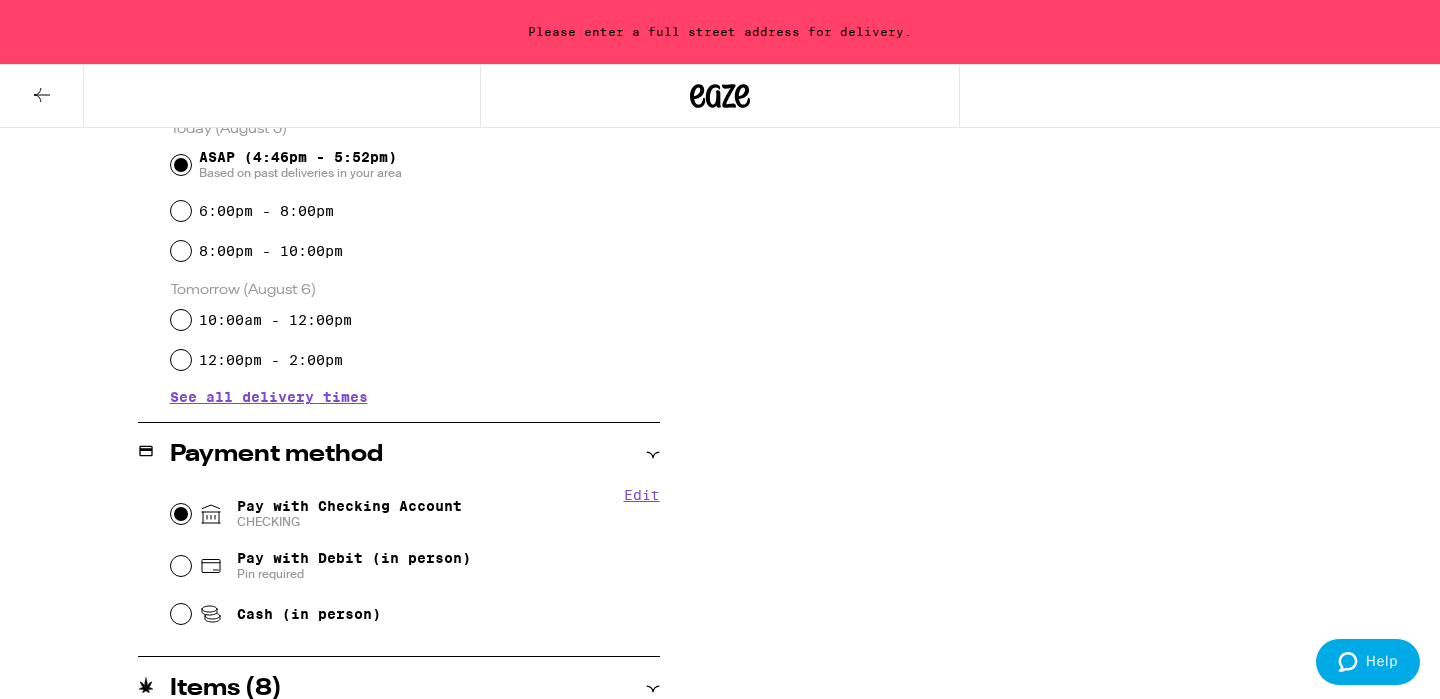 click on "Pay with Checking Account CHECKING" at bounding box center (181, 514) 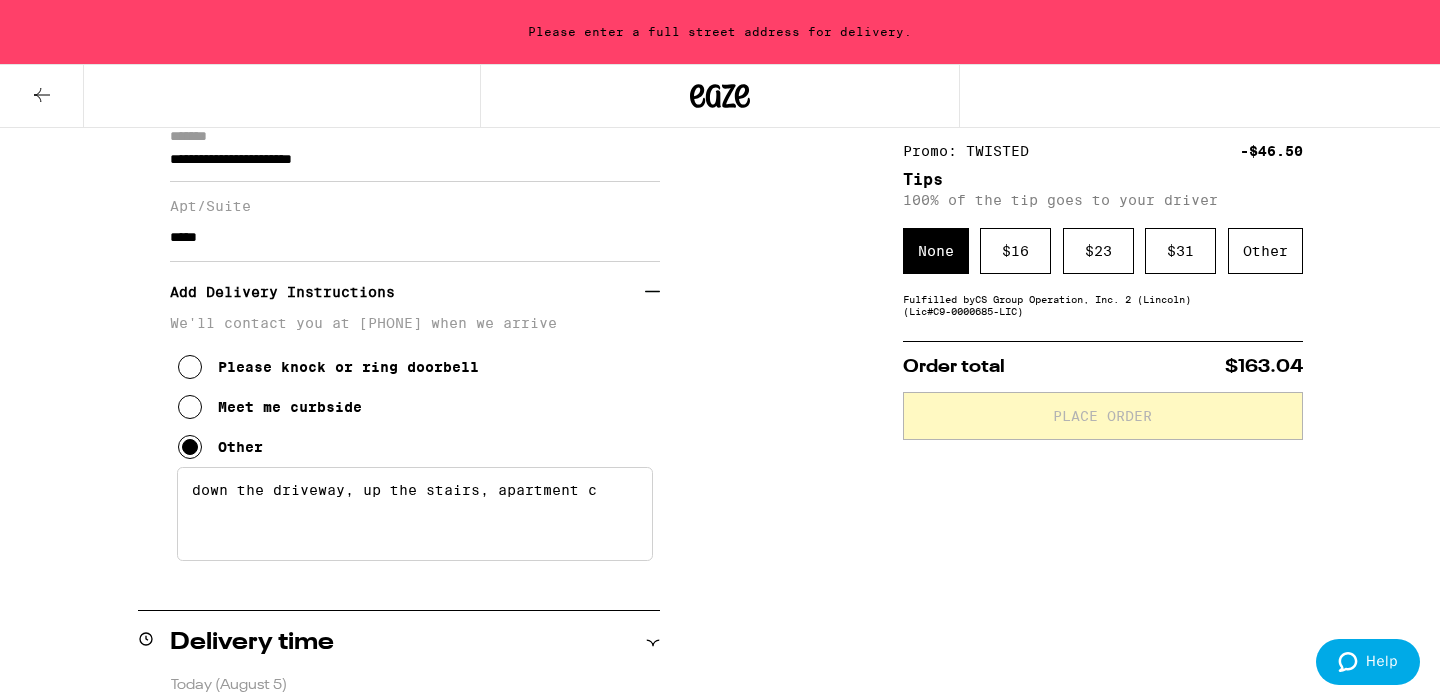 scroll, scrollTop: 107, scrollLeft: 0, axis: vertical 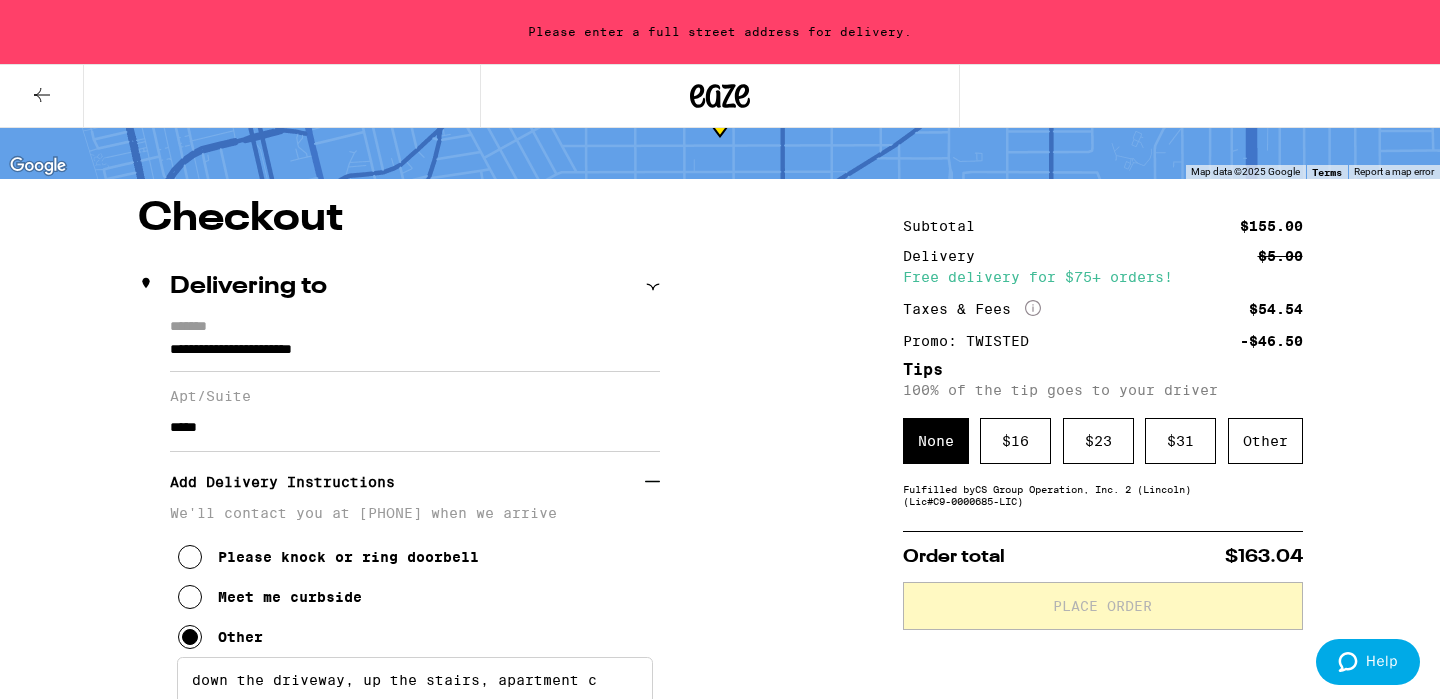 click on "**********" at bounding box center [415, 355] 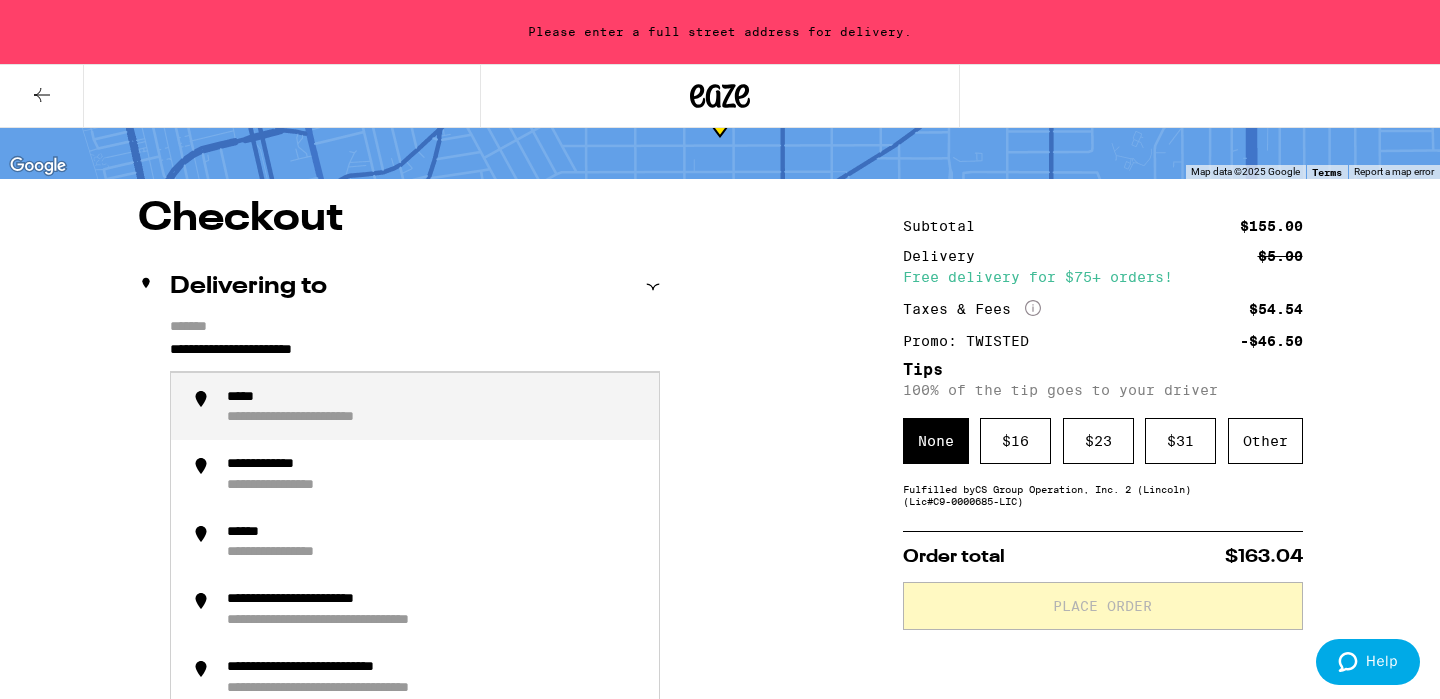 click on "**********" at bounding box center (415, 355) 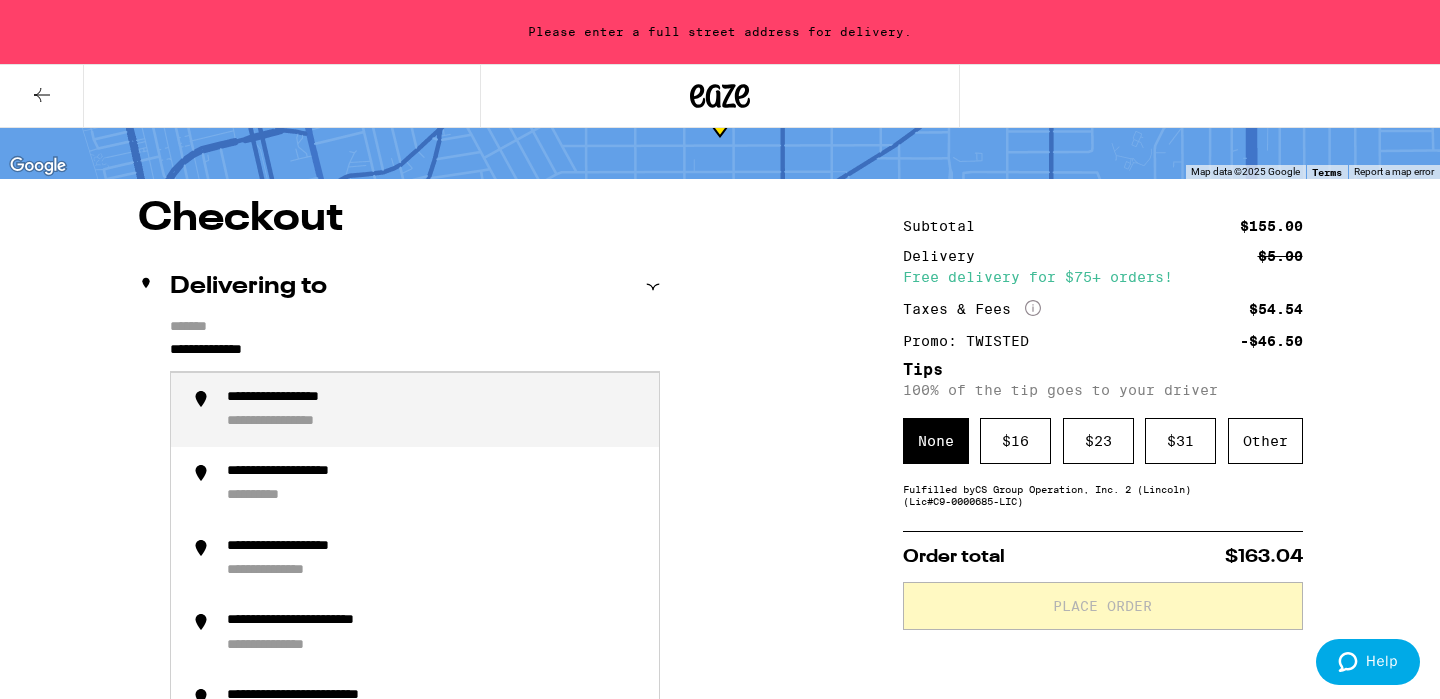 click on "**********" at bounding box center [304, 422] 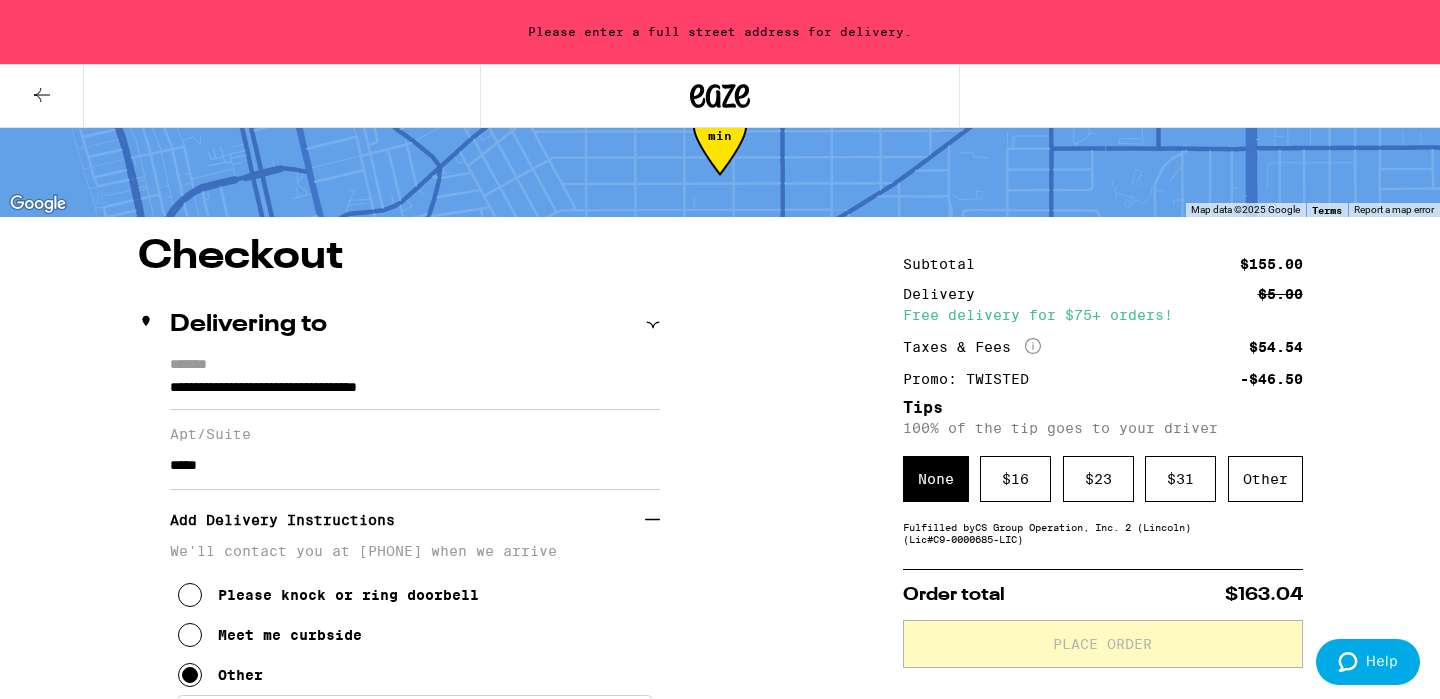 scroll, scrollTop: 93, scrollLeft: 0, axis: vertical 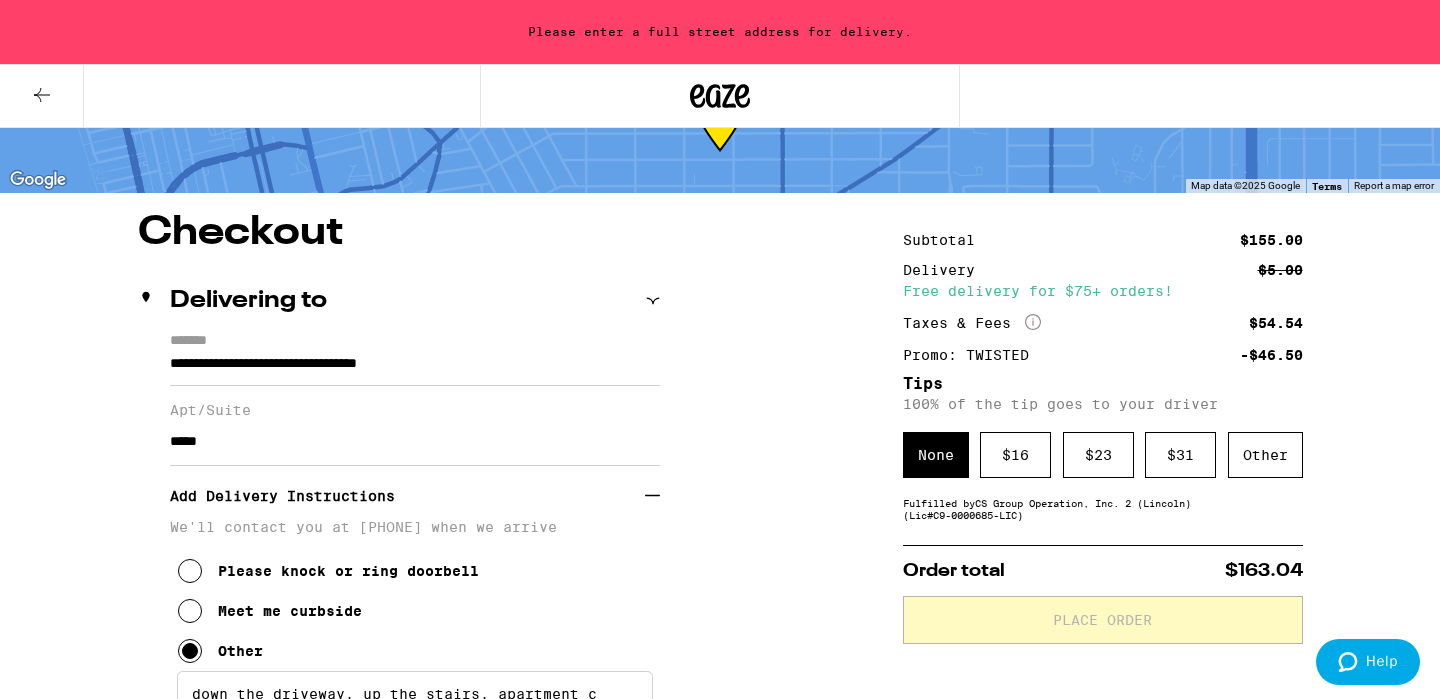 click on "*****" at bounding box center [415, 442] 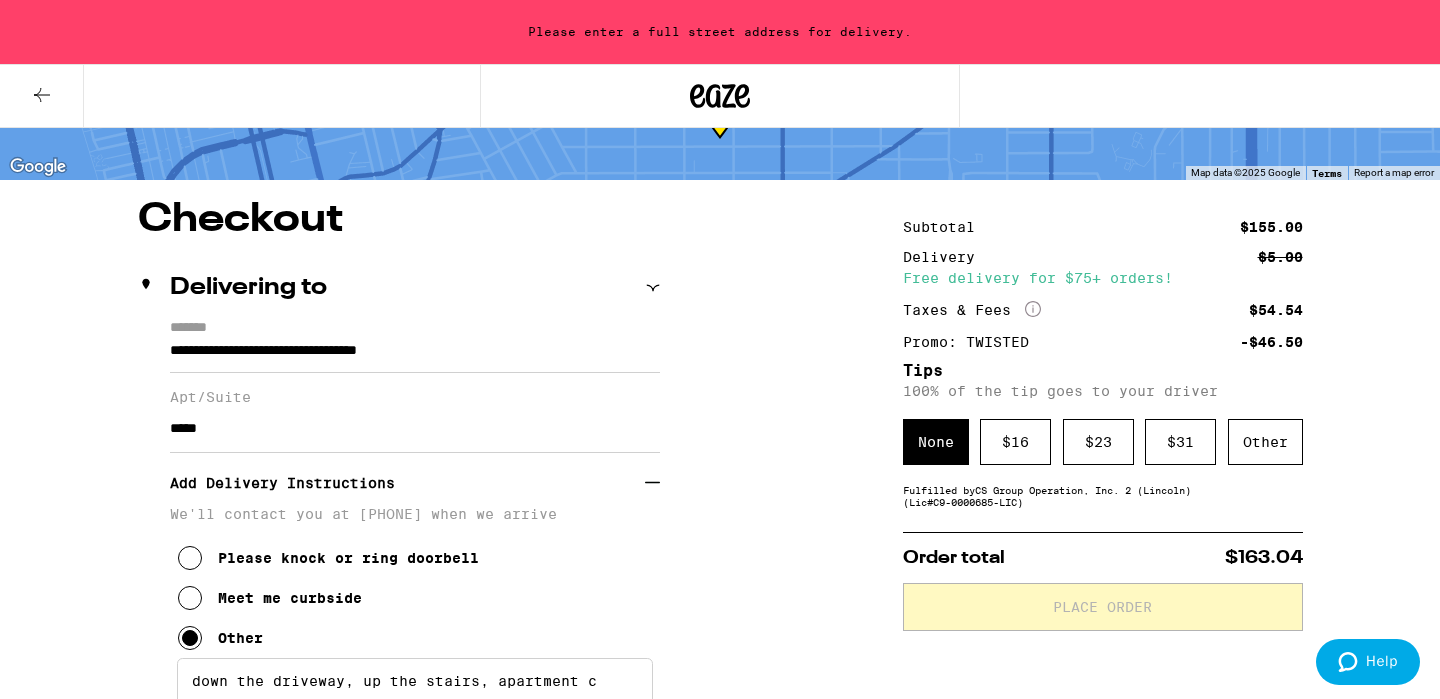 scroll, scrollTop: 111, scrollLeft: 0, axis: vertical 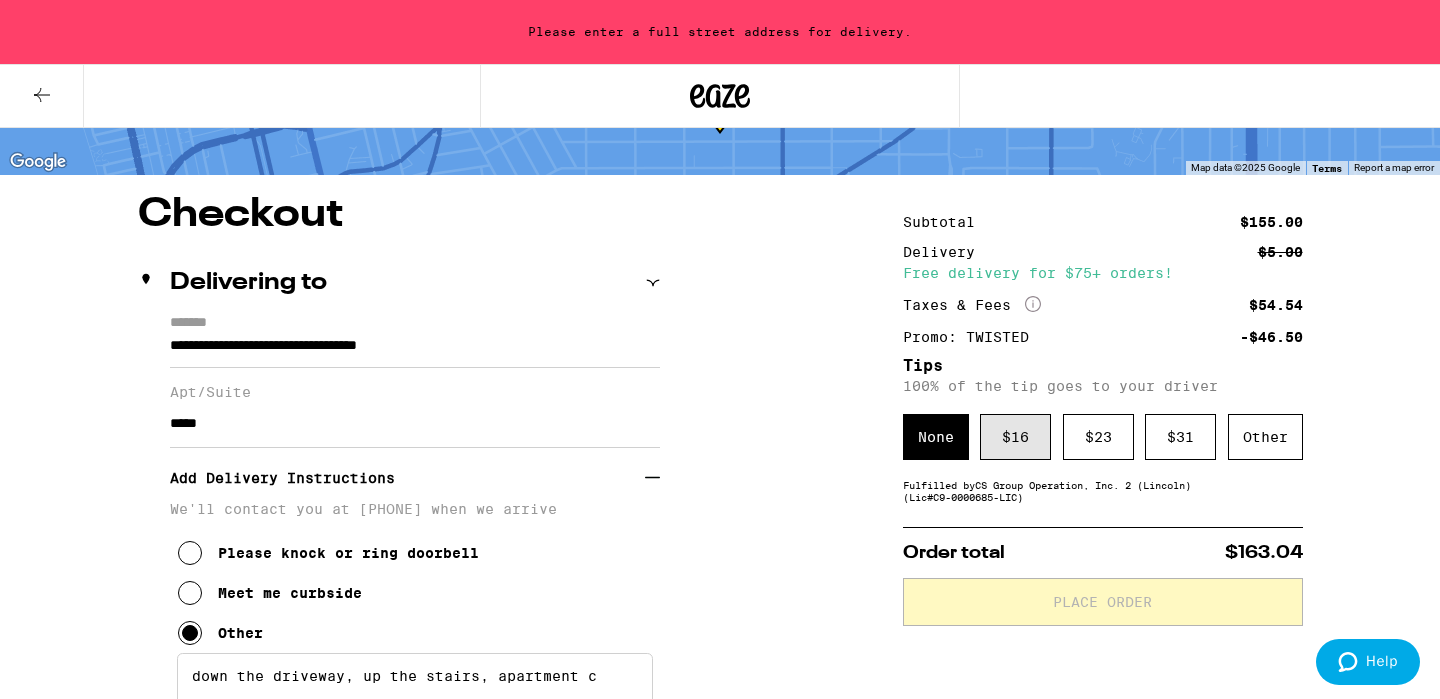click on "$ 16" at bounding box center [1015, 437] 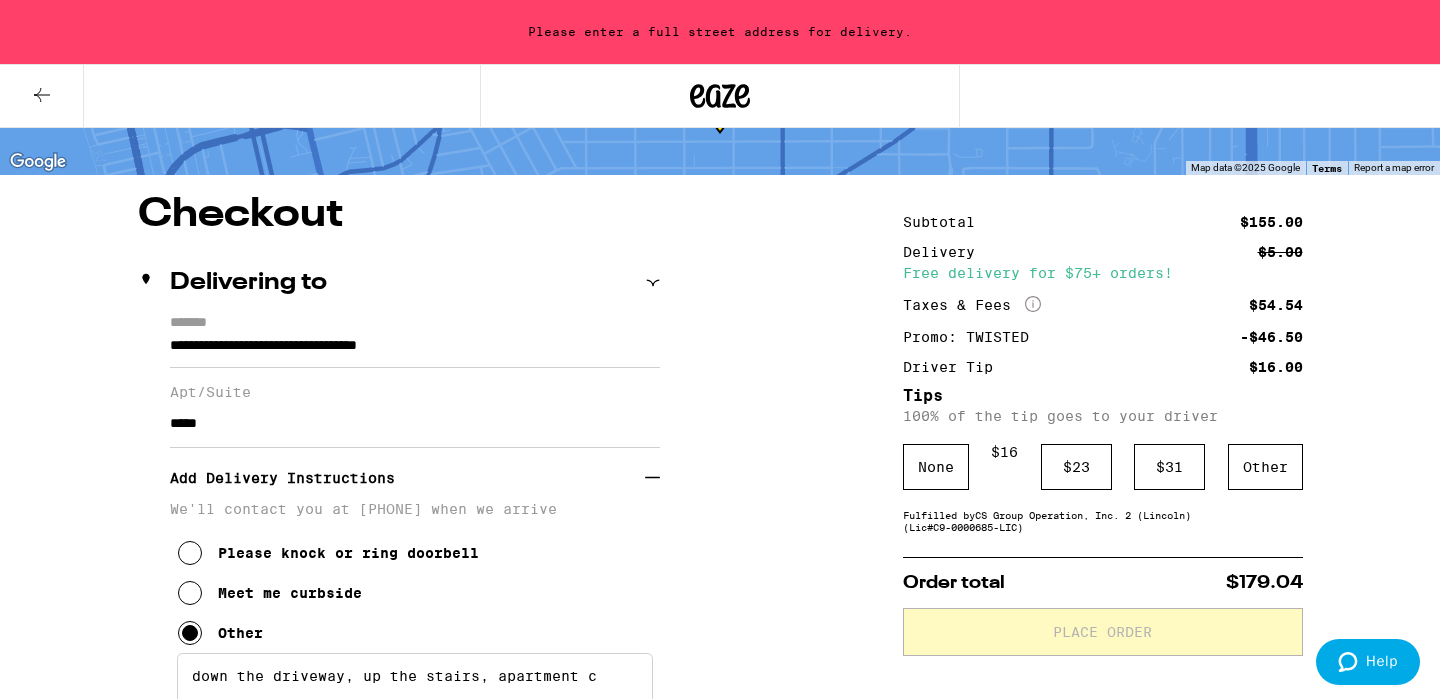 scroll, scrollTop: 95, scrollLeft: 0, axis: vertical 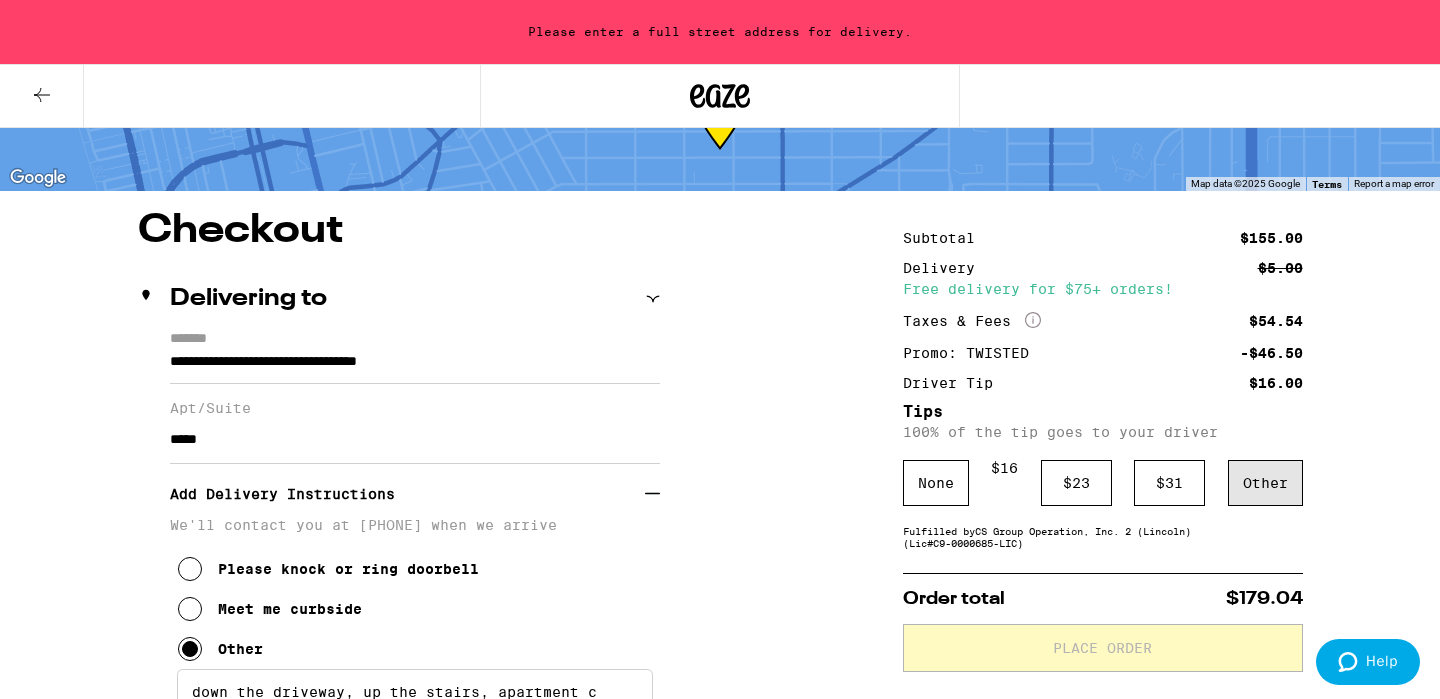 click on "Other" at bounding box center (1265, 483) 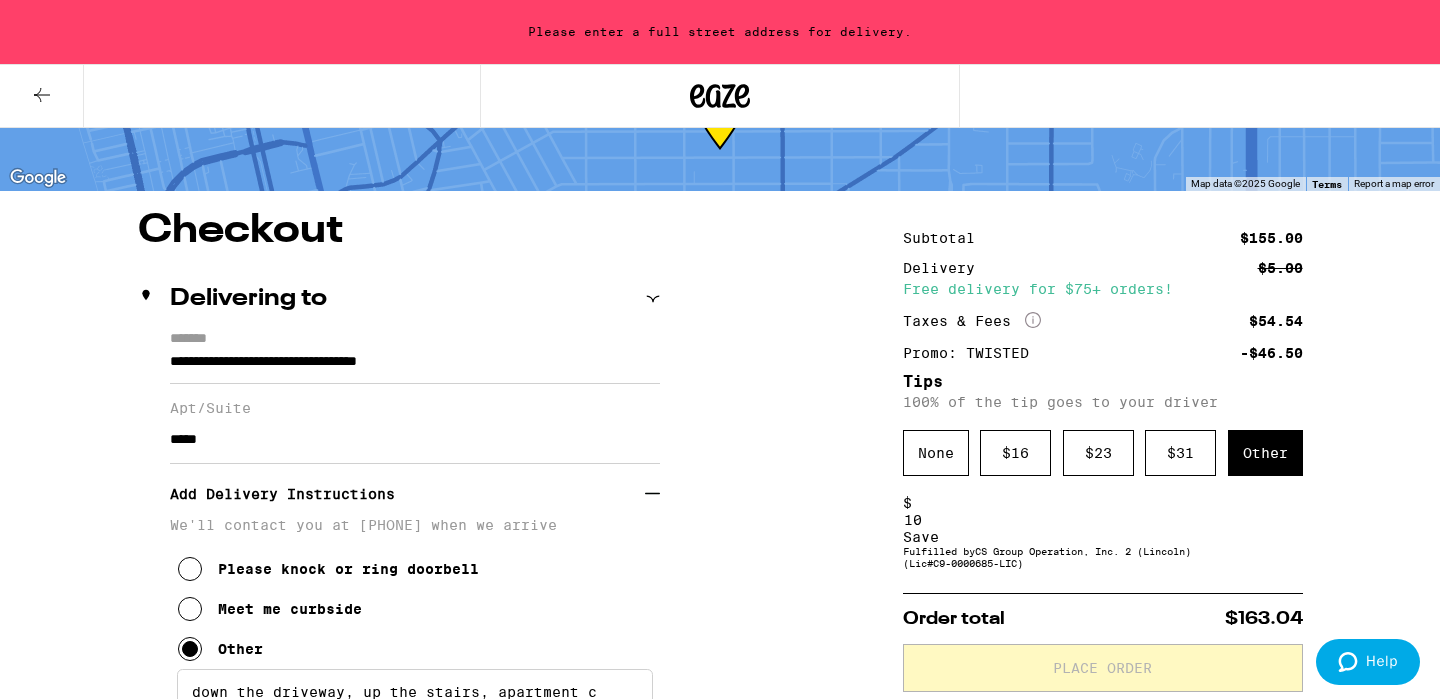 type on "10" 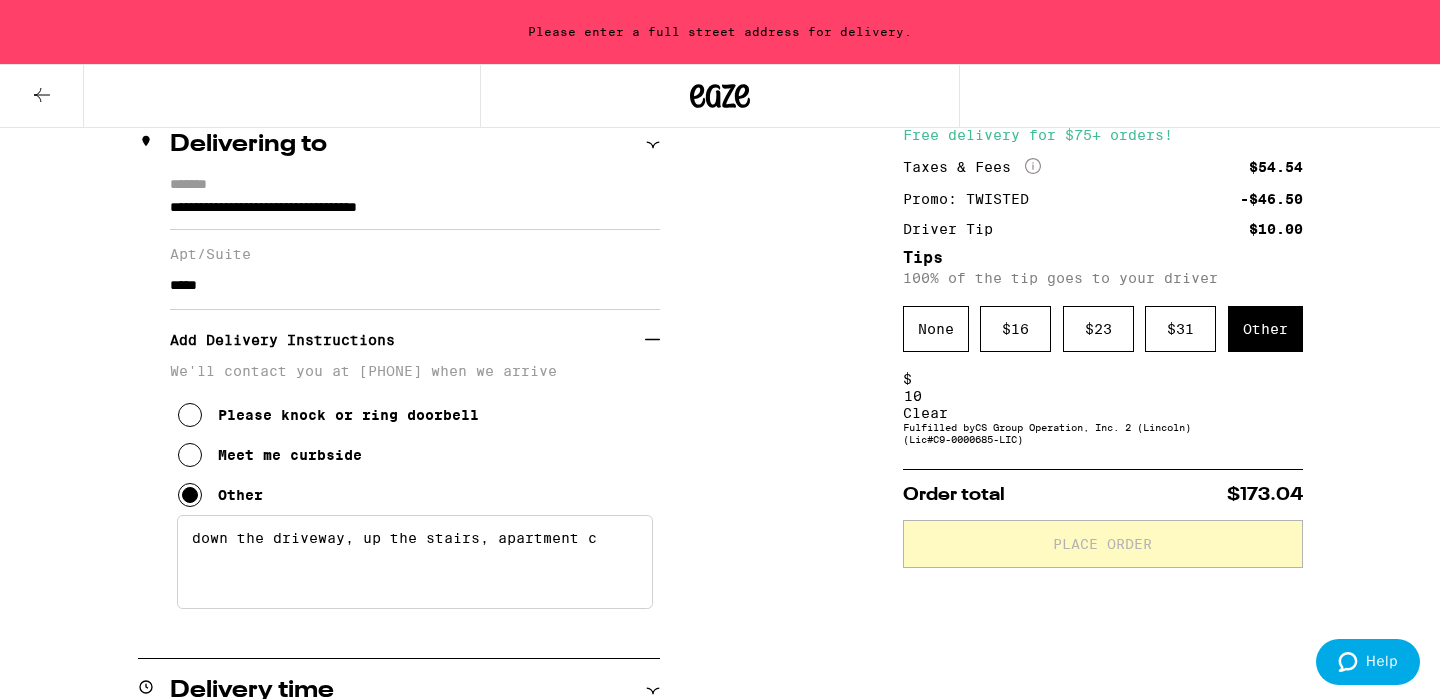 scroll, scrollTop: 228, scrollLeft: 0, axis: vertical 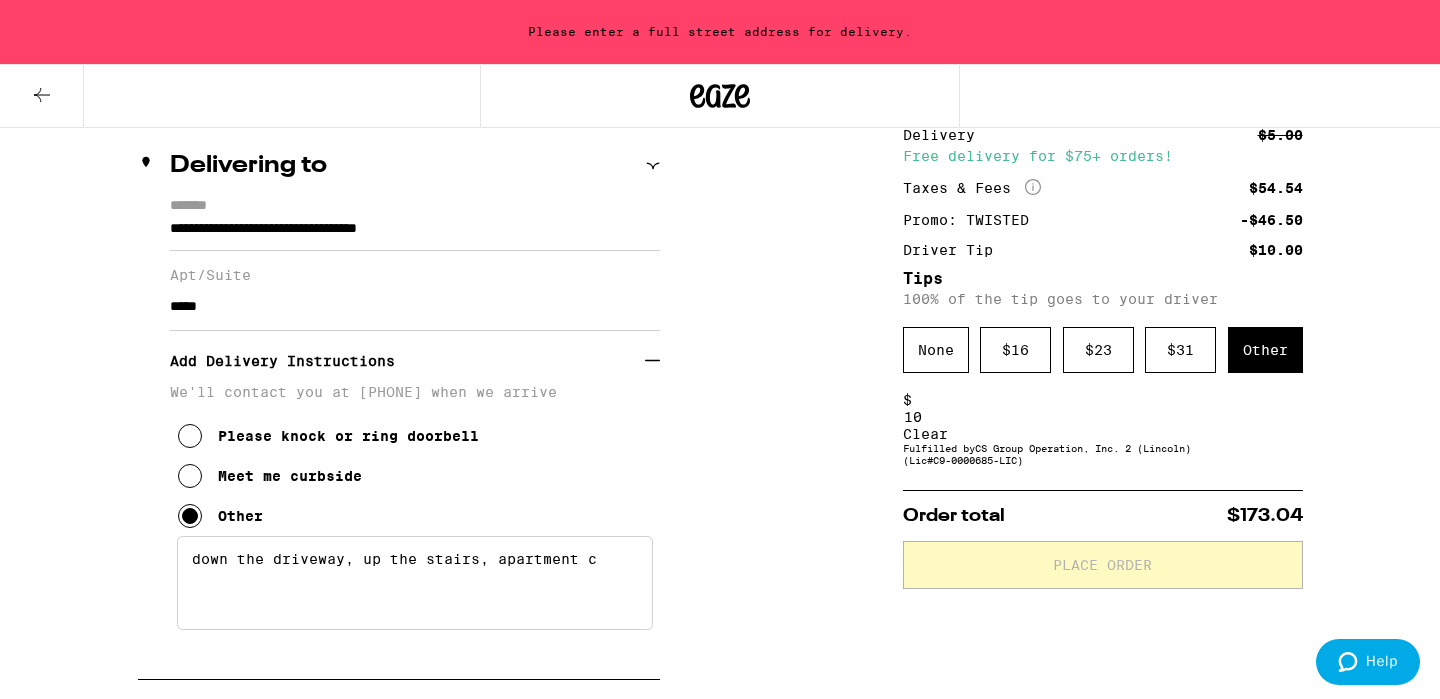 click on "*****" at bounding box center [415, 307] 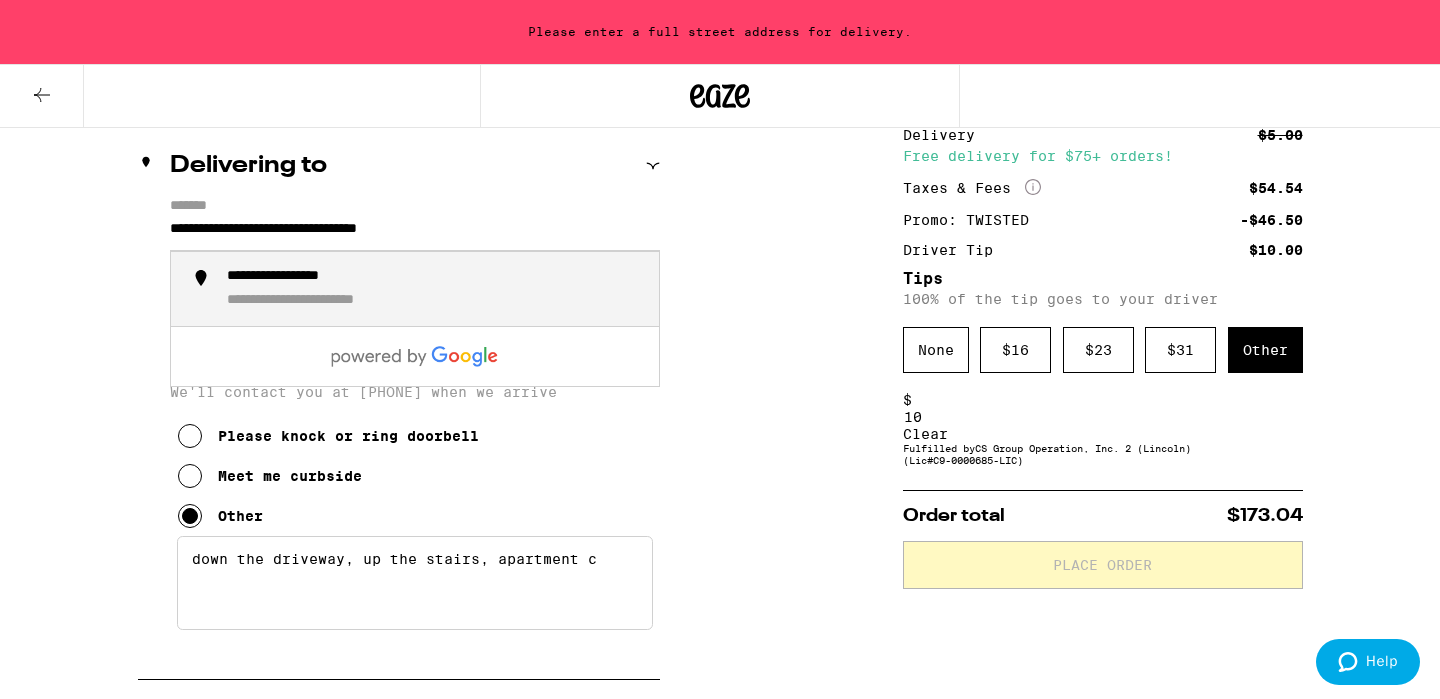 click on "**********" at bounding box center (415, 289) 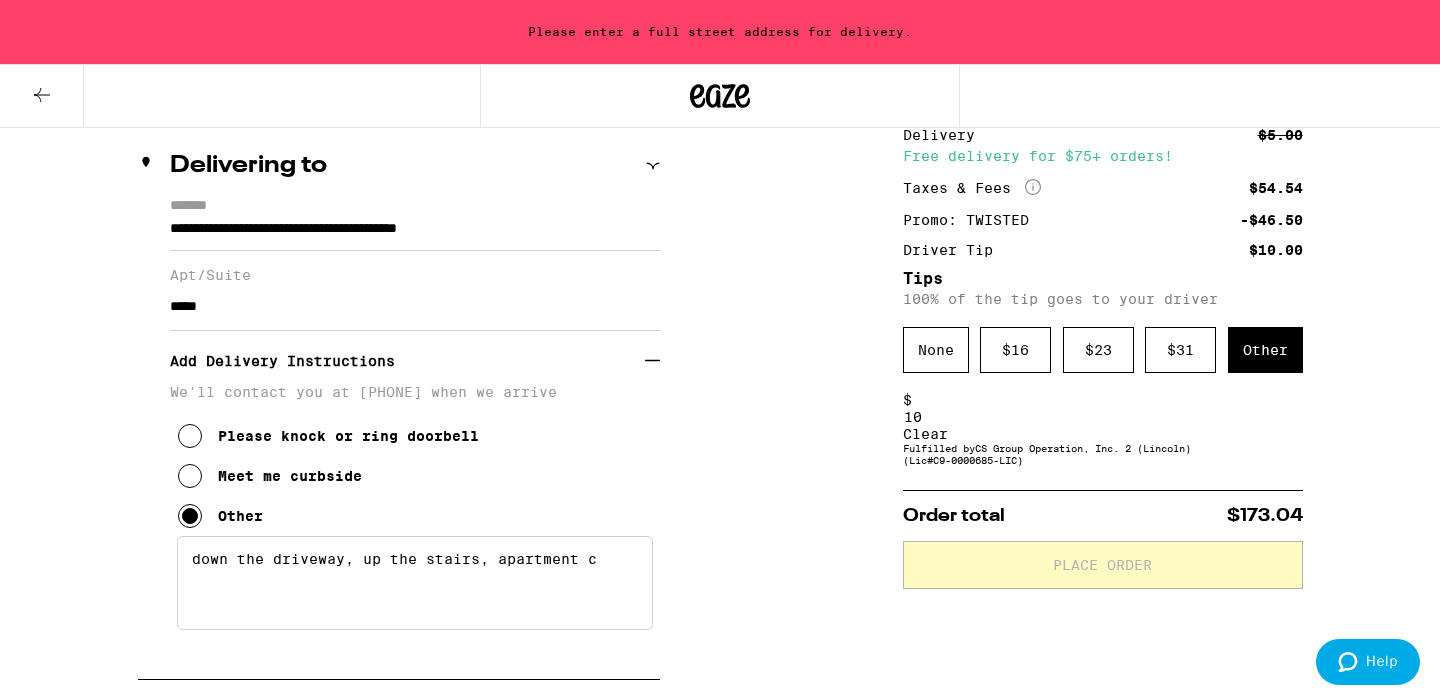 type on "**********" 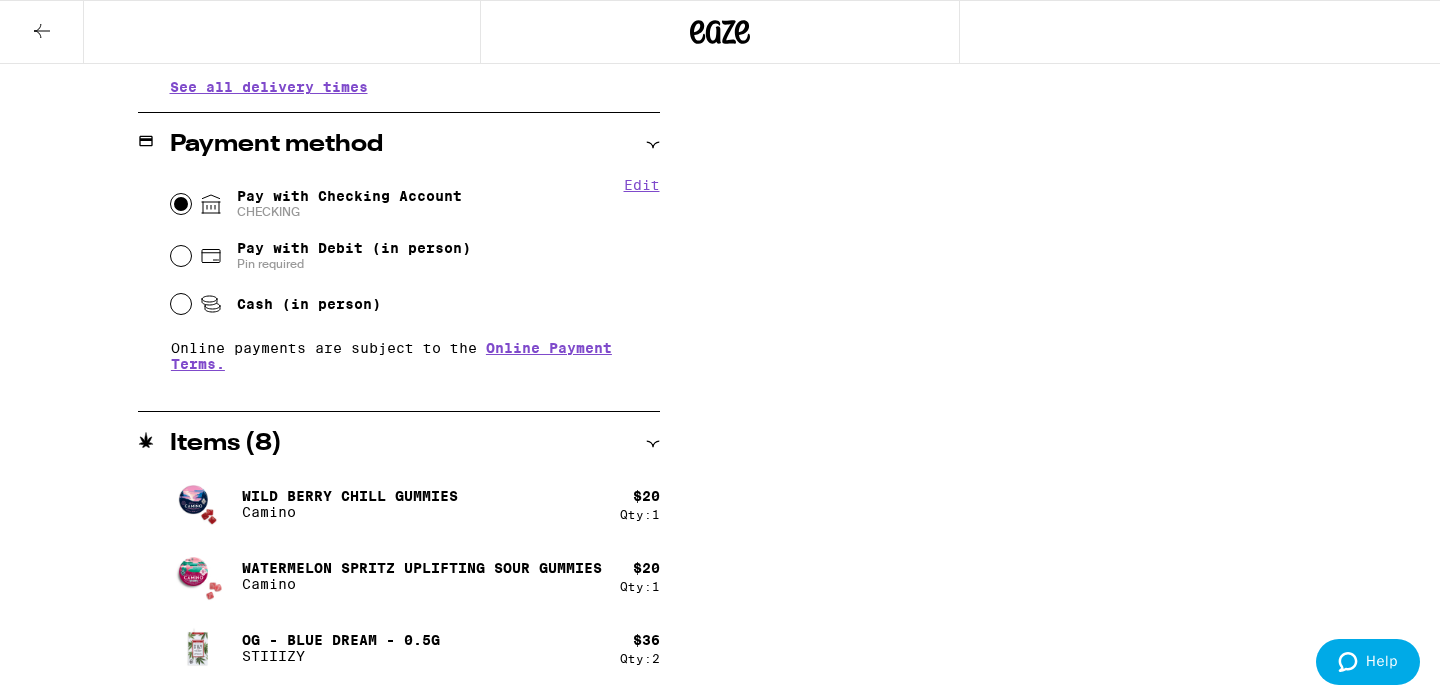 scroll, scrollTop: 1102, scrollLeft: 0, axis: vertical 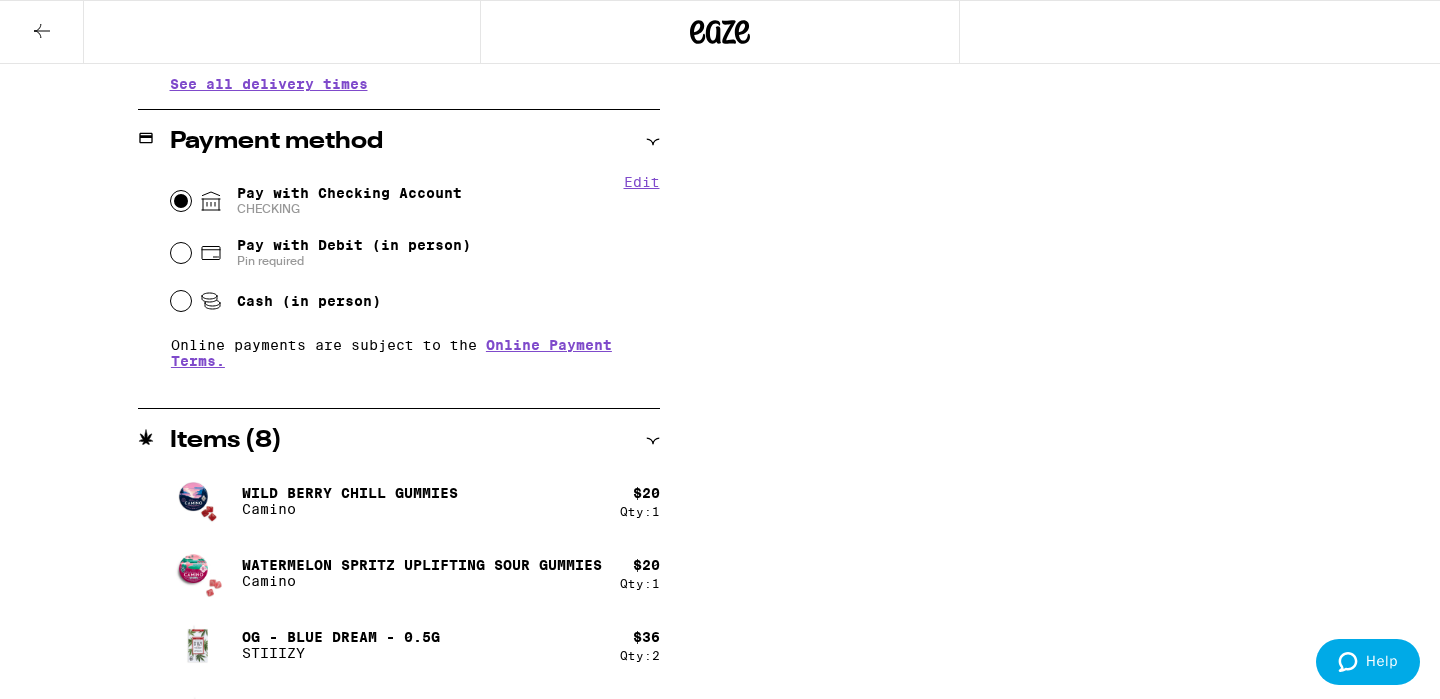 click on "Edit" at bounding box center (642, 182) 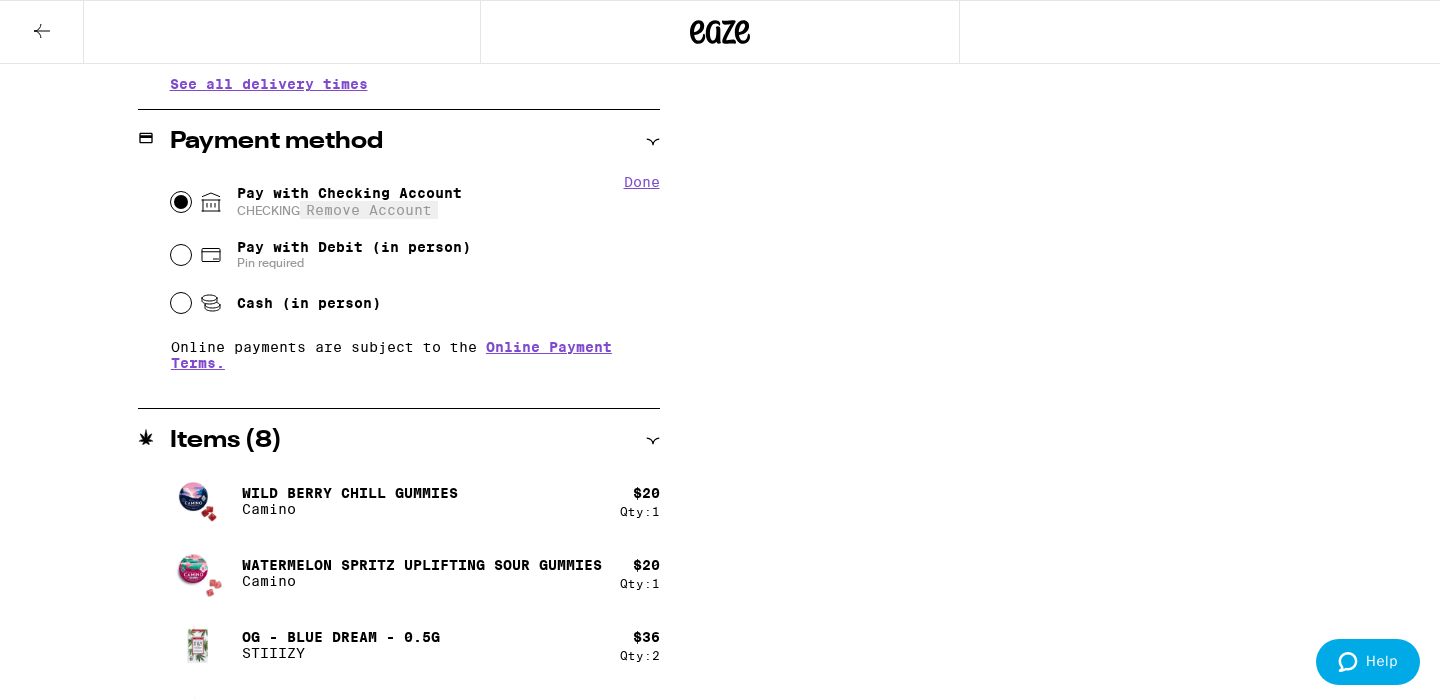 click on "Done" at bounding box center (642, 182) 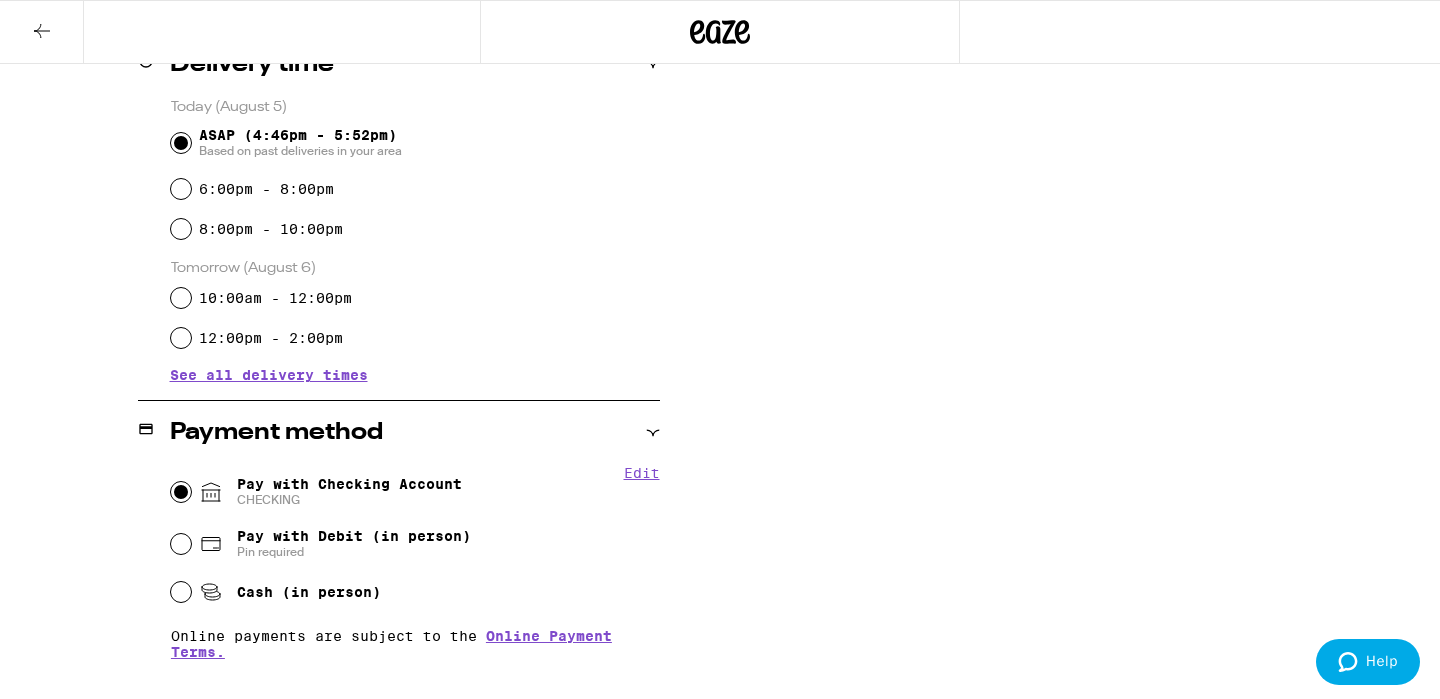 scroll, scrollTop: 906, scrollLeft: 0, axis: vertical 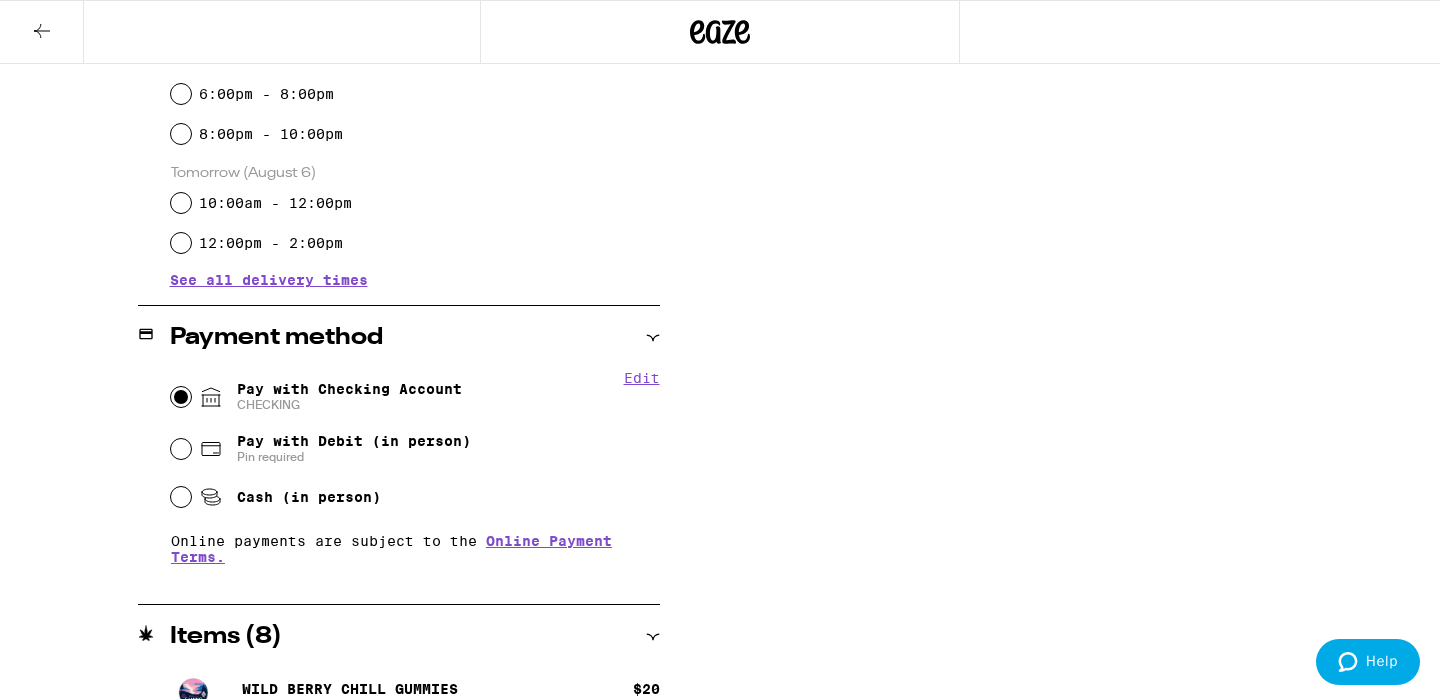 click on "Pay with Checking Account CHECKING" at bounding box center [349, 397] 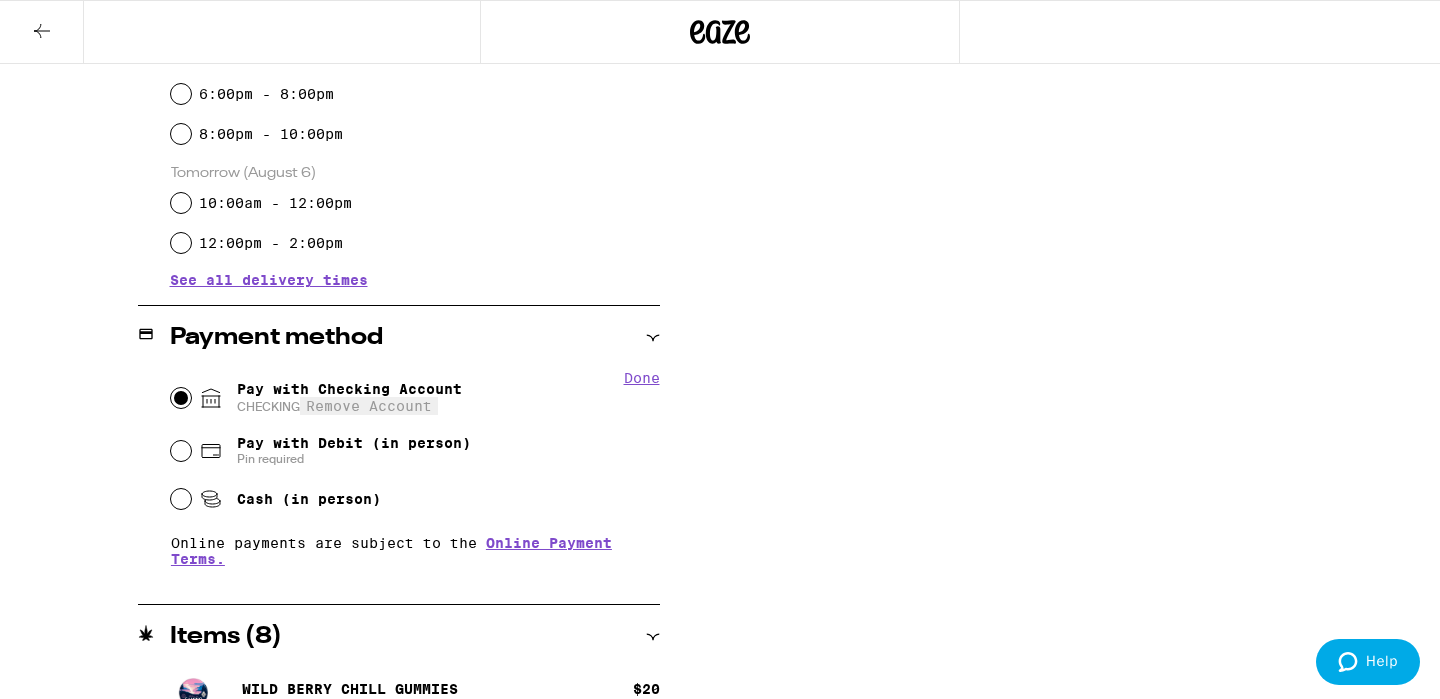 click on "Done" at bounding box center [642, 378] 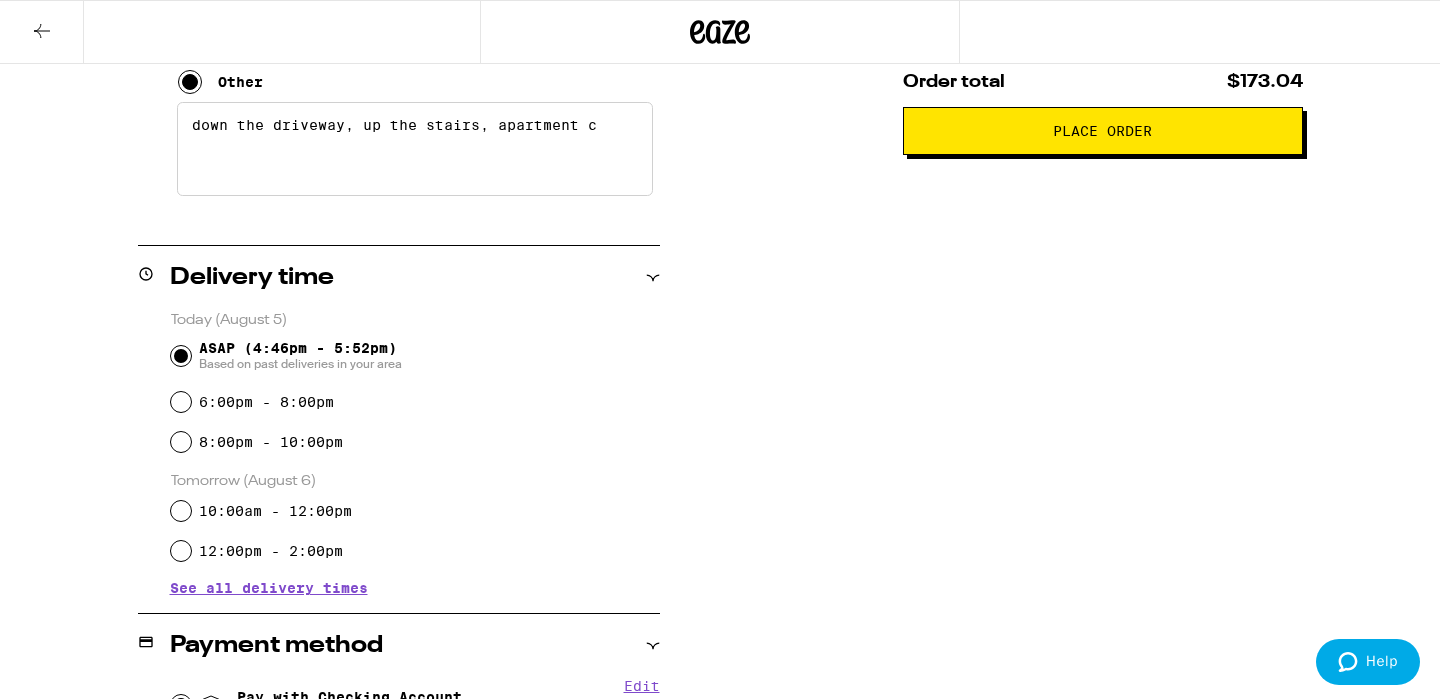 scroll, scrollTop: 95, scrollLeft: 0, axis: vertical 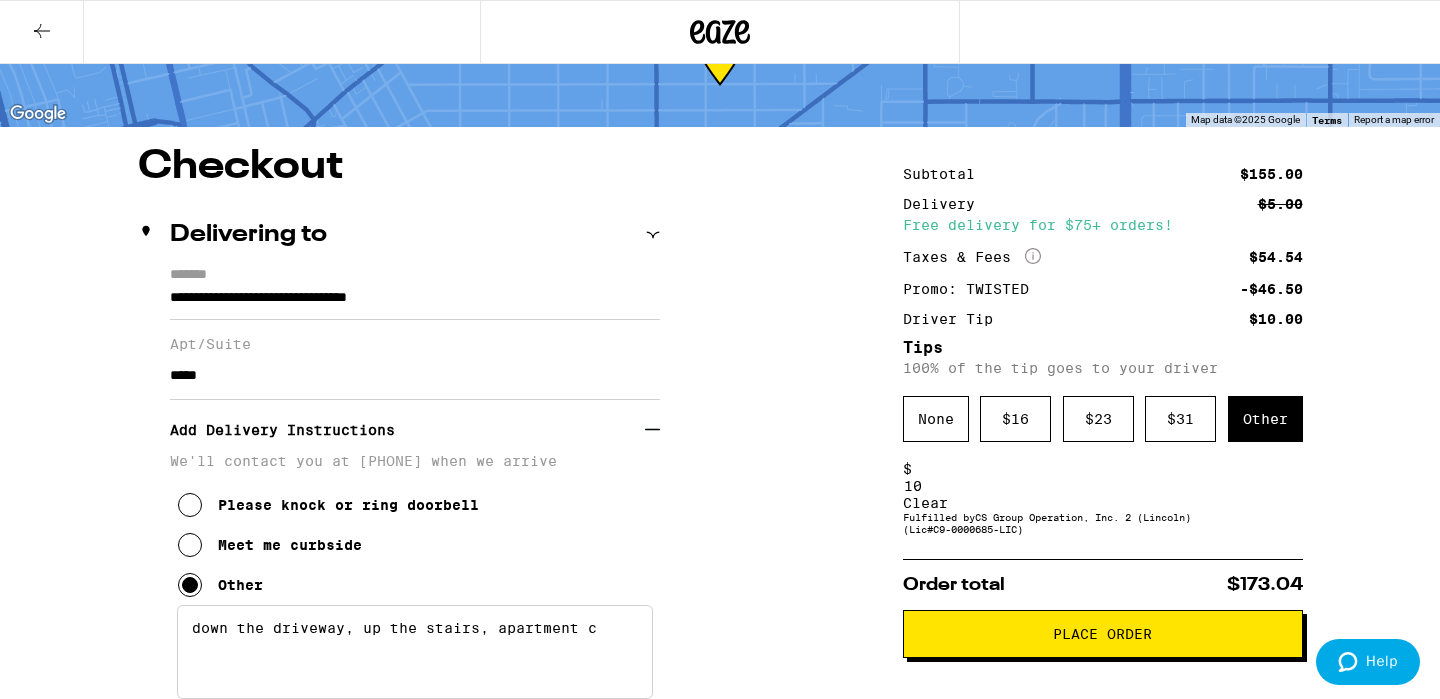click on "Place Order" at bounding box center (1103, 634) 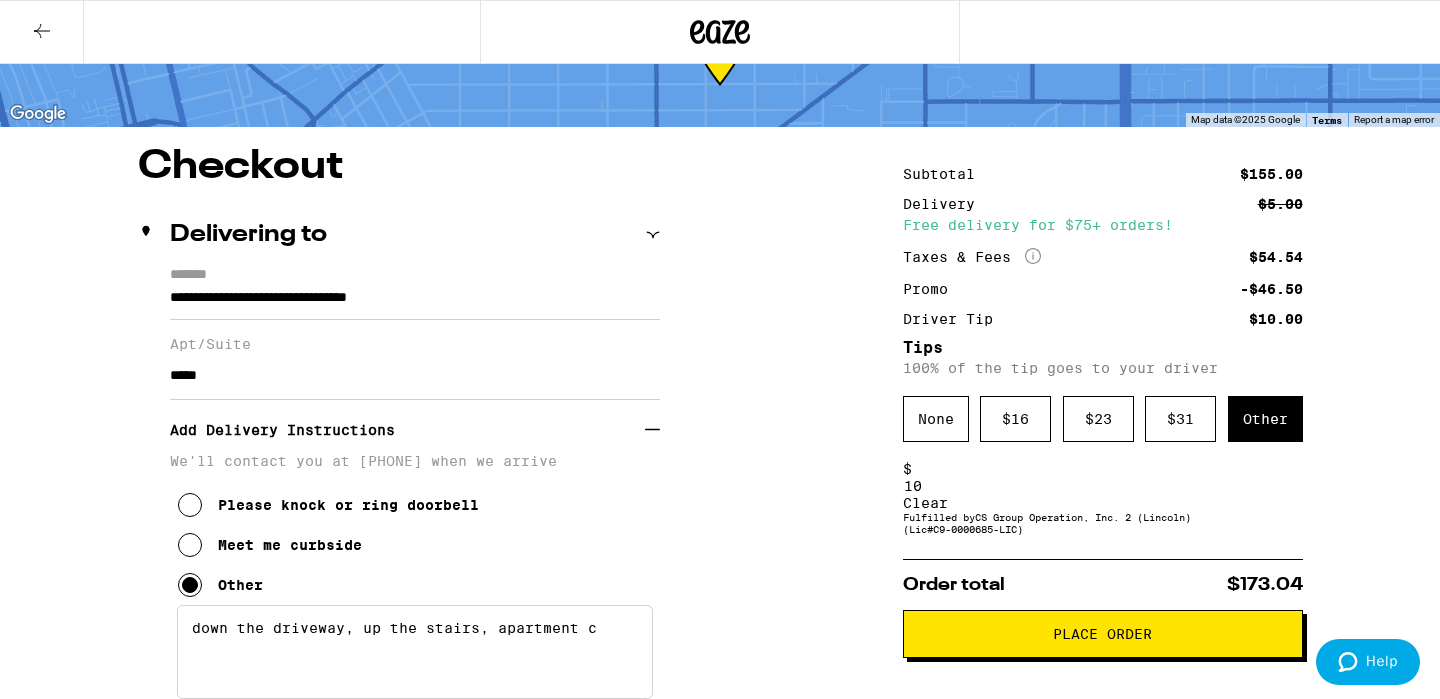 scroll, scrollTop: 0, scrollLeft: 0, axis: both 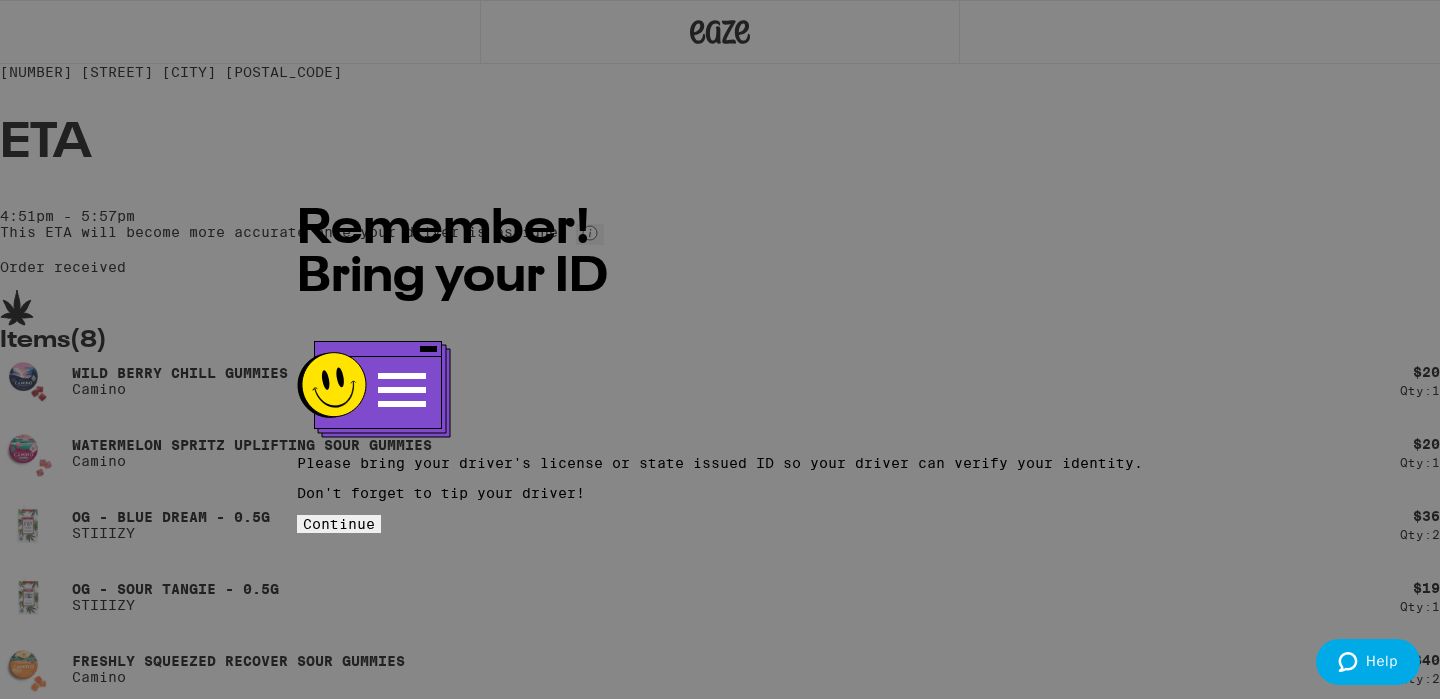 click on "Continue" at bounding box center [339, 524] 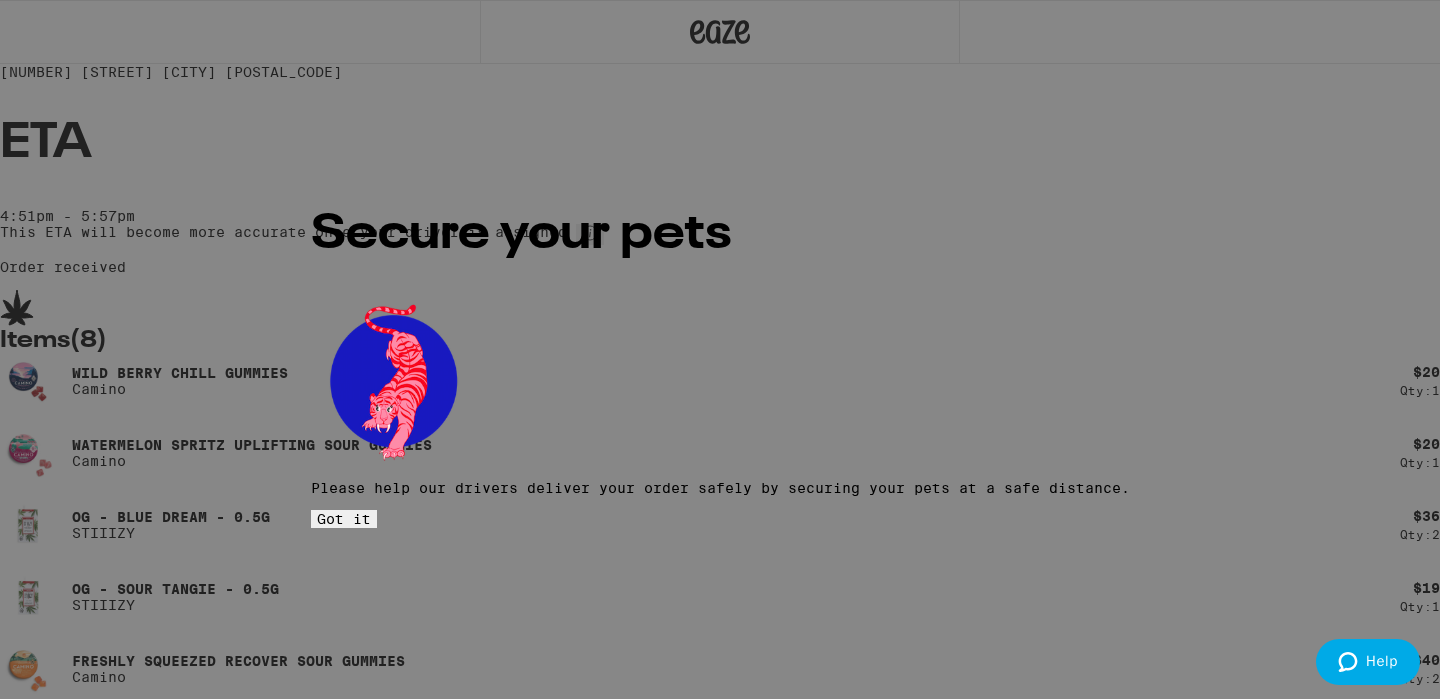 click on "Got it" at bounding box center [344, 519] 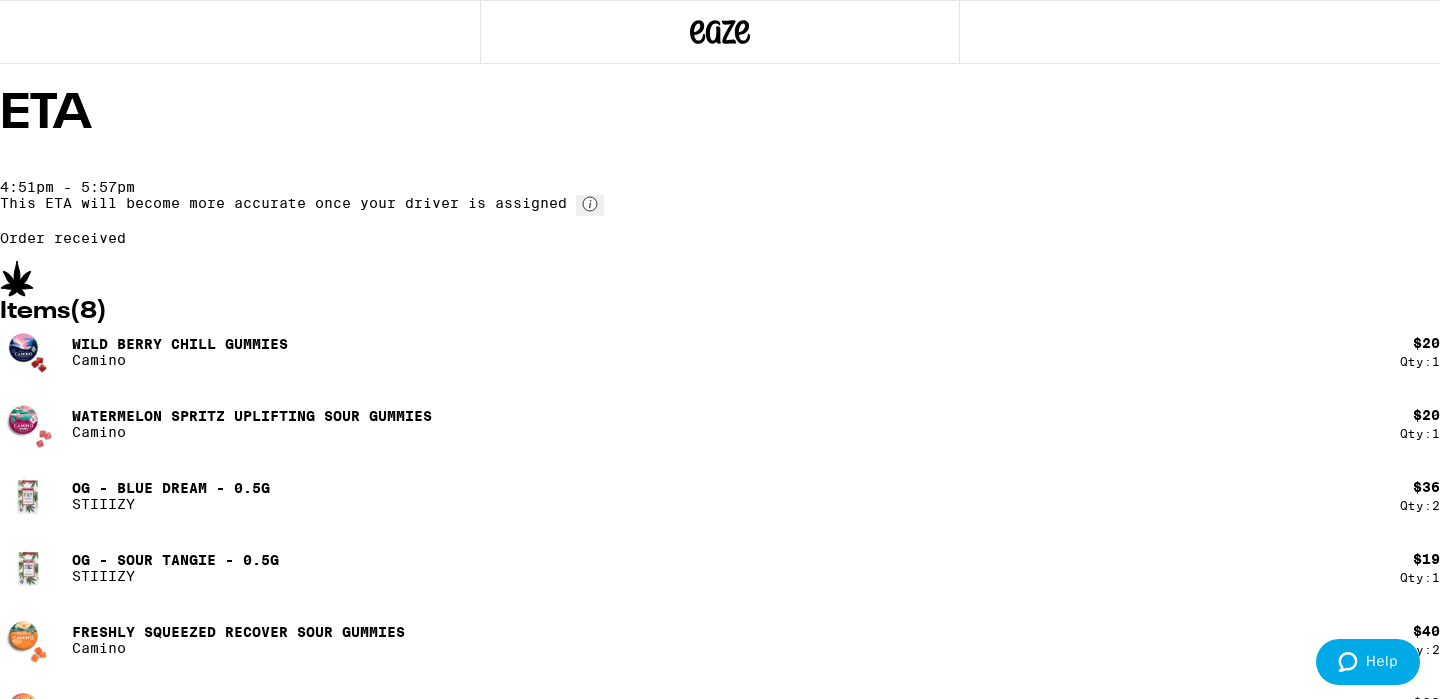 scroll, scrollTop: 0, scrollLeft: 0, axis: both 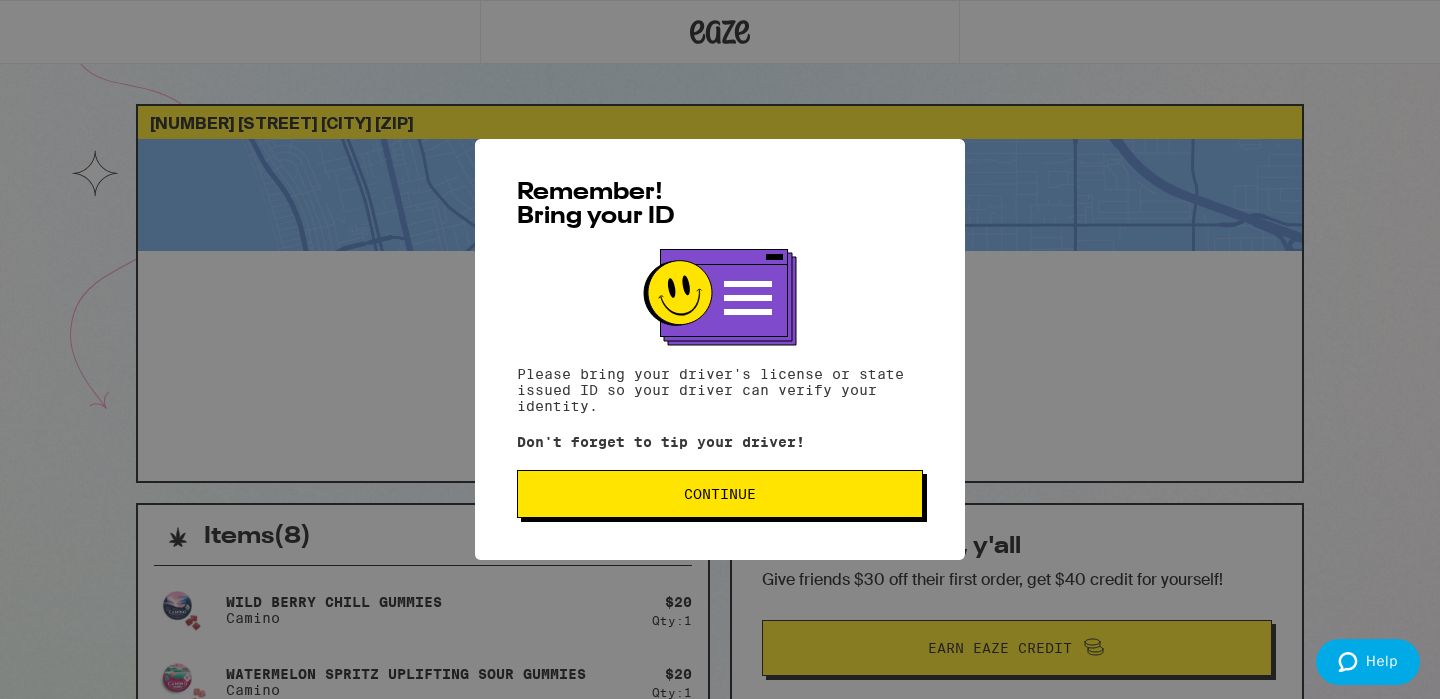 click on "Continue" at bounding box center (720, 494) 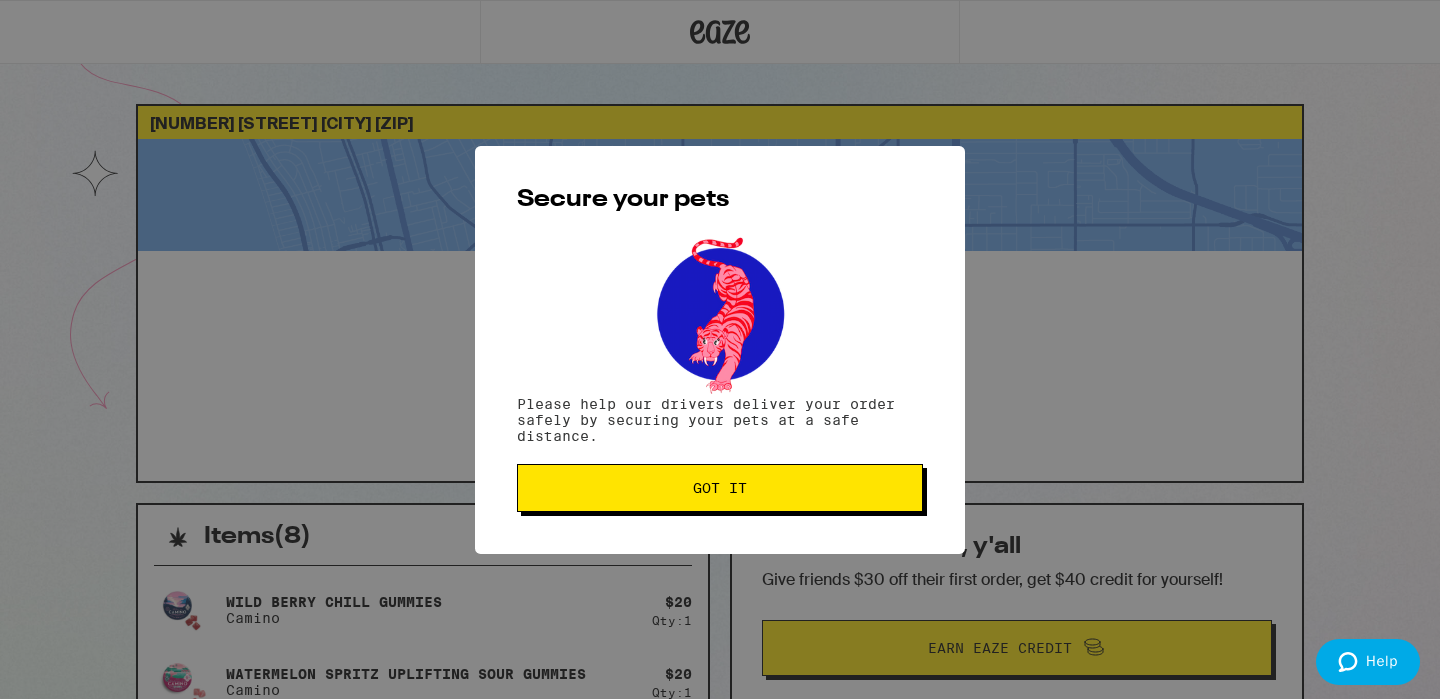 click on "Got it" at bounding box center (720, 488) 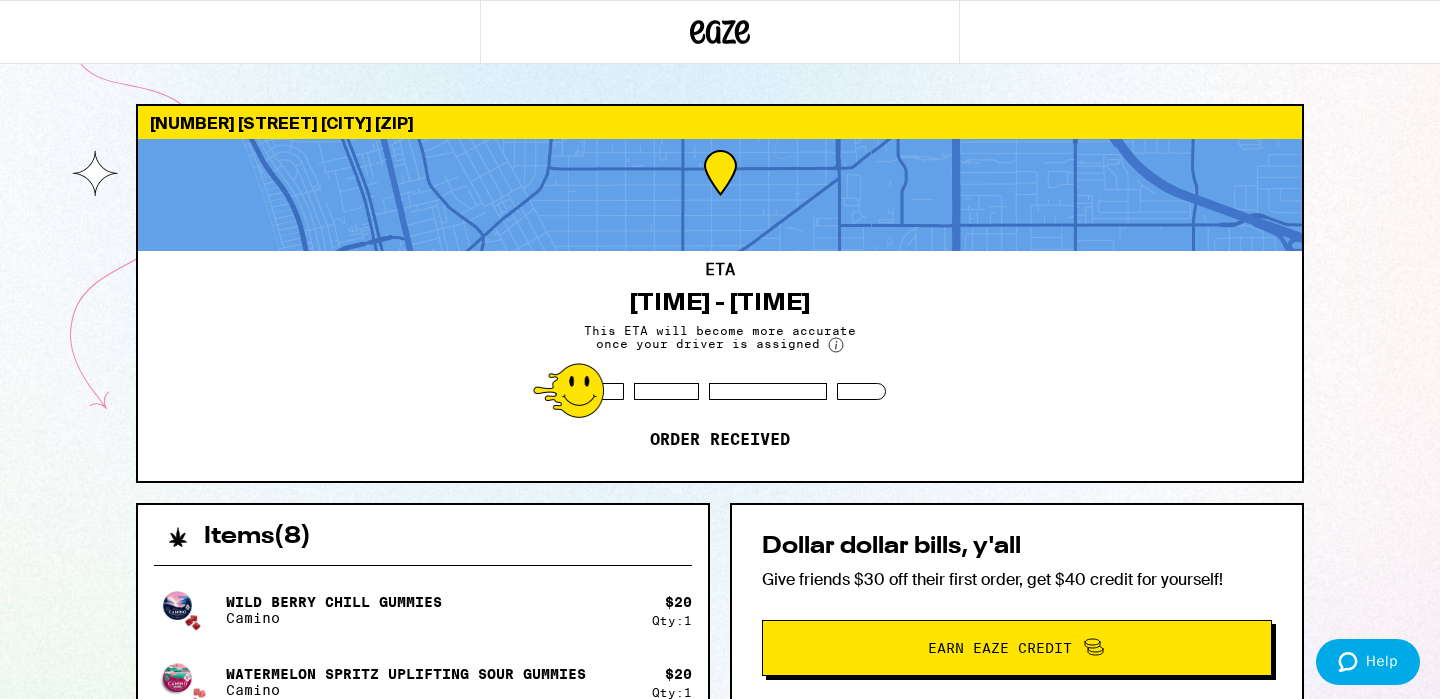 scroll, scrollTop: 0, scrollLeft: 0, axis: both 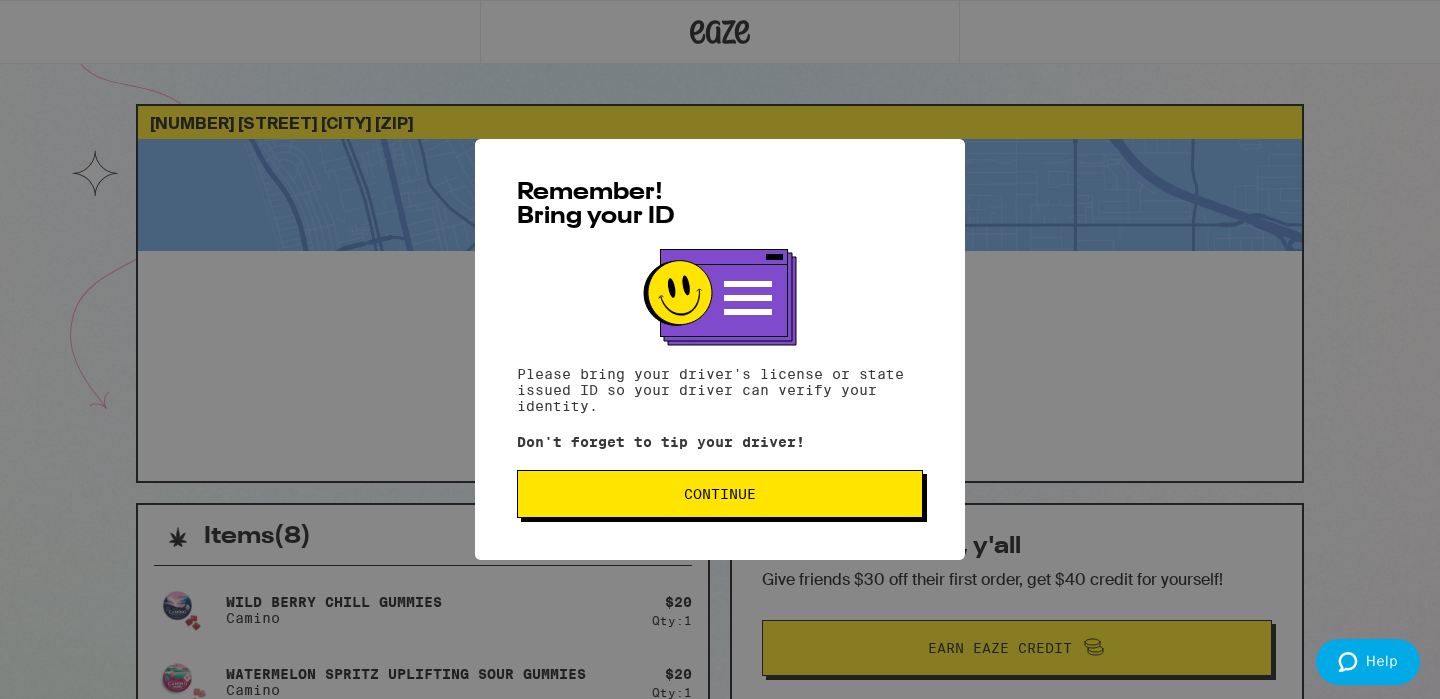 click on "Continue" at bounding box center (720, 494) 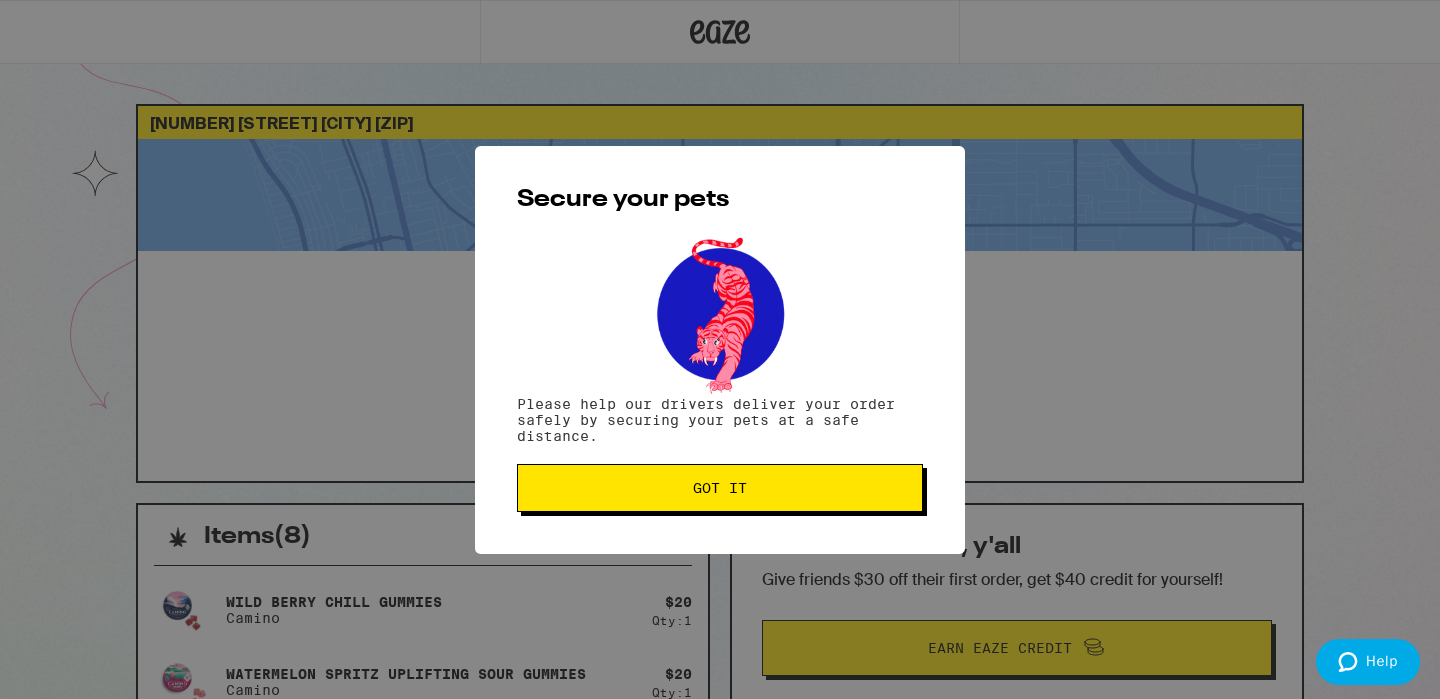 scroll, scrollTop: 0, scrollLeft: 0, axis: both 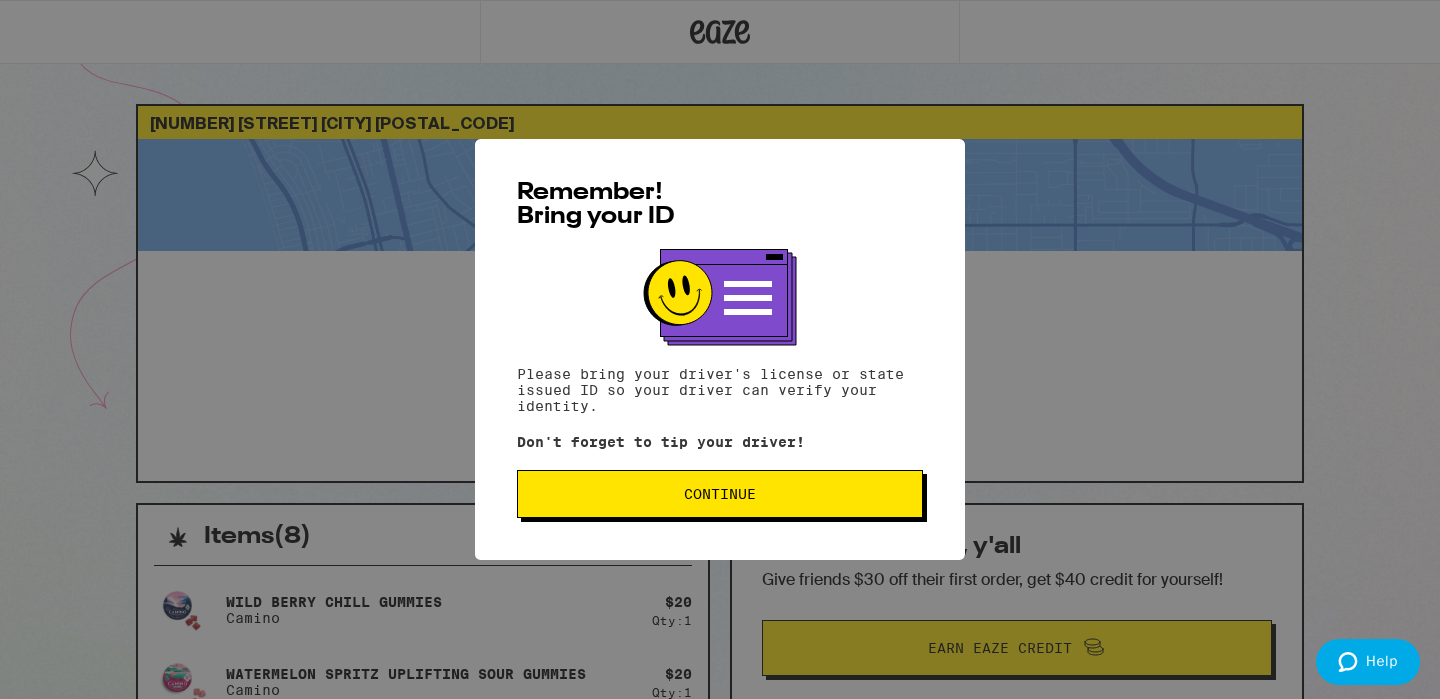 click on "Continue" at bounding box center (720, 494) 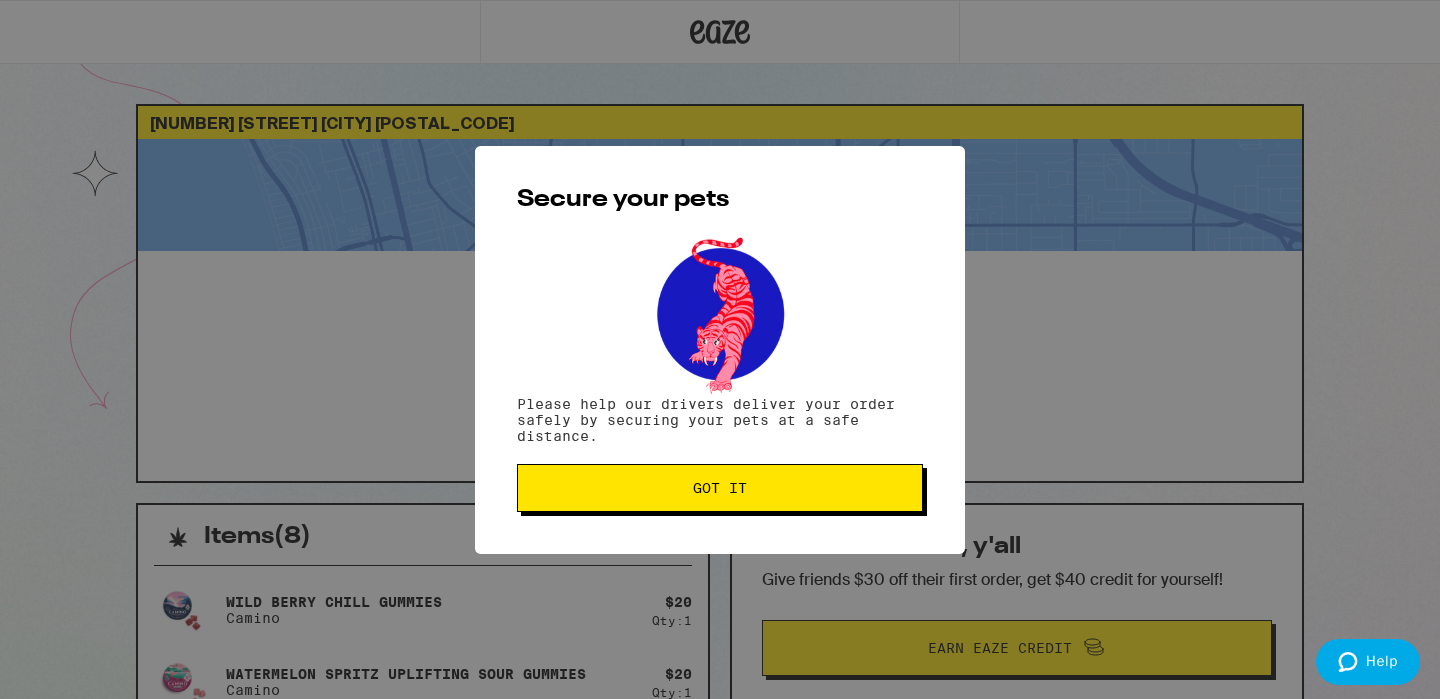 click on "Got it" at bounding box center [720, 488] 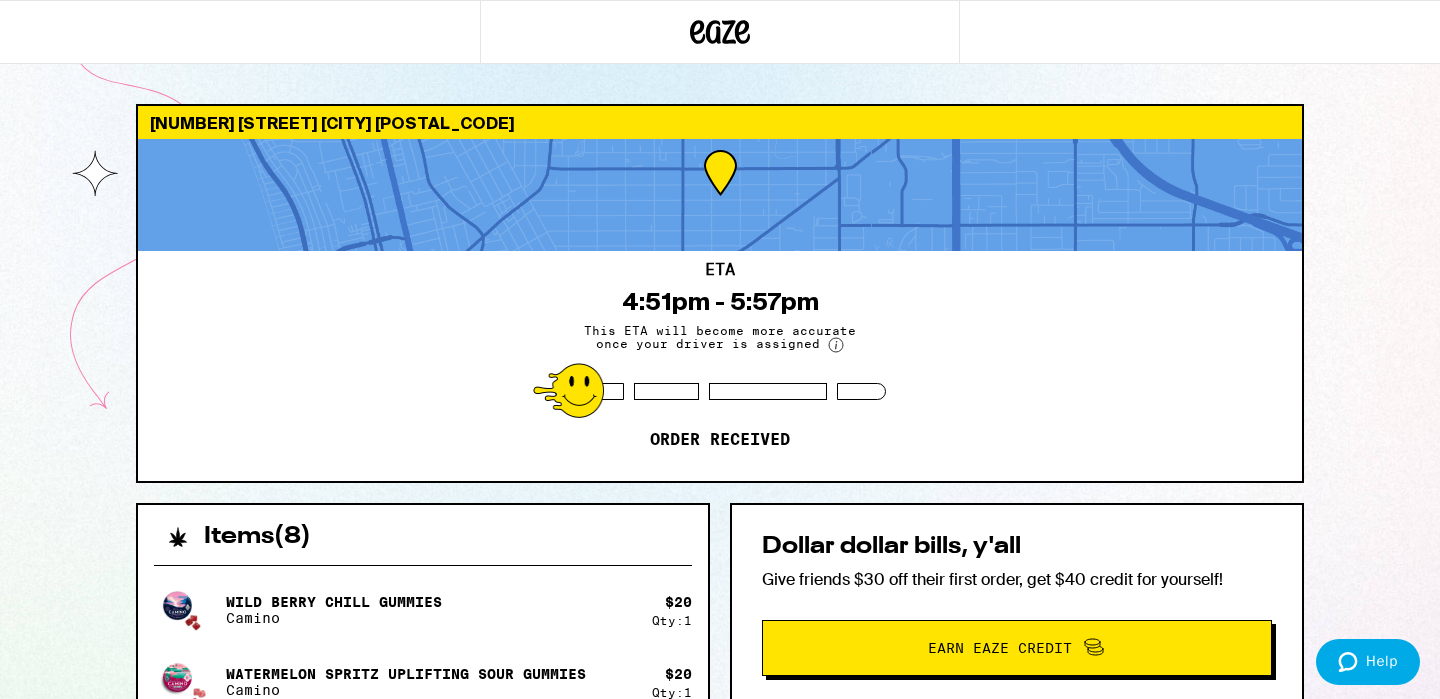 scroll, scrollTop: 0, scrollLeft: 0, axis: both 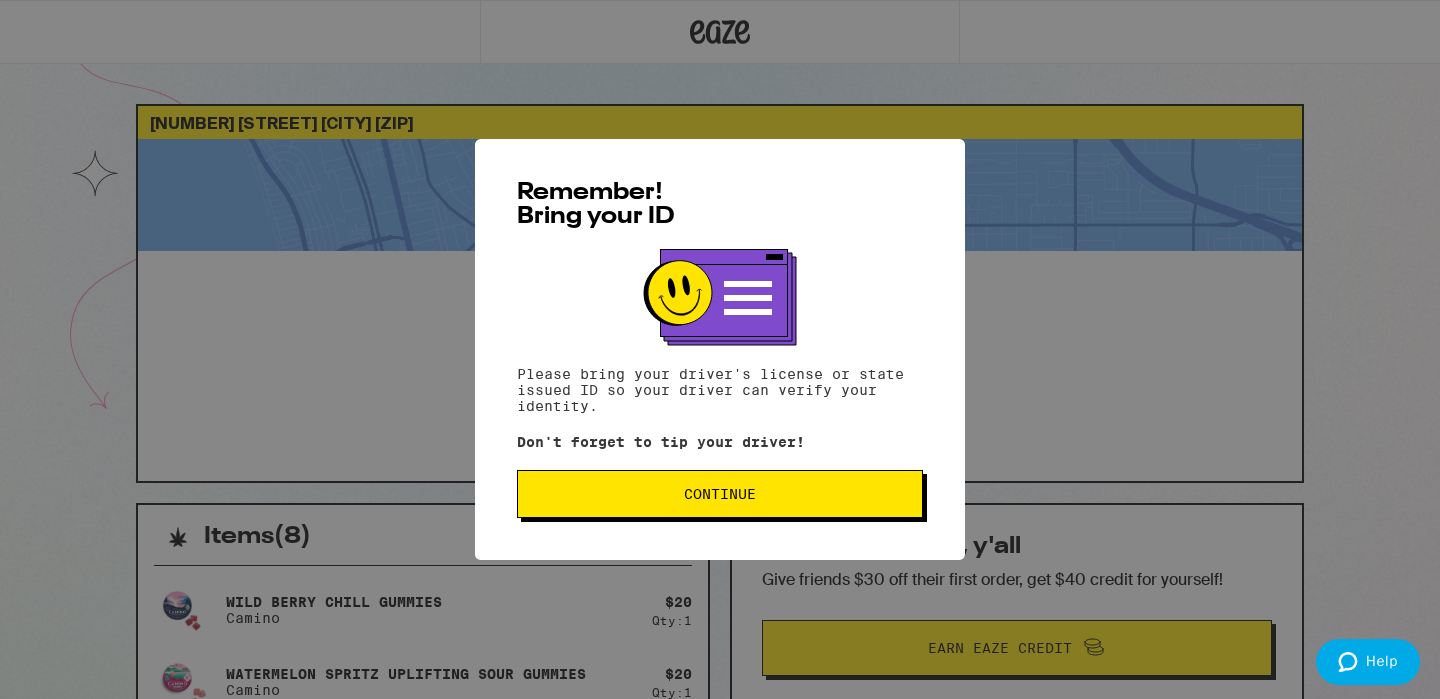click on "Continue" at bounding box center (720, 494) 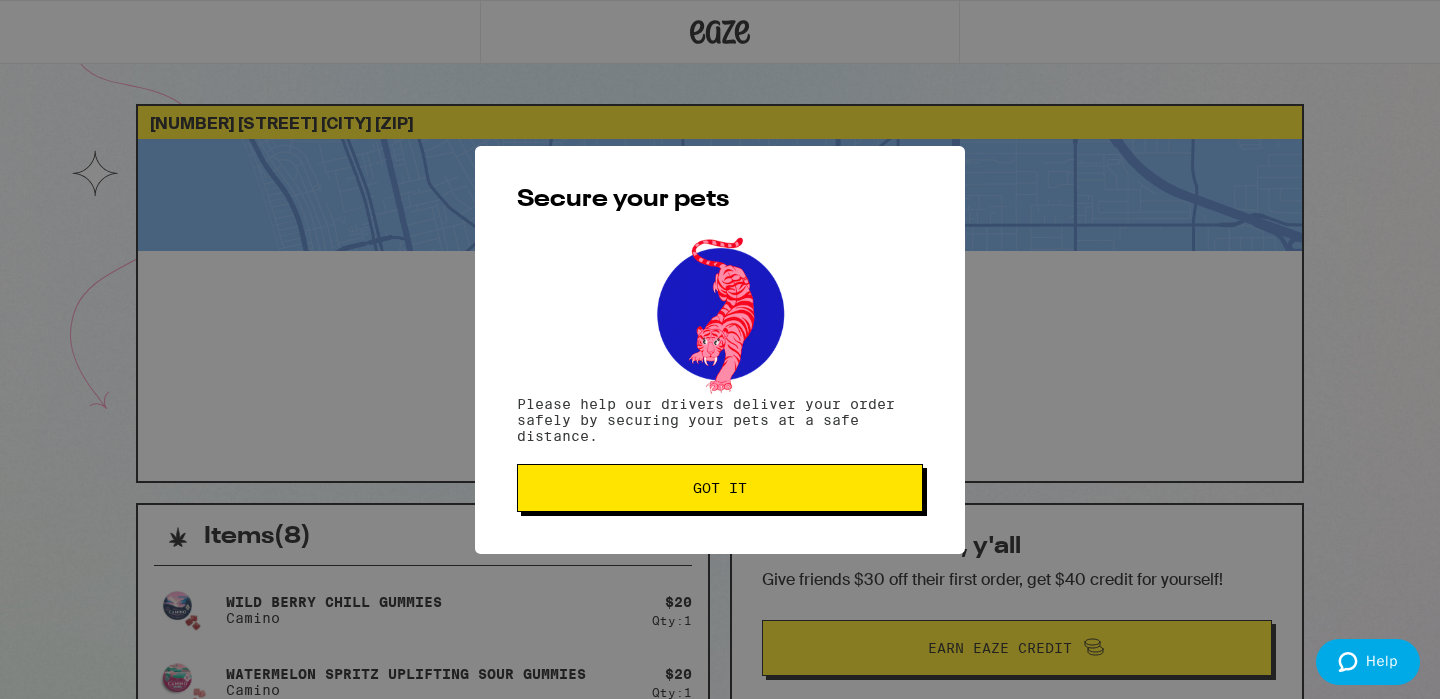click on "Got it" at bounding box center [720, 488] 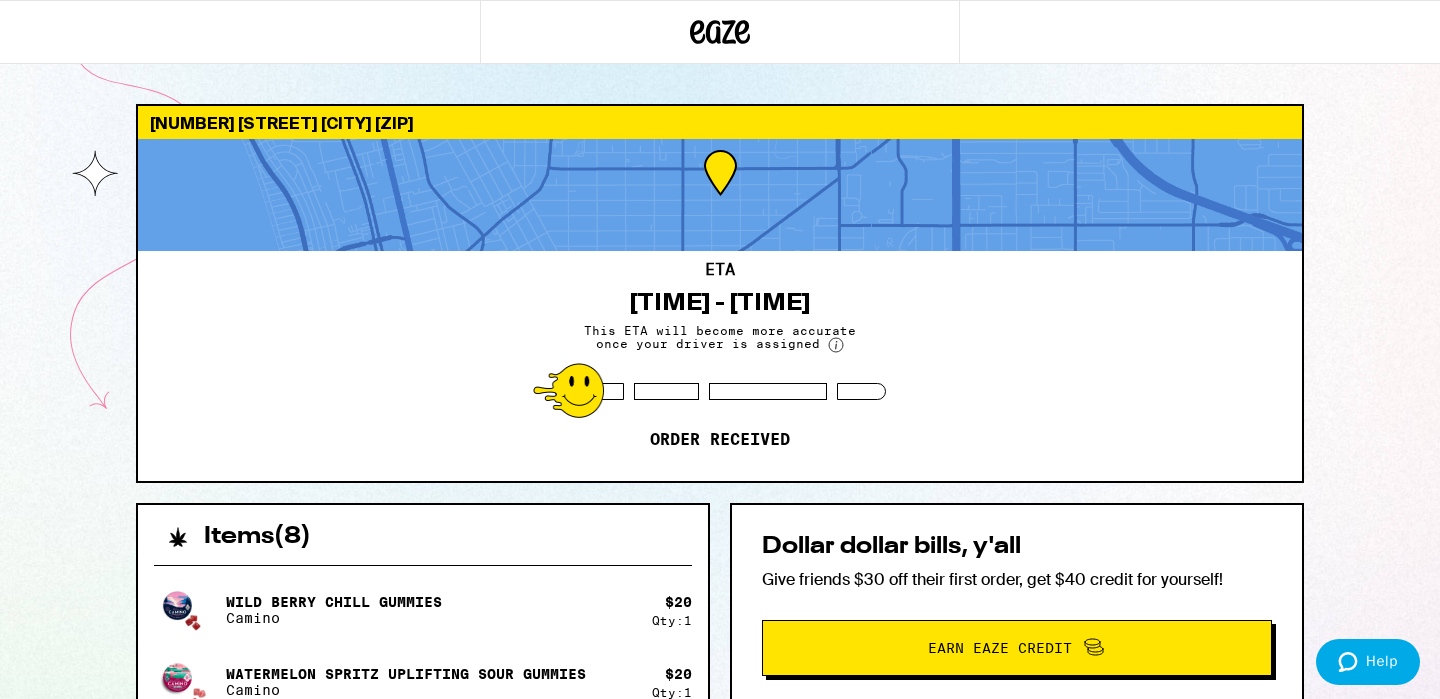 scroll, scrollTop: 0, scrollLeft: 0, axis: both 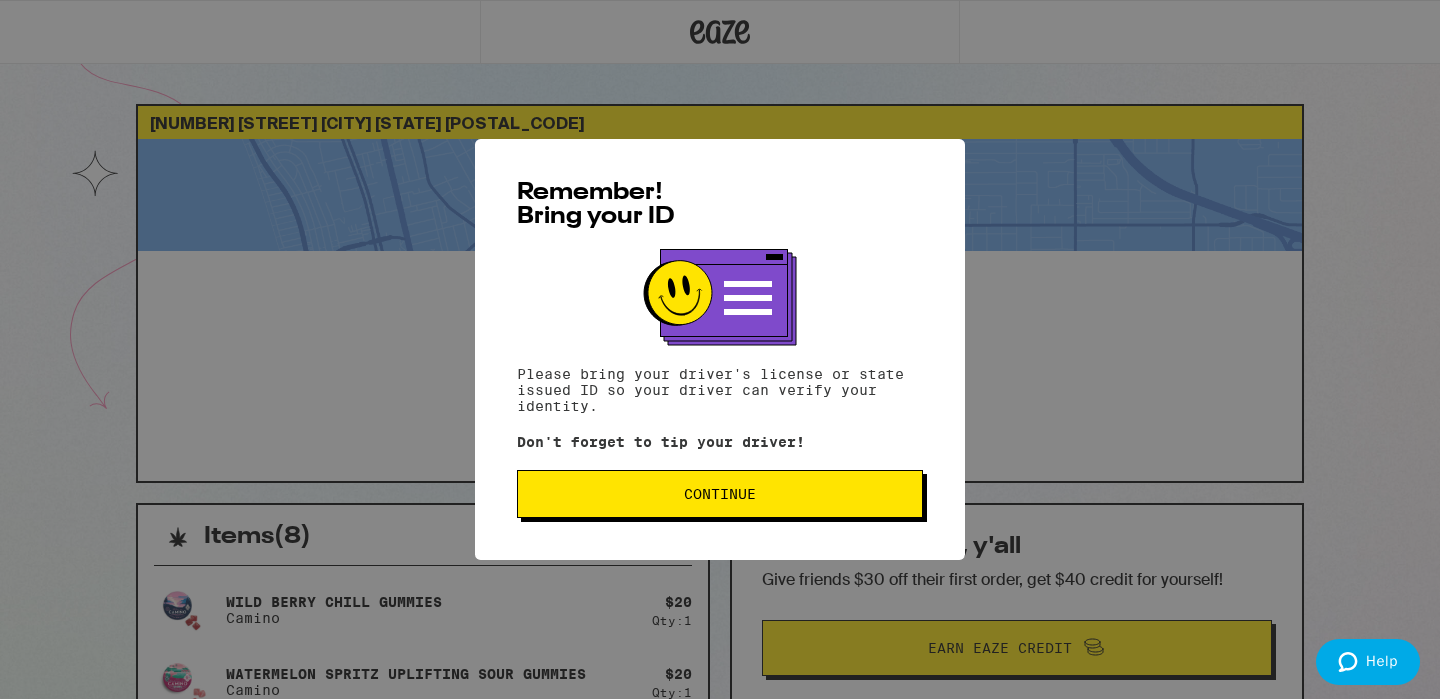 click on "Continue" at bounding box center (720, 494) 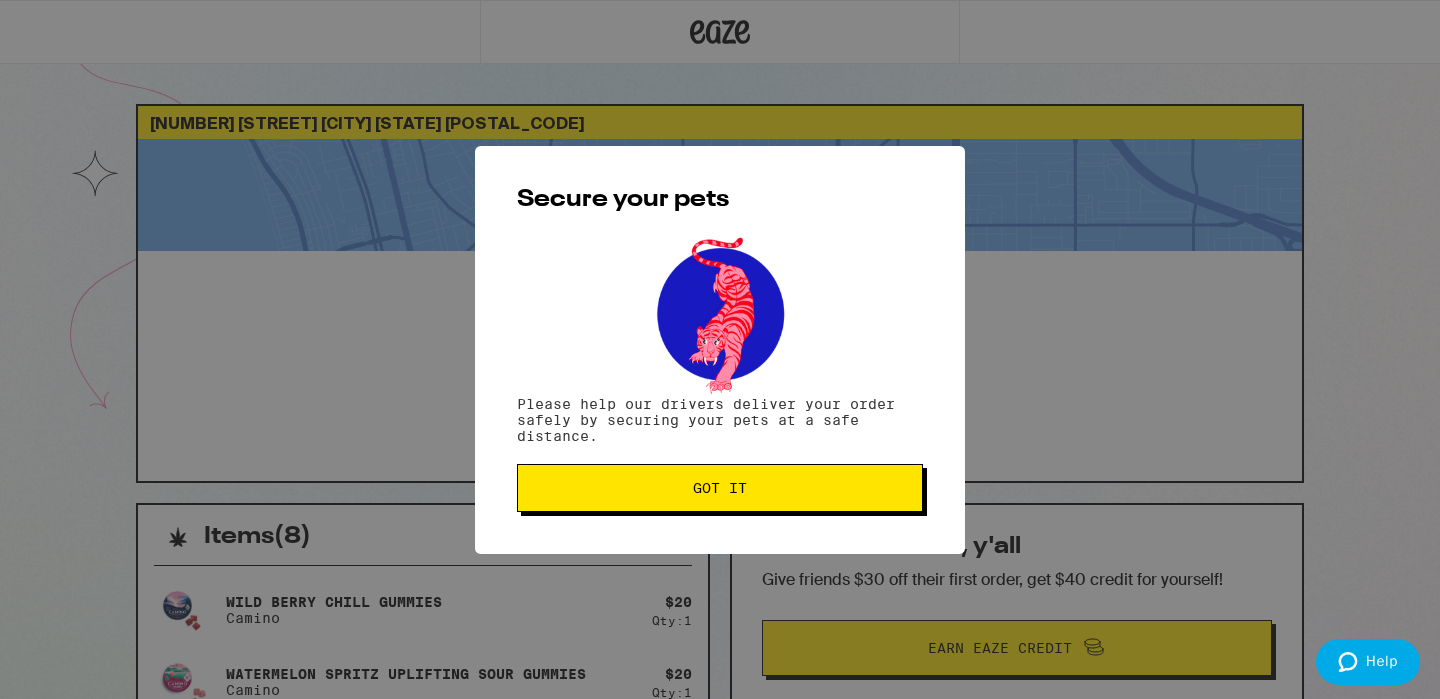 click on "Got it" at bounding box center (720, 488) 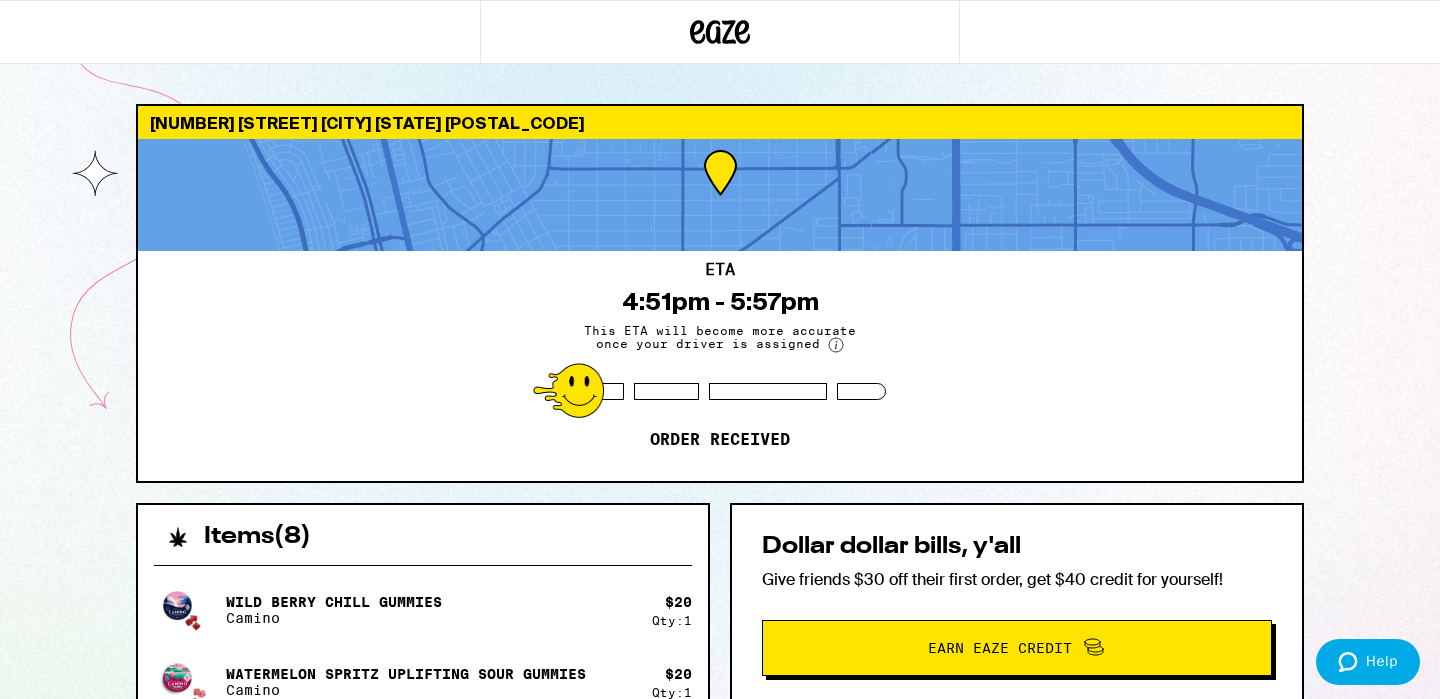 scroll, scrollTop: 0, scrollLeft: 0, axis: both 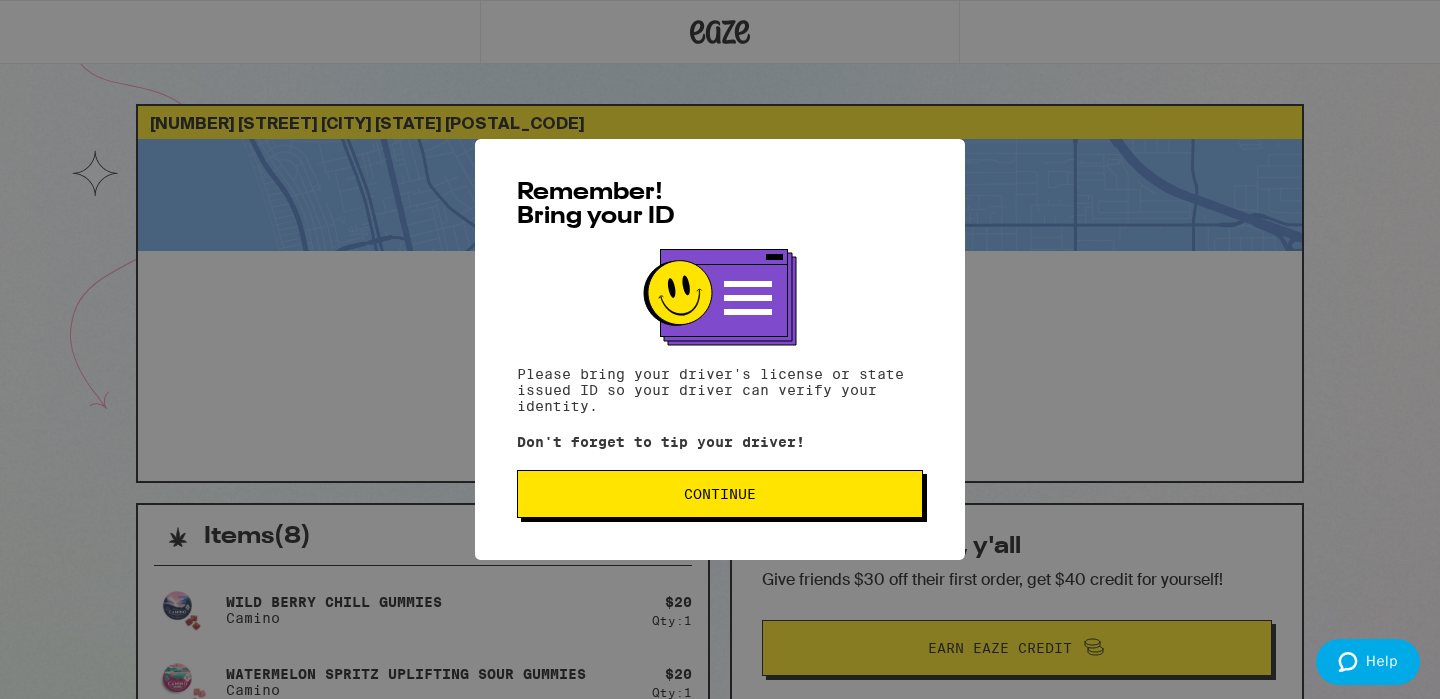 click on "Continue" at bounding box center [720, 494] 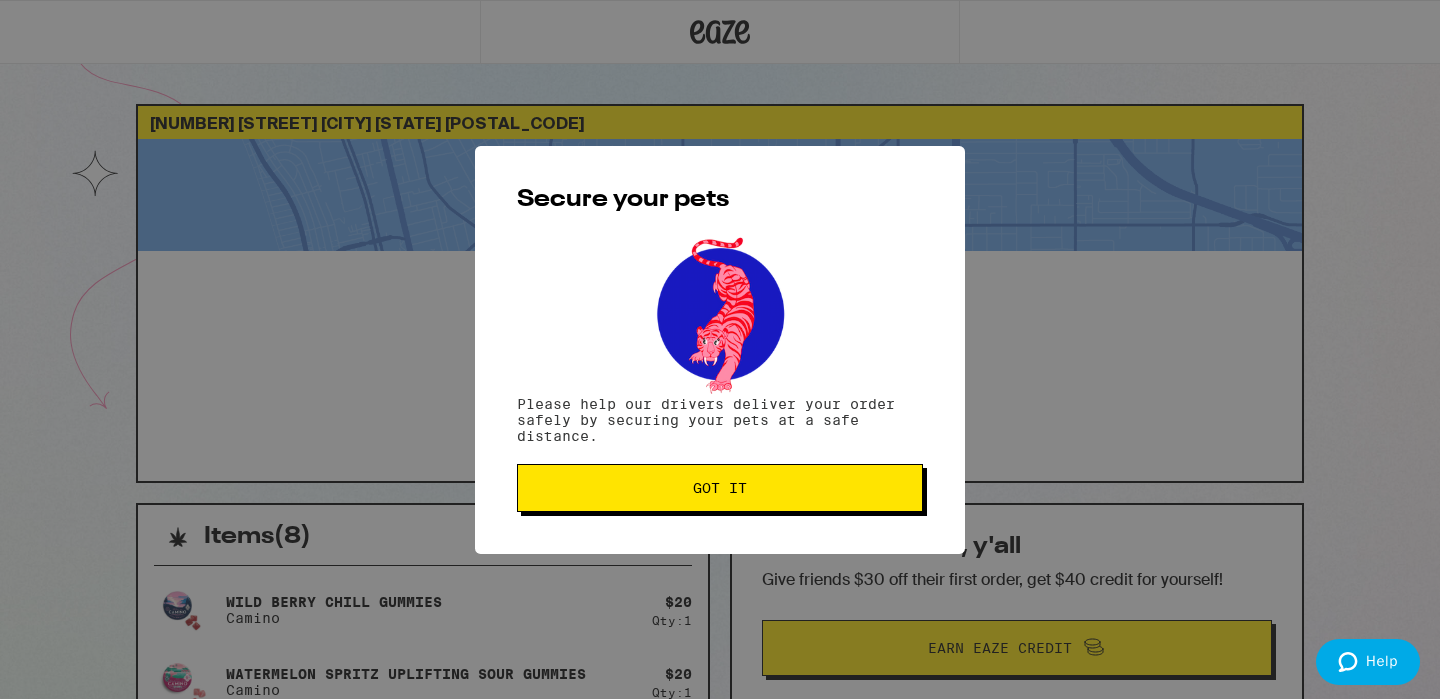 click on "Got it" at bounding box center [720, 488] 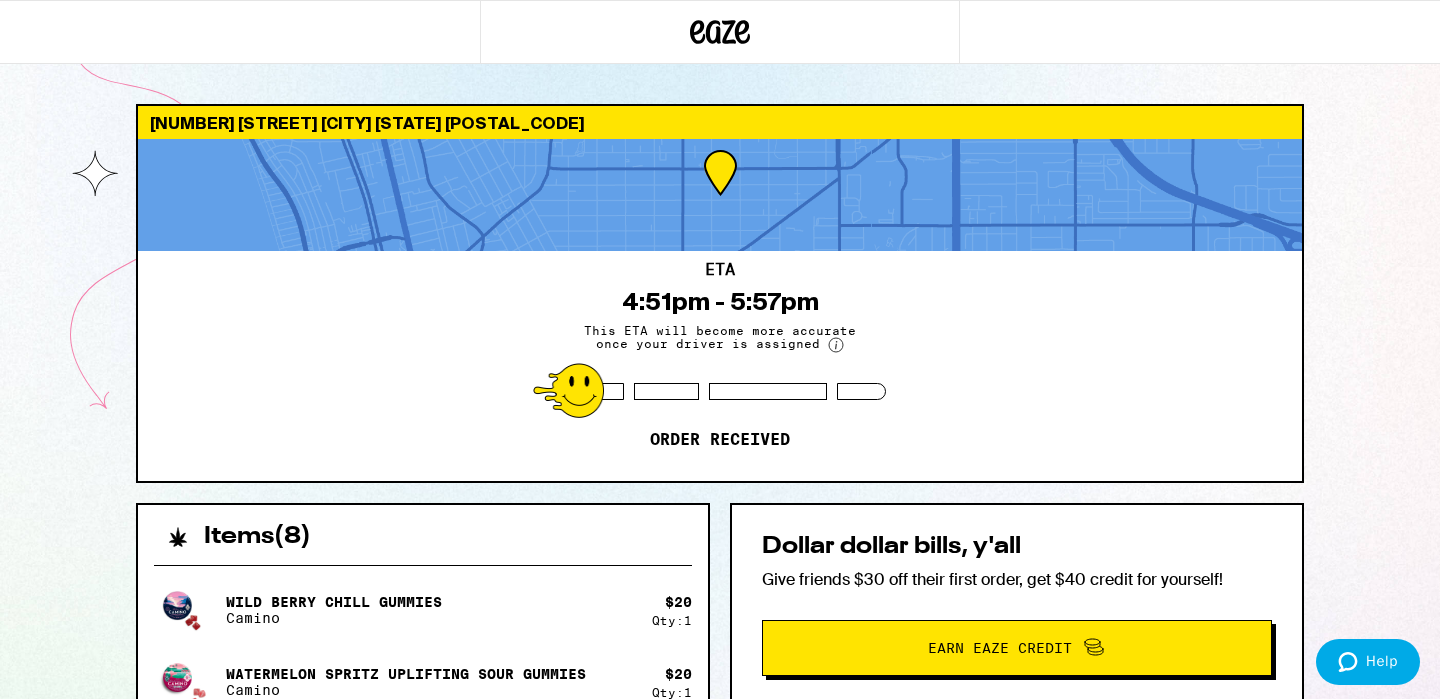 scroll, scrollTop: 0, scrollLeft: 0, axis: both 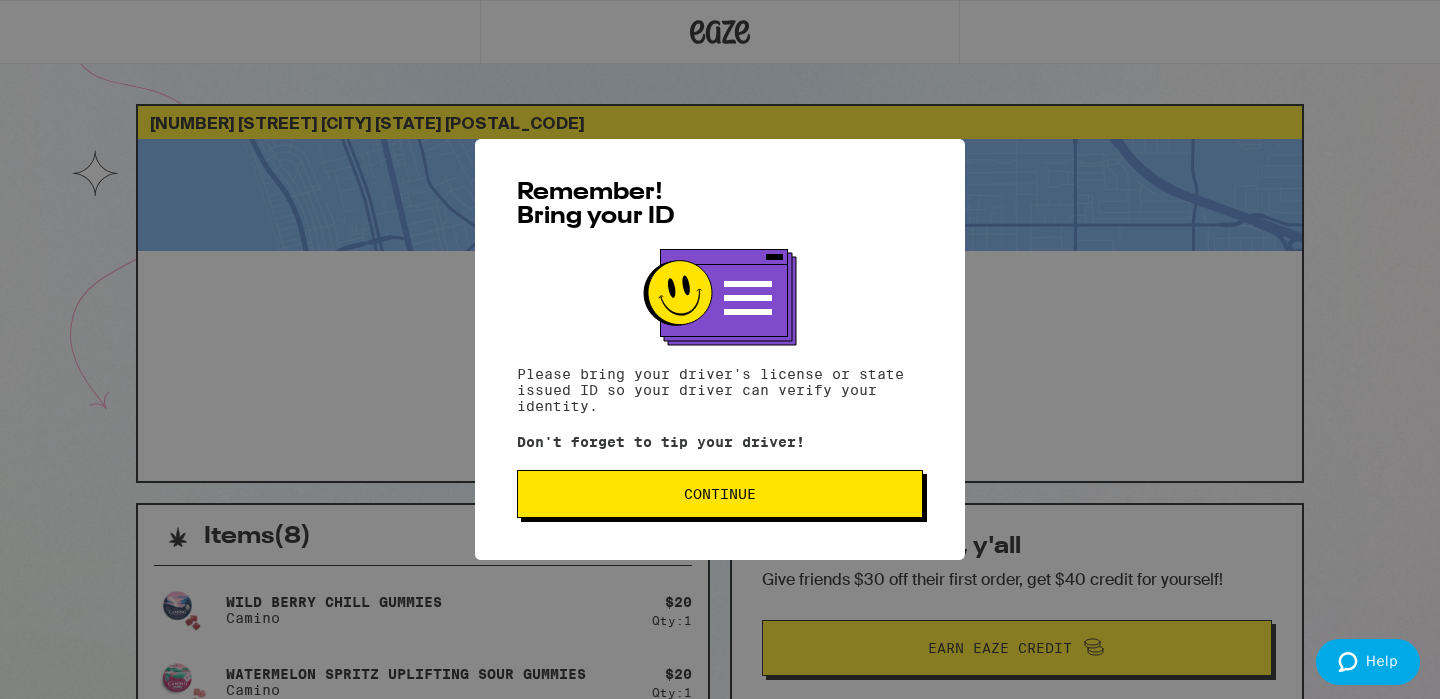 click on "Remember! Bring your ID  Please bring your driver's license or state issued ID so your driver can verify your identity. Don't forget to tip your driver! Continue" at bounding box center [720, 349] 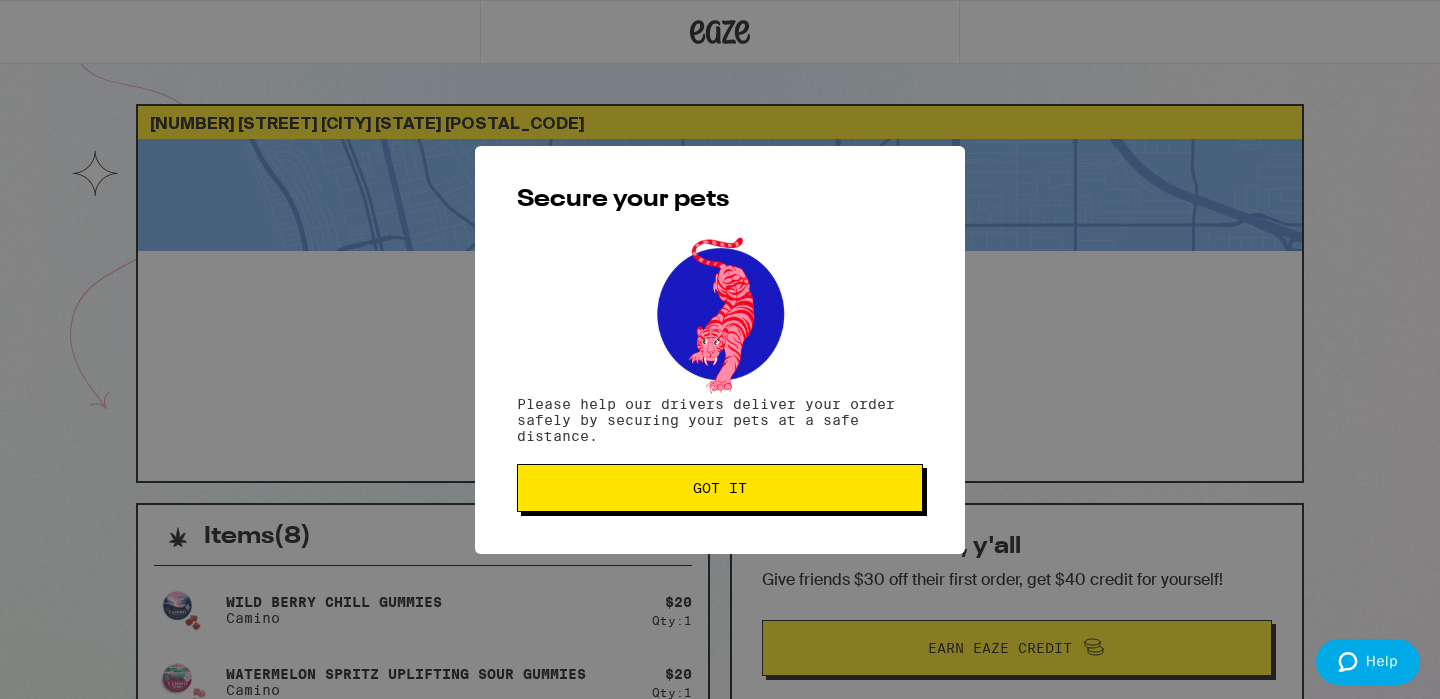 click on "Got it" at bounding box center (720, 488) 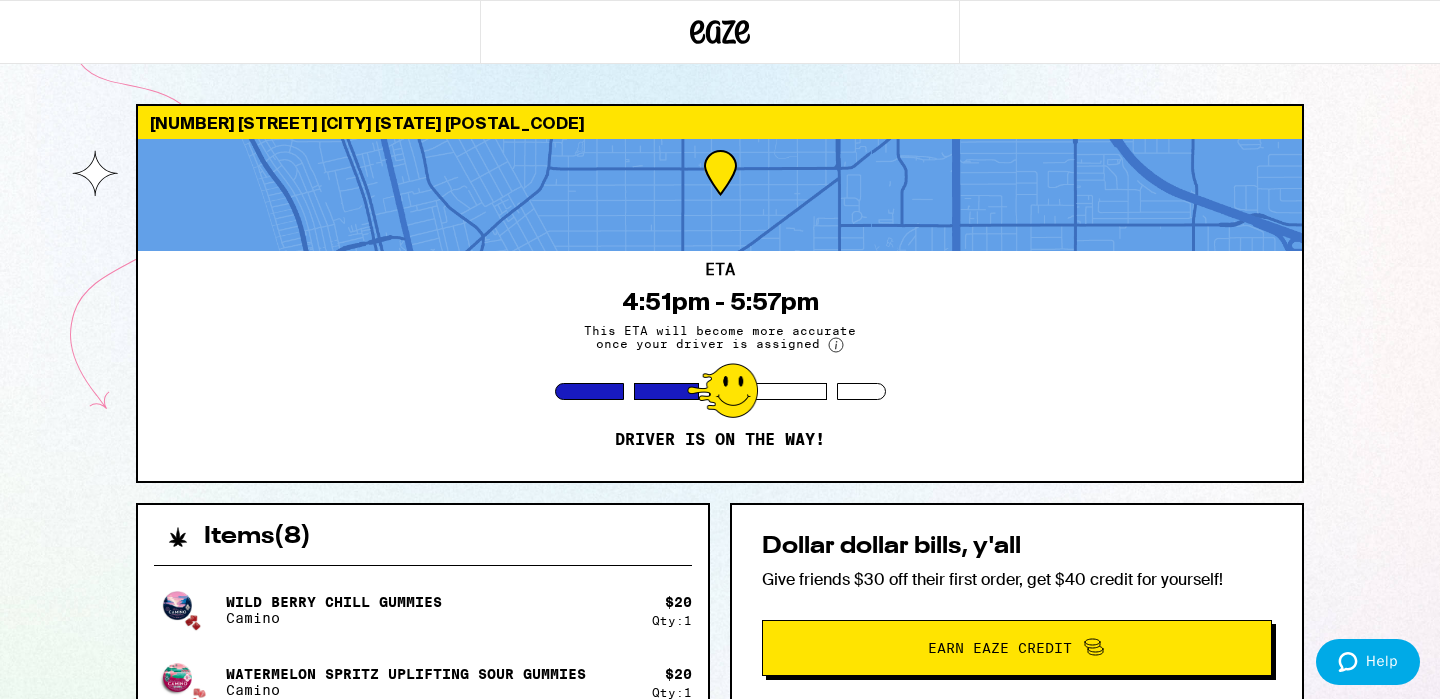 scroll, scrollTop: 0, scrollLeft: 0, axis: both 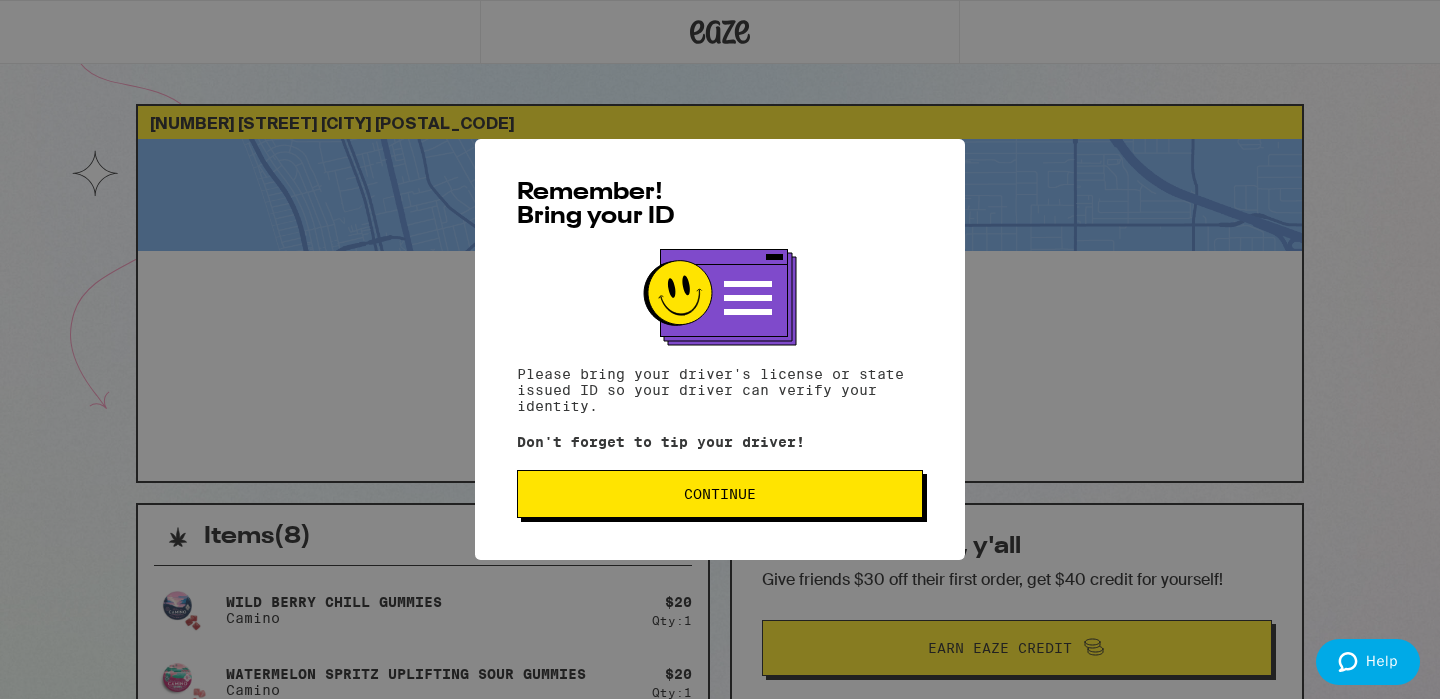 click on "Remember! Bring your ID  Please bring your driver's license or state issued ID so your driver can verify your identity. Don't forget to tip your driver! Continue" at bounding box center [720, 349] 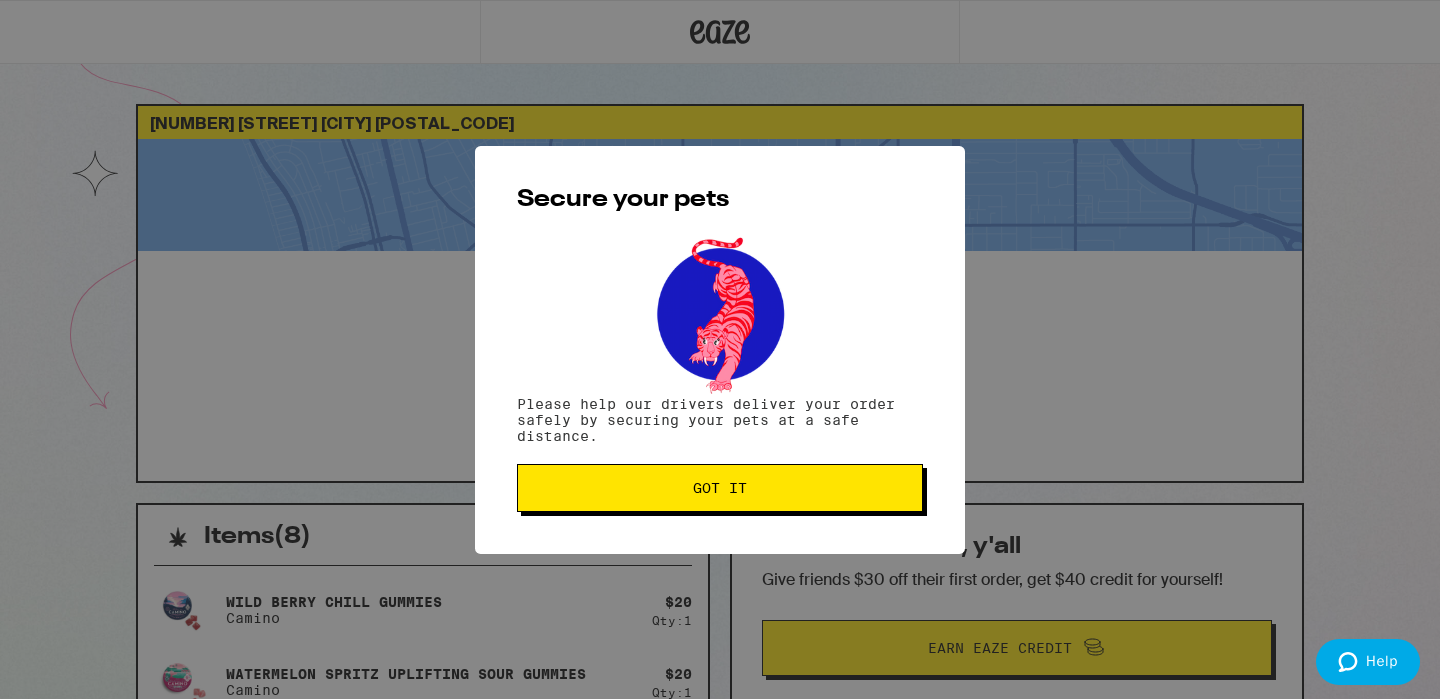 click on "Got it" at bounding box center (720, 488) 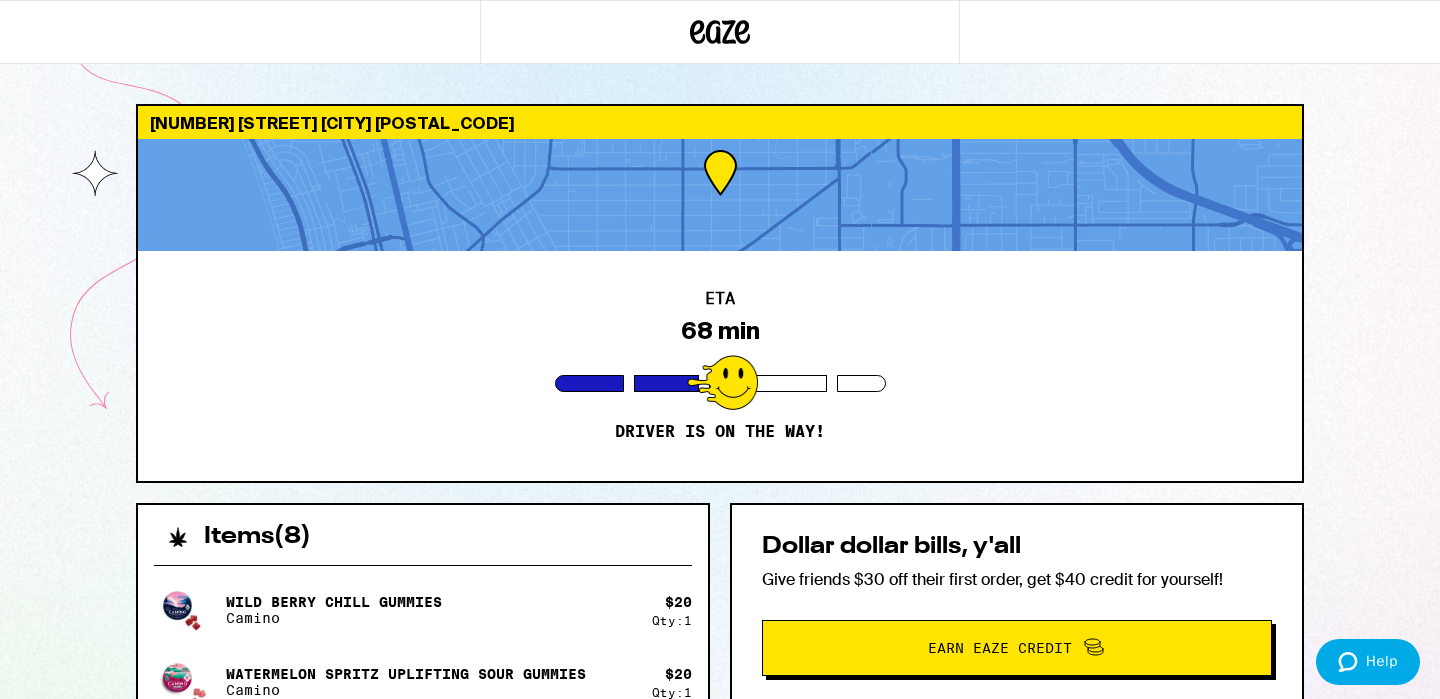 click on "2307 Harriman Ln Redondo Beach 90278 ETA 68 min Driver is on the way!  Items  ( 8 ) Wild Berry Chill Gummies Camino $ 20 Qty:  1 Watermelon Spritz Uplifting Sour Gummies Camino $ 20 Qty:  1 OG - Blue Dream - 0.5g STIIIZY $ 36 Qty:  2 OG - Sour Tangie - 0.5g STIIIZY $ 19 Qty:  1 Freshly Squeezed Recover Sour Gummies Camino $ 40 Qty:  2 Raspberry Lemonade Bliss Sour Gummies Camino $ 20 Qty:  1 Subtotal $155.00 Delivery $5.00 Taxes & Fees More Info $54.54 Promo: TWISTED -$46.50 Driver Tip $10.00 Order Total $173.04  Items  ( 8 ) Wild Berry Chill Gummies Camino $ 20 Qty:  1 Watermelon Spritz Uplifting Sour Gummies Camino $ 20 Qty:  1 OG - Blue Dream - 0.5g STIIIZY $ 36 Qty:  2 OG - Sour Tangie - 0.5g STIIIZY $ 19 Qty:  1 Freshly Squeezed Recover Sour Gummies Camino $ 40 Qty:  2 Raspberry Lemonade Bliss Sour Gummies Camino $ 20 Qty:  1 Subtotal $155.00 Delivery $5.00 Taxes & Fees More Info $54.54 Promo: TWISTED -$46.50 Driver Tip $10.00 Order Total $173.04 Dollar dollar bills, y'all Earn Eaze Credit Need help?" at bounding box center [720, 665] 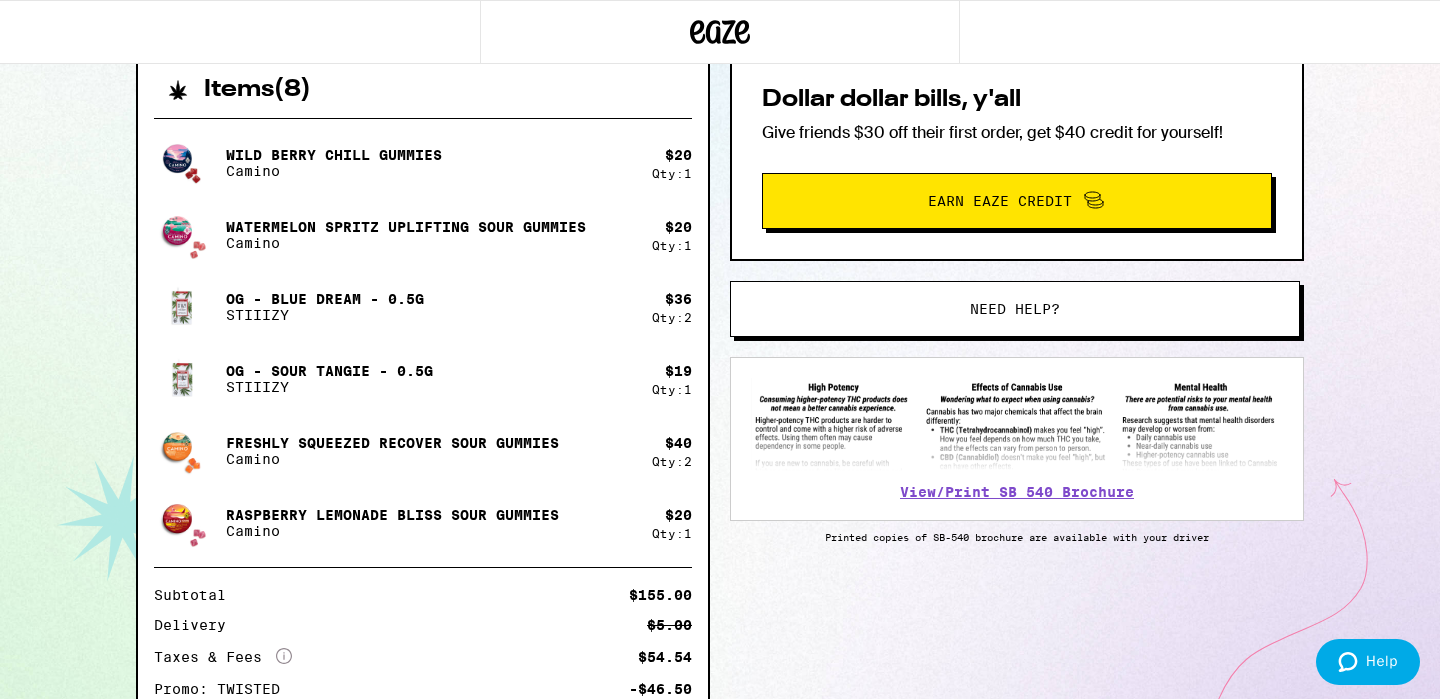 scroll, scrollTop: 0, scrollLeft: 0, axis: both 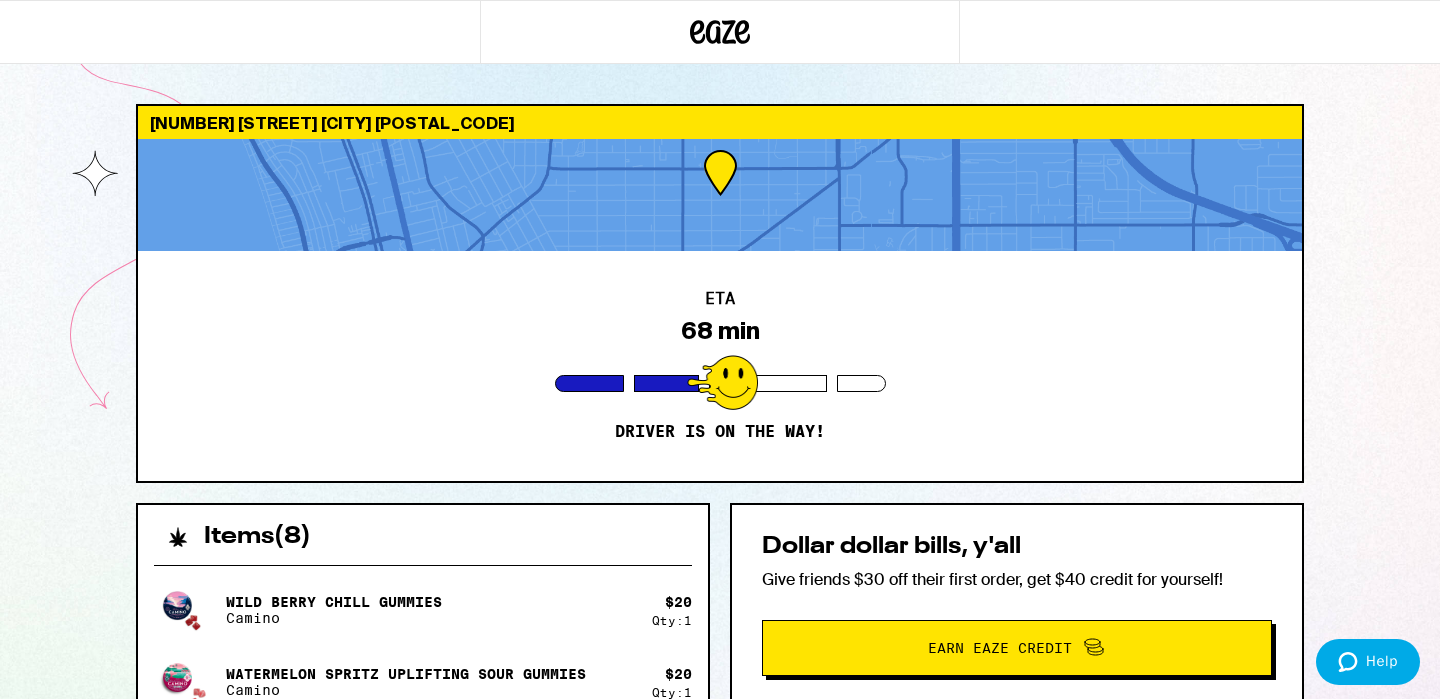 click on "2307 Harriman Ln Redondo Beach 90278 ETA 68 min Driver is on the way!  Items  ( 8 ) Wild Berry Chill Gummies Camino $ 20 Qty:  1 Watermelon Spritz Uplifting Sour Gummies Camino $ 20 Qty:  1 OG - Blue Dream - 0.5g STIIIZY $ 36 Qty:  2 OG - Sour Tangie - 0.5g STIIIZY $ 19 Qty:  1 Freshly Squeezed Recover Sour Gummies Camino $ 40 Qty:  2 Raspberry Lemonade Bliss Sour Gummies Camino $ 20 Qty:  1 Subtotal $155.00 Delivery $5.00 Taxes & Fees More Info $54.54 Promo: TWISTED -$46.50 Driver Tip $10.00 Order Total $173.04  Items  ( 8 ) Wild Berry Chill Gummies Camino $ 20 Qty:  1 Watermelon Spritz Uplifting Sour Gummies Camino $ 20 Qty:  1 OG - Blue Dream - 0.5g STIIIZY $ 36 Qty:  2 OG - Sour Tangie - 0.5g STIIIZY $ 19 Qty:  1 Freshly Squeezed Recover Sour Gummies Camino $ 40 Qty:  2 Raspberry Lemonade Bliss Sour Gummies Camino $ 20 Qty:  1 Subtotal $155.00 Delivery $5.00 Taxes & Fees More Info $54.54 Promo: TWISTED -$46.50 Driver Tip $10.00 Order Total $173.04 Dollar dollar bills, y'all Earn Eaze Credit Need help?" at bounding box center (720, 665) 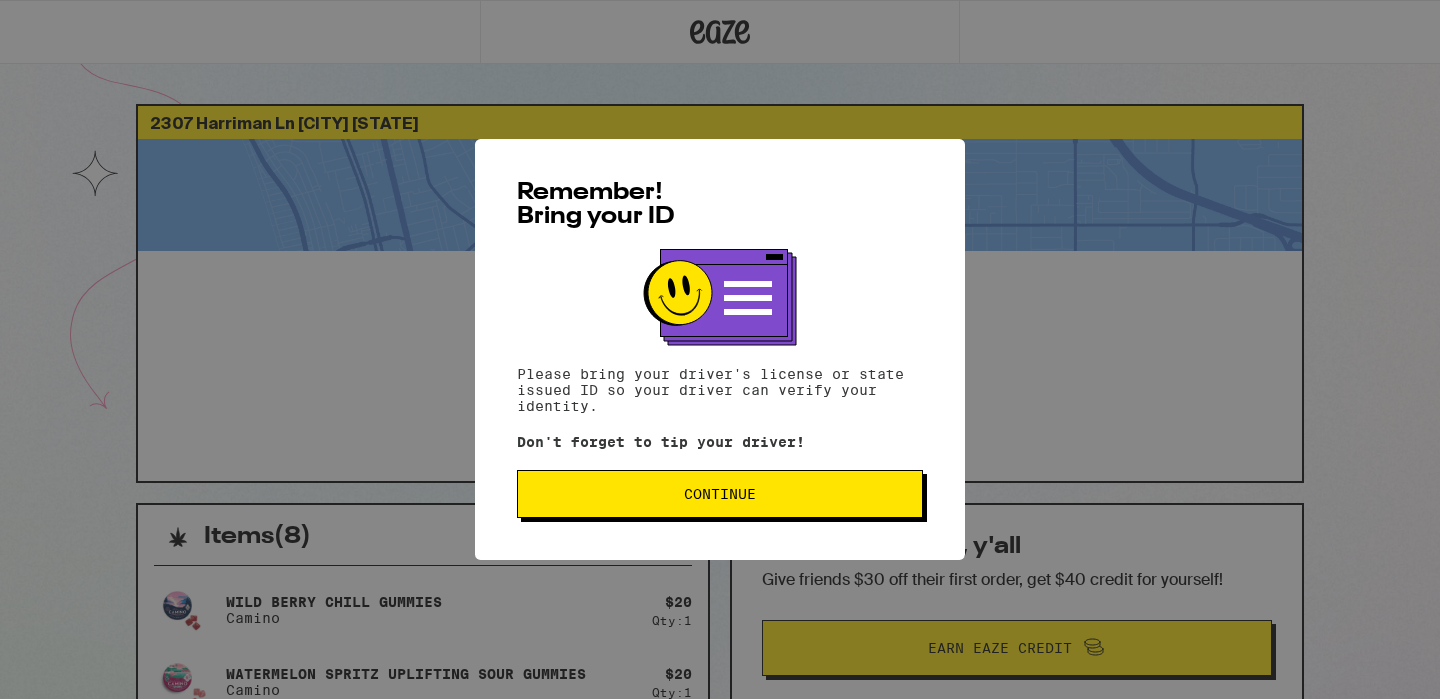 scroll, scrollTop: 0, scrollLeft: 0, axis: both 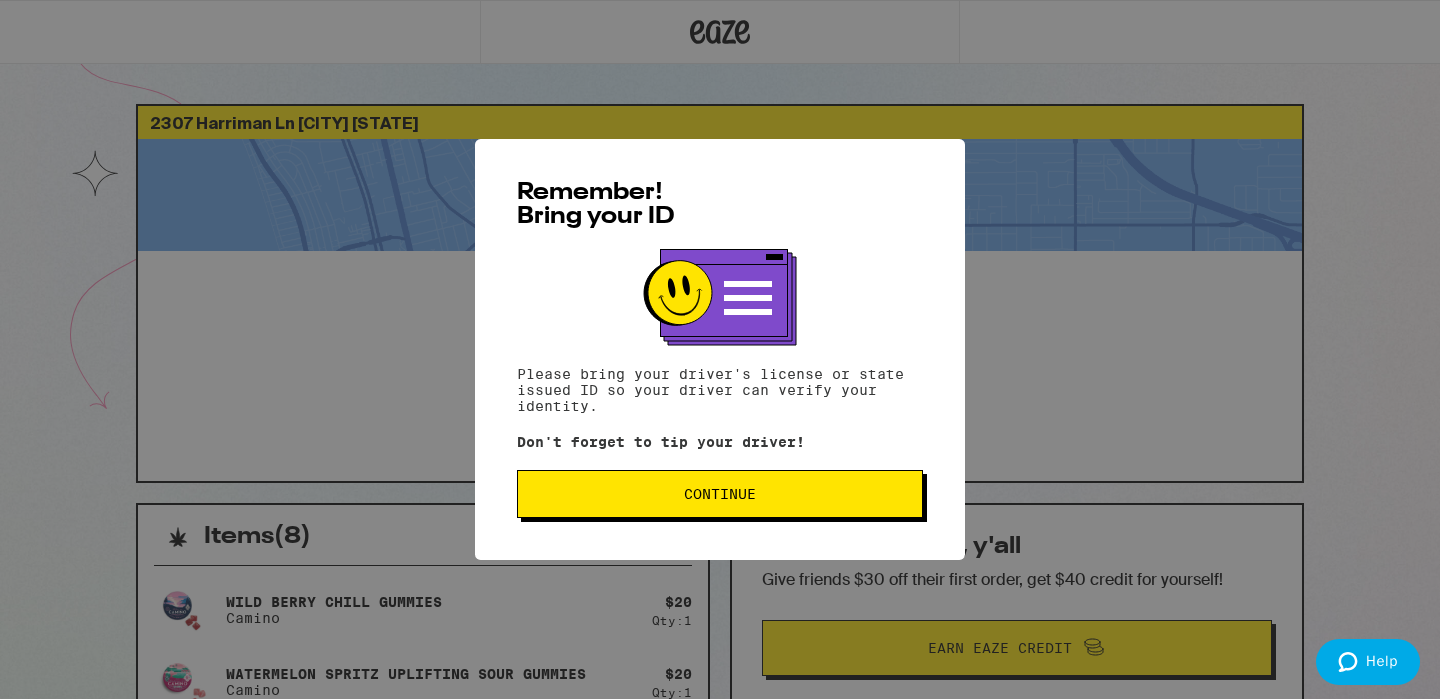 click on "Continue" at bounding box center [720, 494] 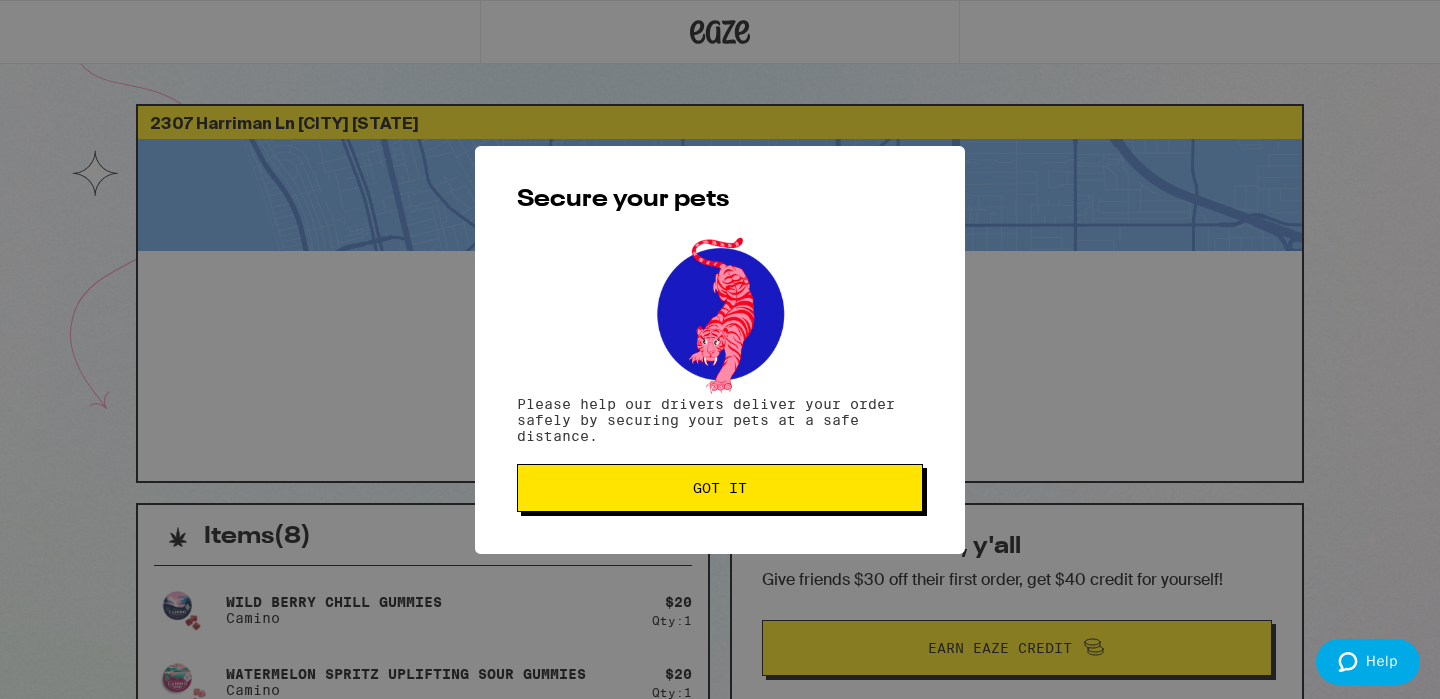 click on "Got it" at bounding box center (720, 488) 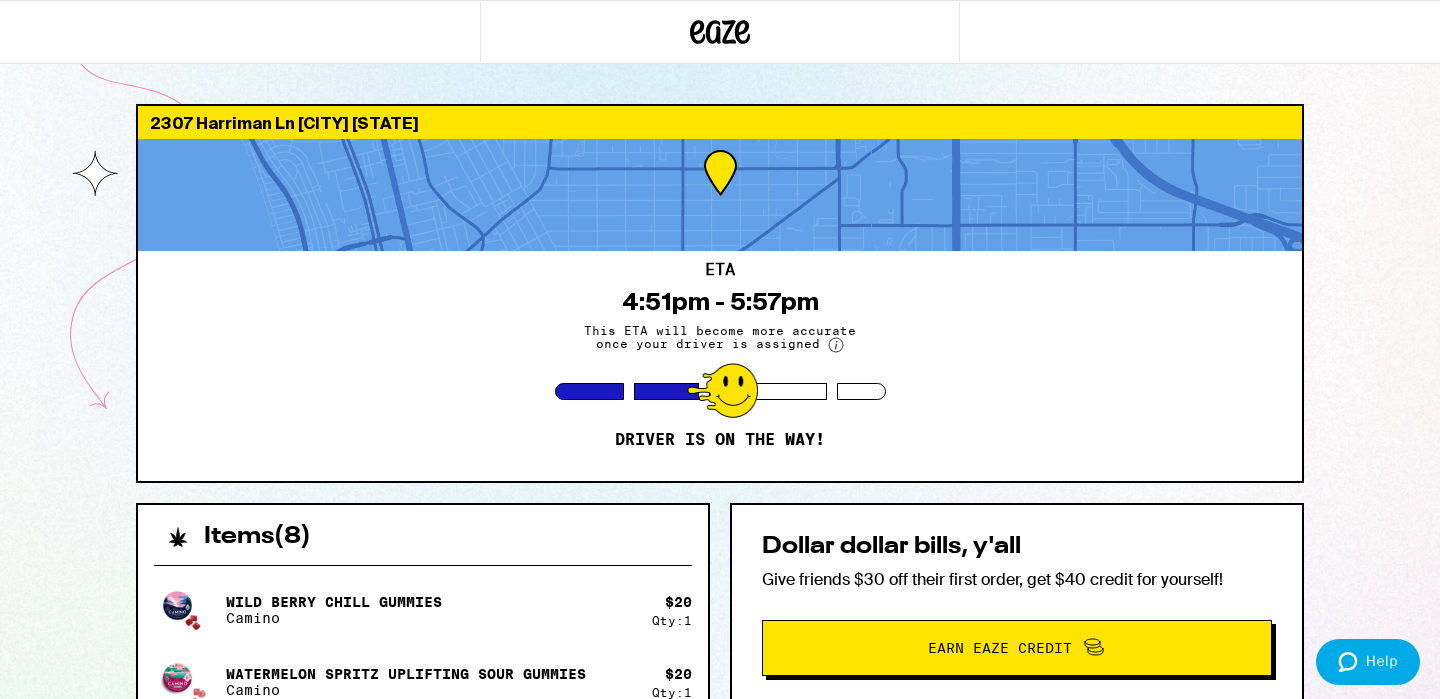 scroll, scrollTop: 0, scrollLeft: 0, axis: both 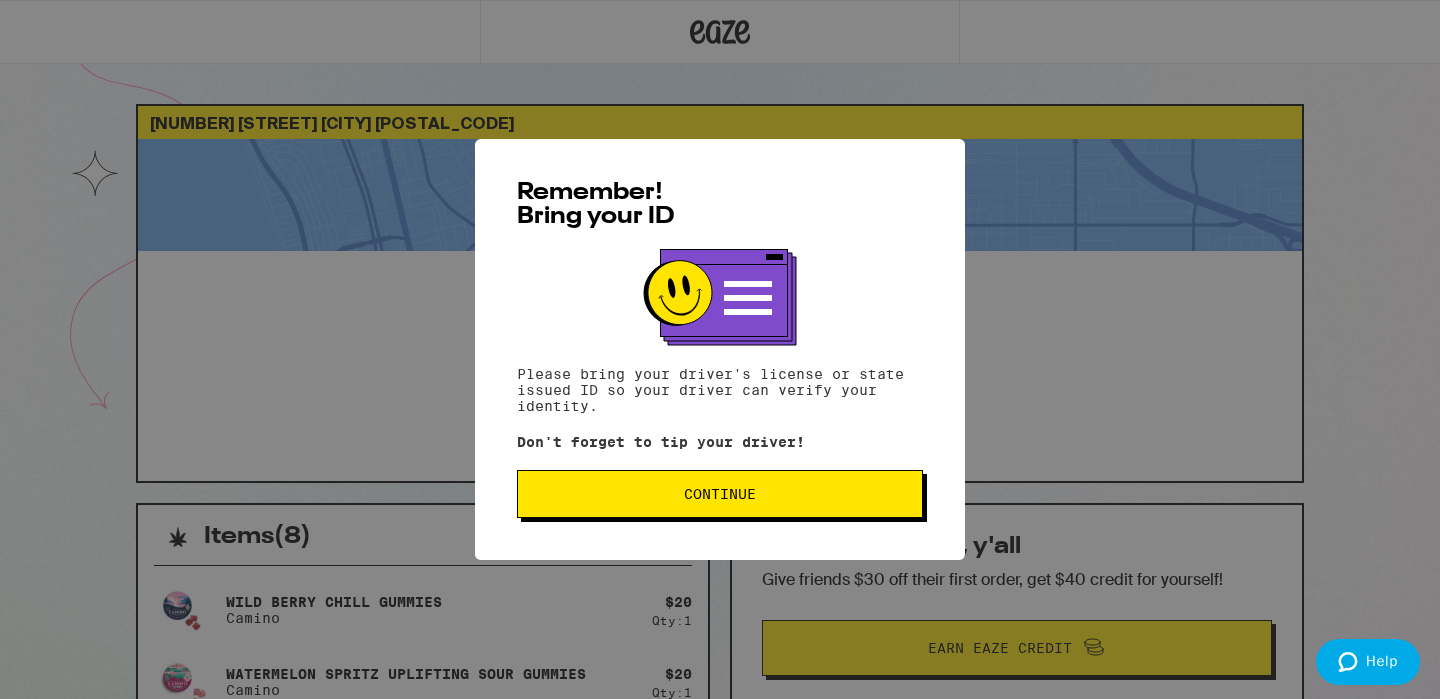 click on "Continue" at bounding box center (720, 494) 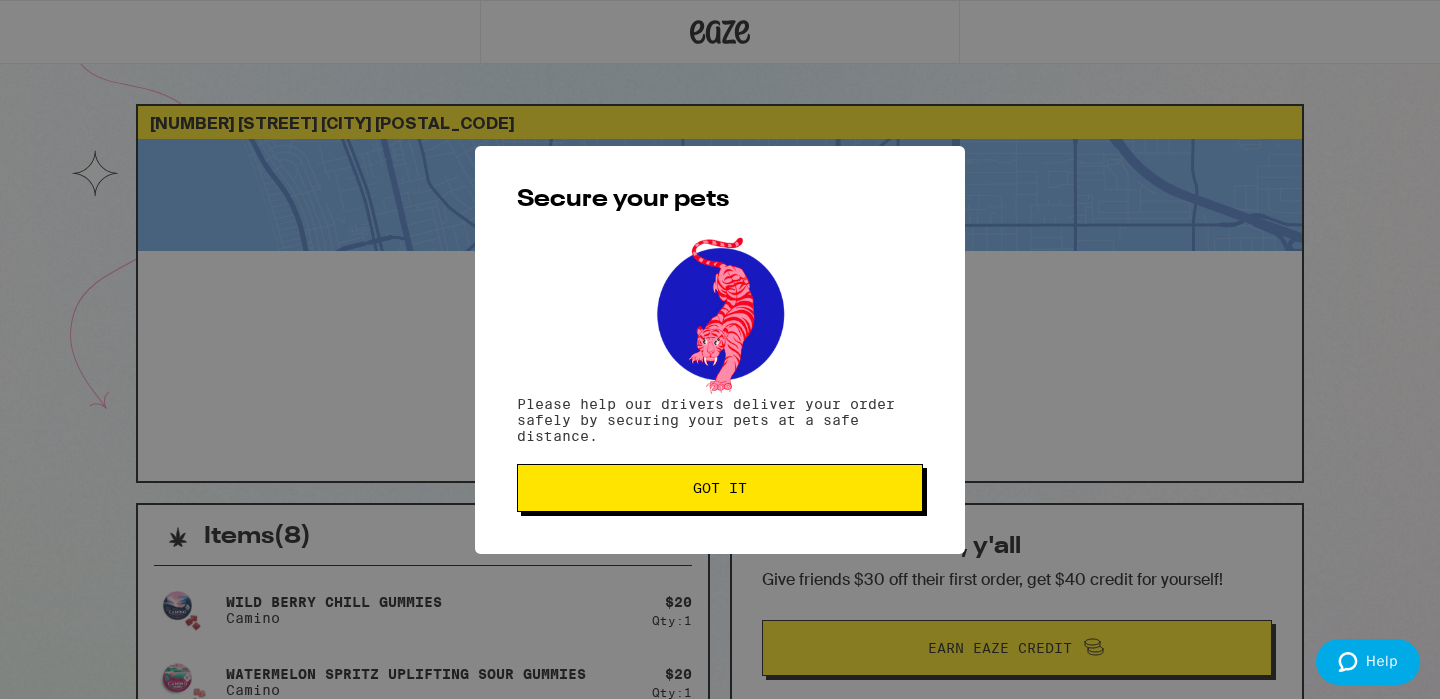 click on "Got it" at bounding box center (720, 488) 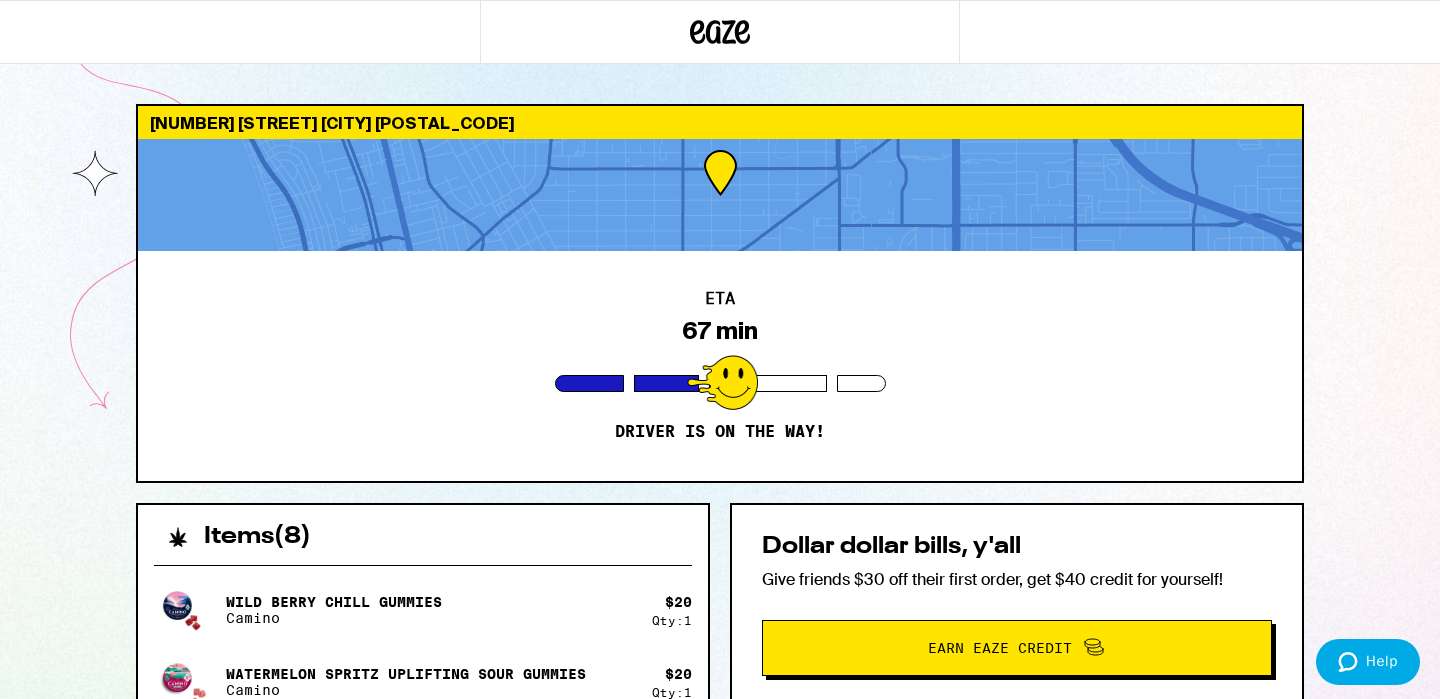 click on "ETA 67 min Driver is on the way!" at bounding box center (720, 366) 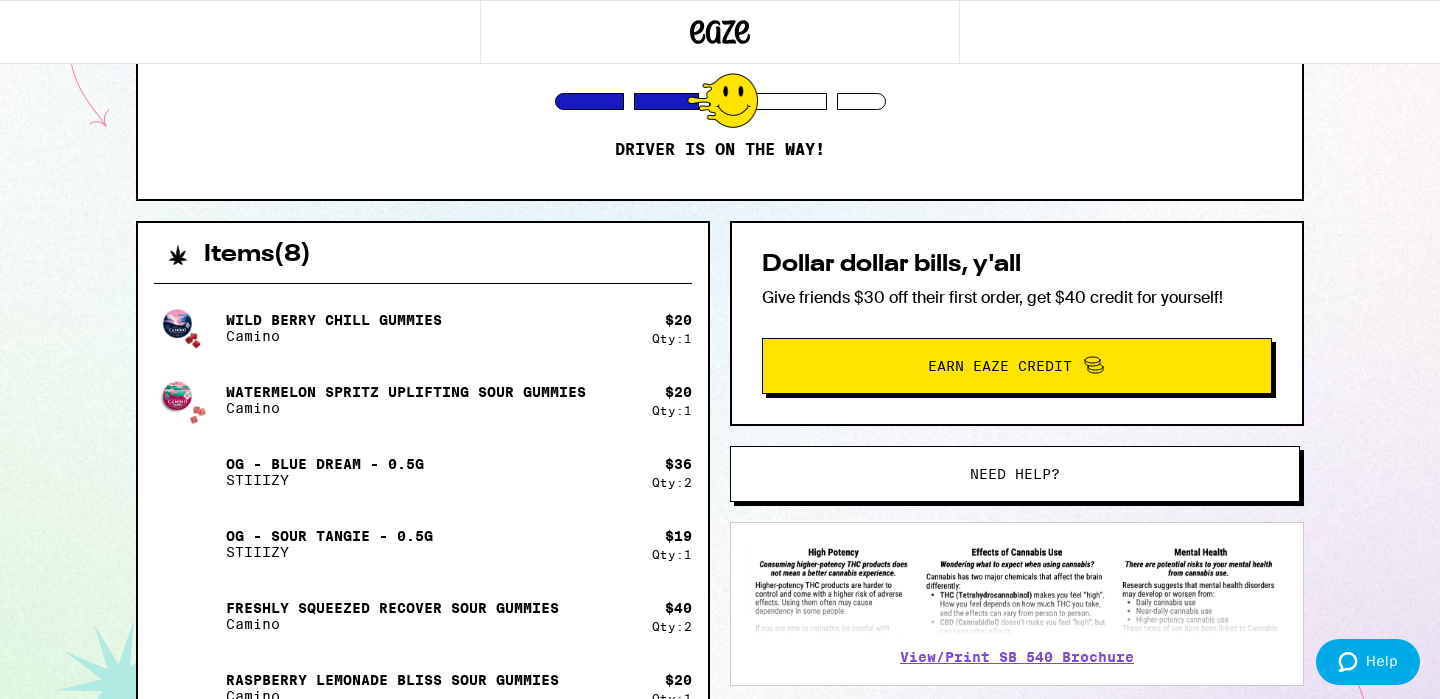 scroll, scrollTop: 0, scrollLeft: 0, axis: both 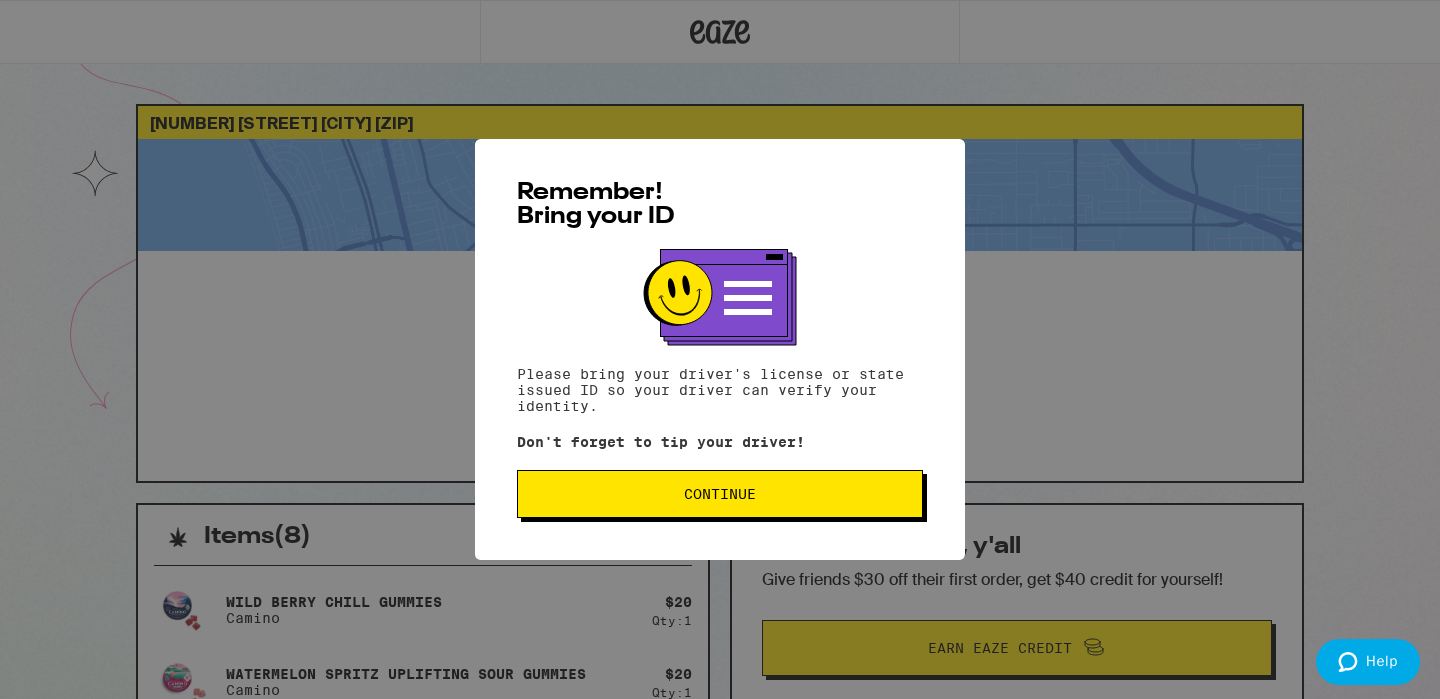 click on "Continue" at bounding box center (720, 494) 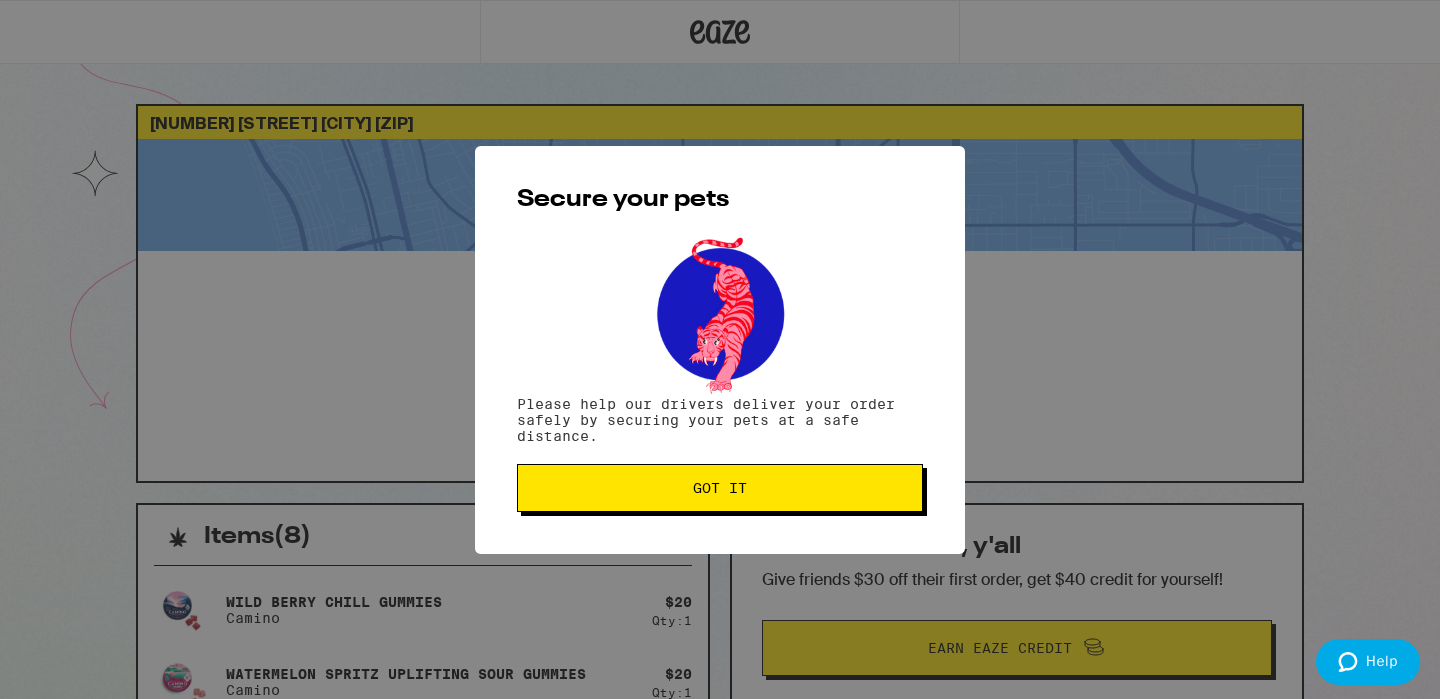 click on "Got it" at bounding box center (720, 488) 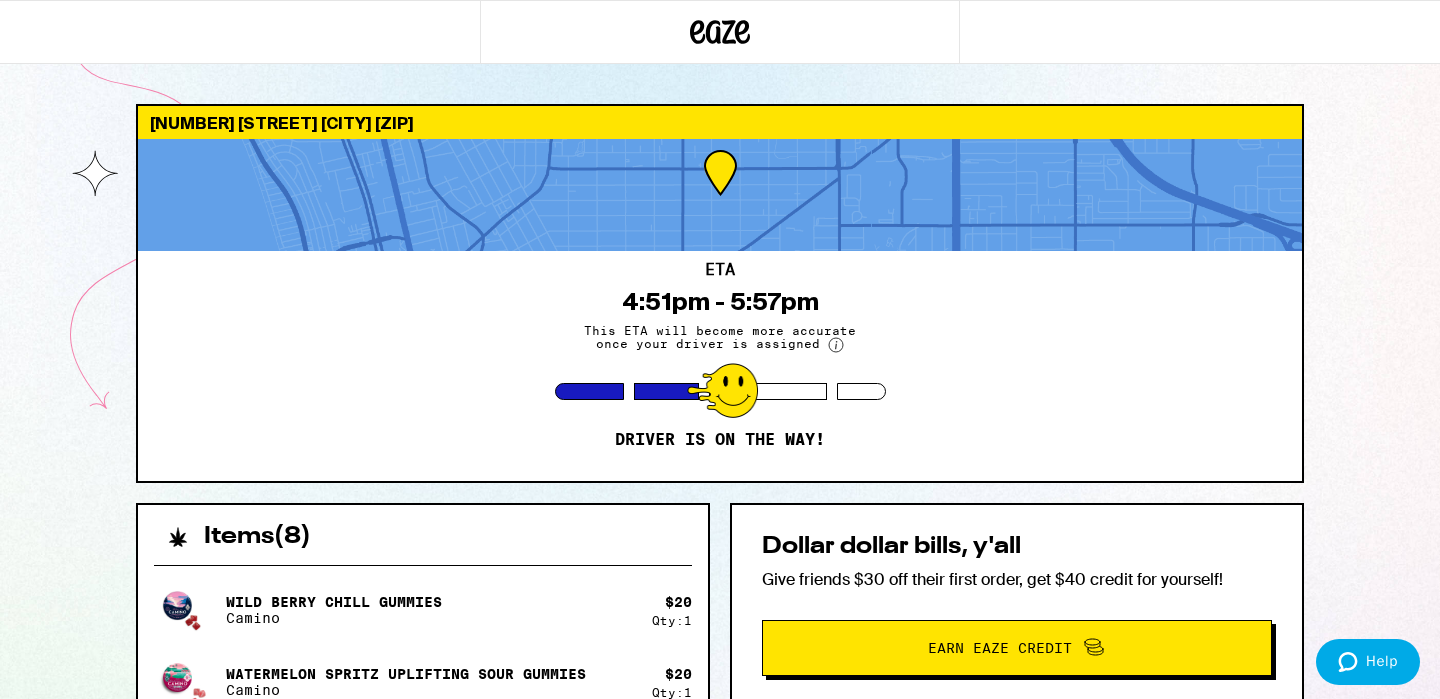 scroll, scrollTop: 0, scrollLeft: 0, axis: both 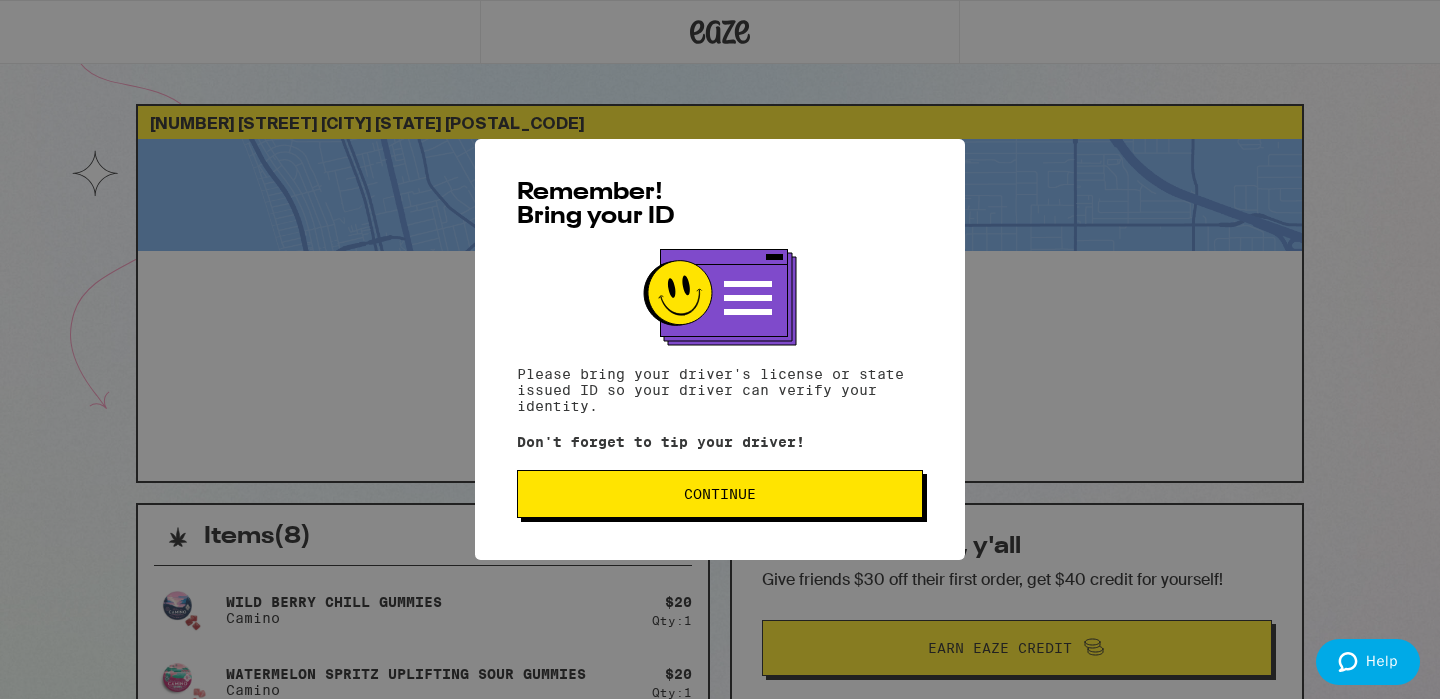 click on "Continue" at bounding box center (720, 494) 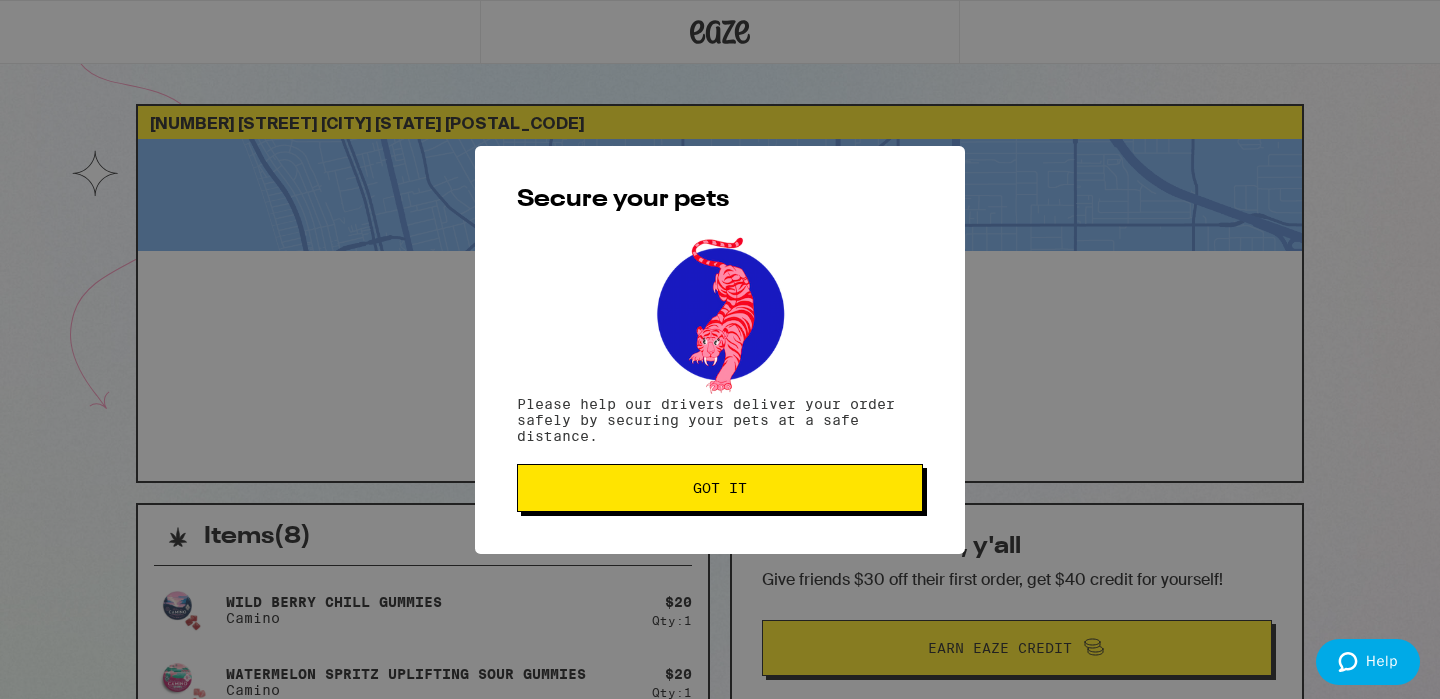 click on "Got it" at bounding box center (720, 488) 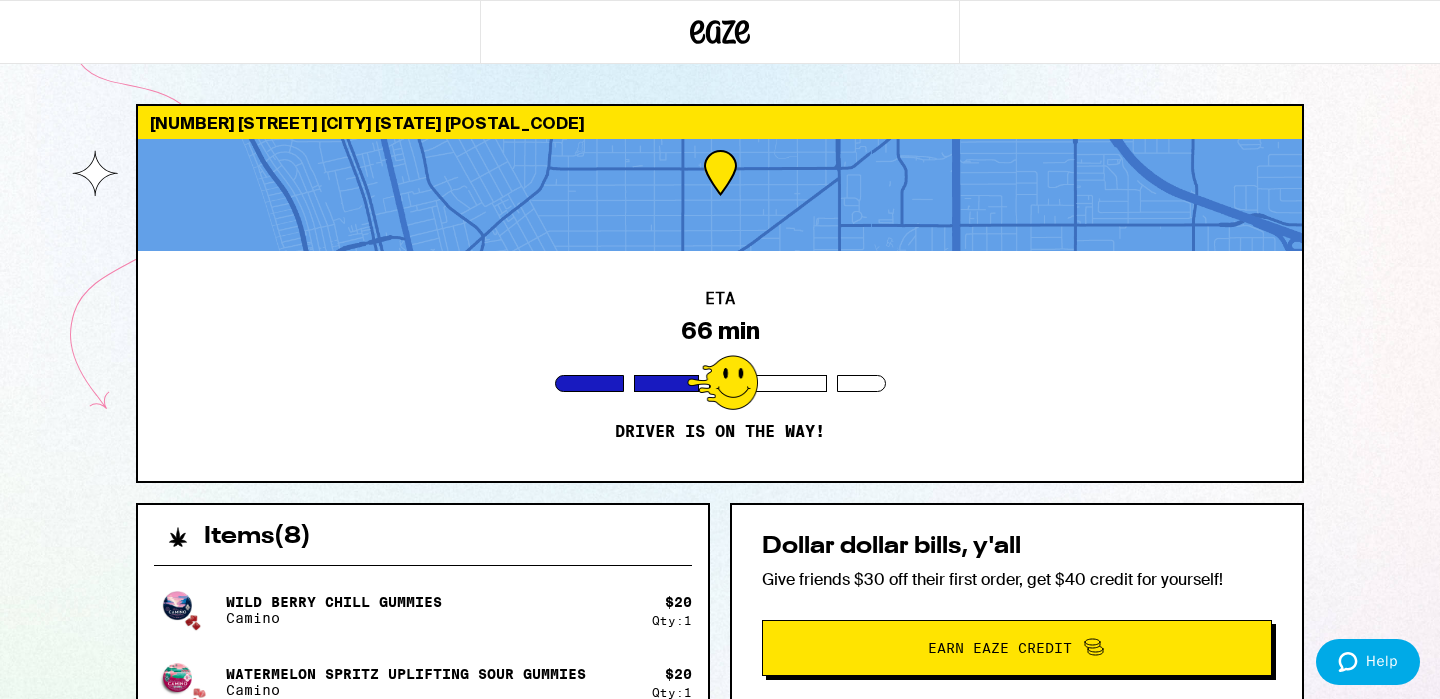 scroll, scrollTop: 0, scrollLeft: 0, axis: both 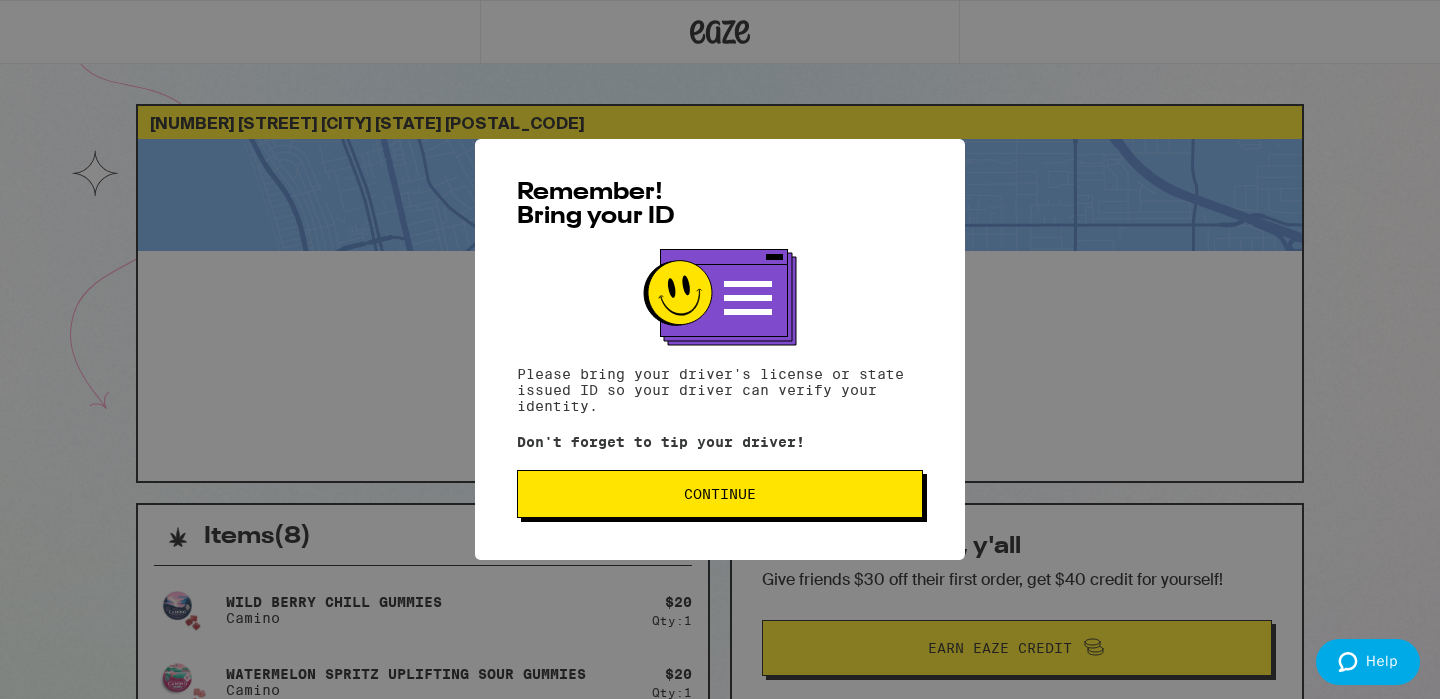 click on "Continue" at bounding box center [720, 494] 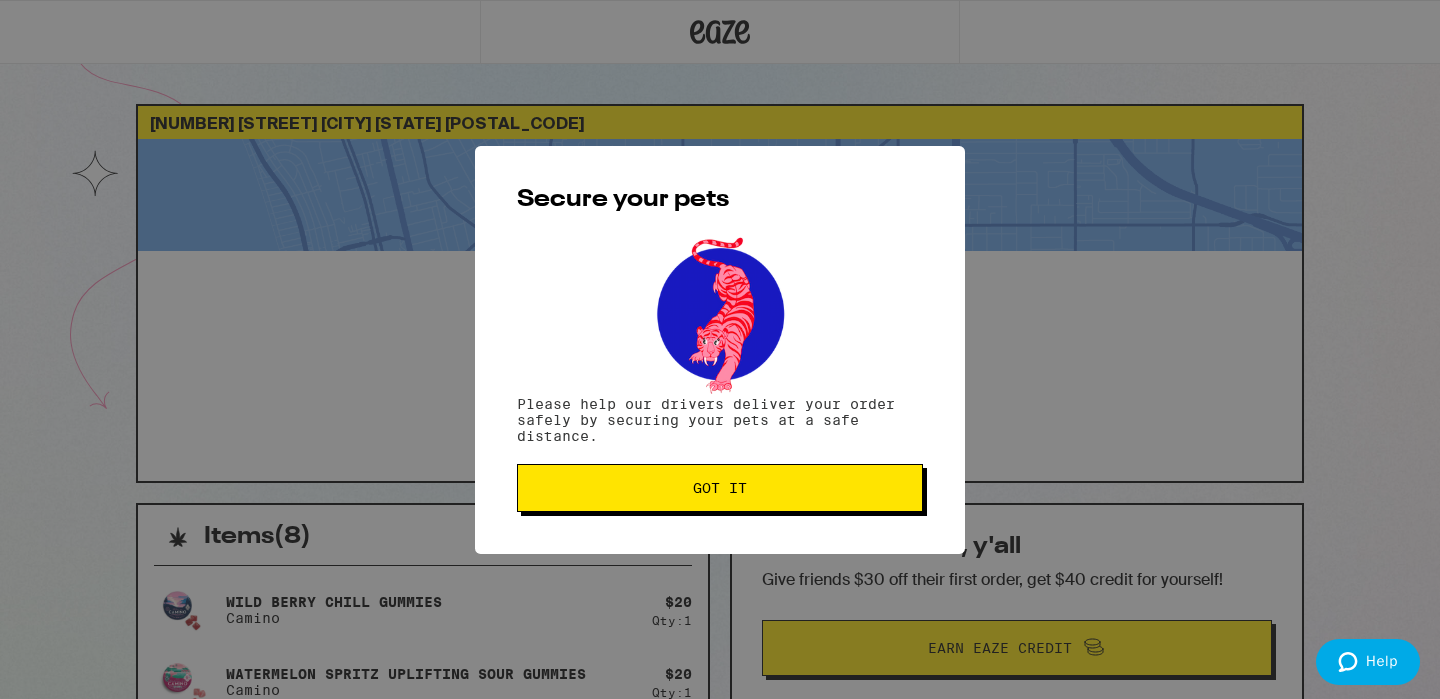 click on "Got it" at bounding box center [720, 488] 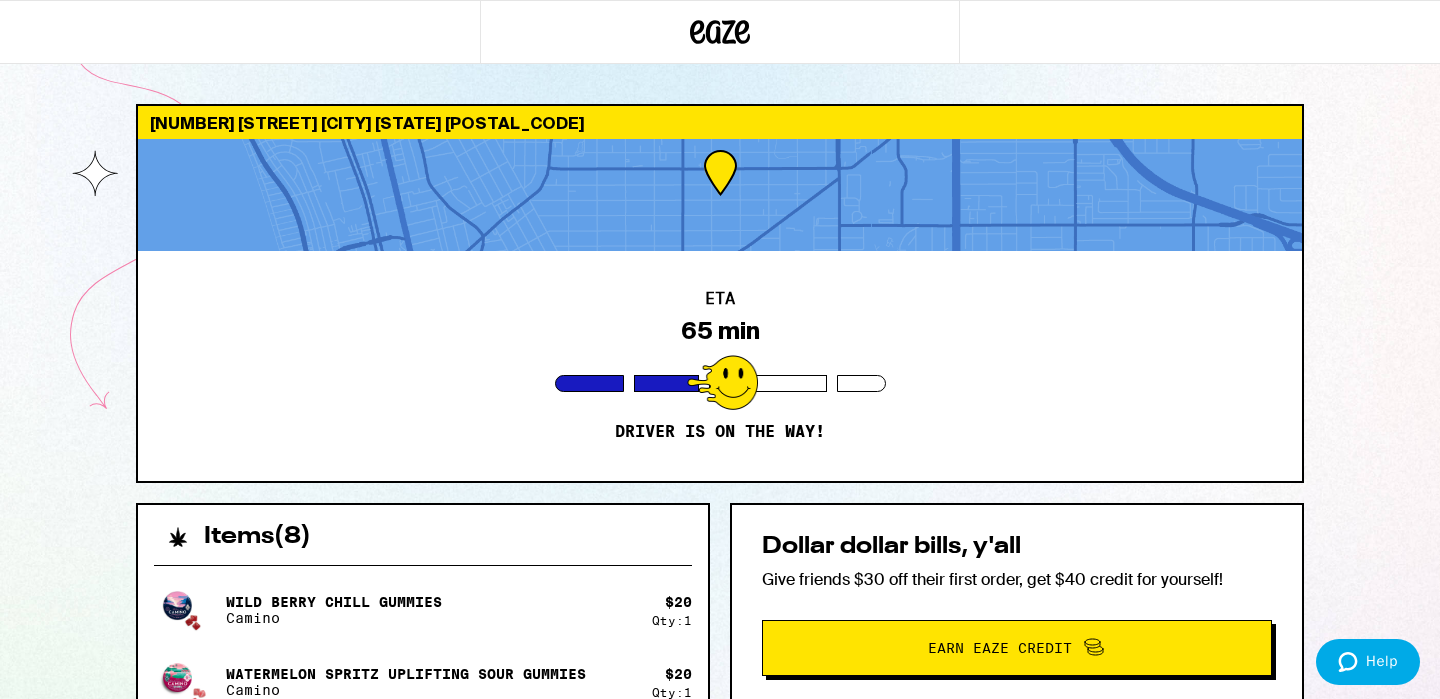 scroll, scrollTop: 0, scrollLeft: 0, axis: both 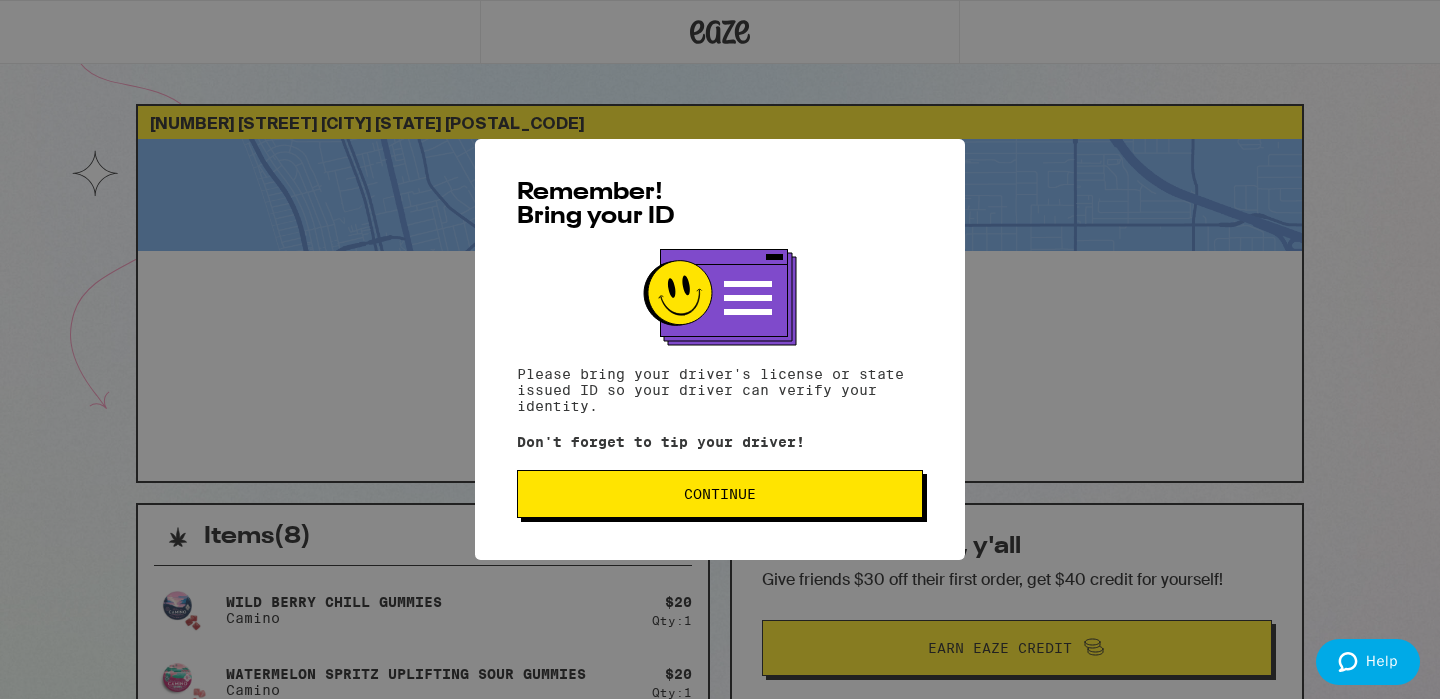 click on "Continue" at bounding box center (720, 494) 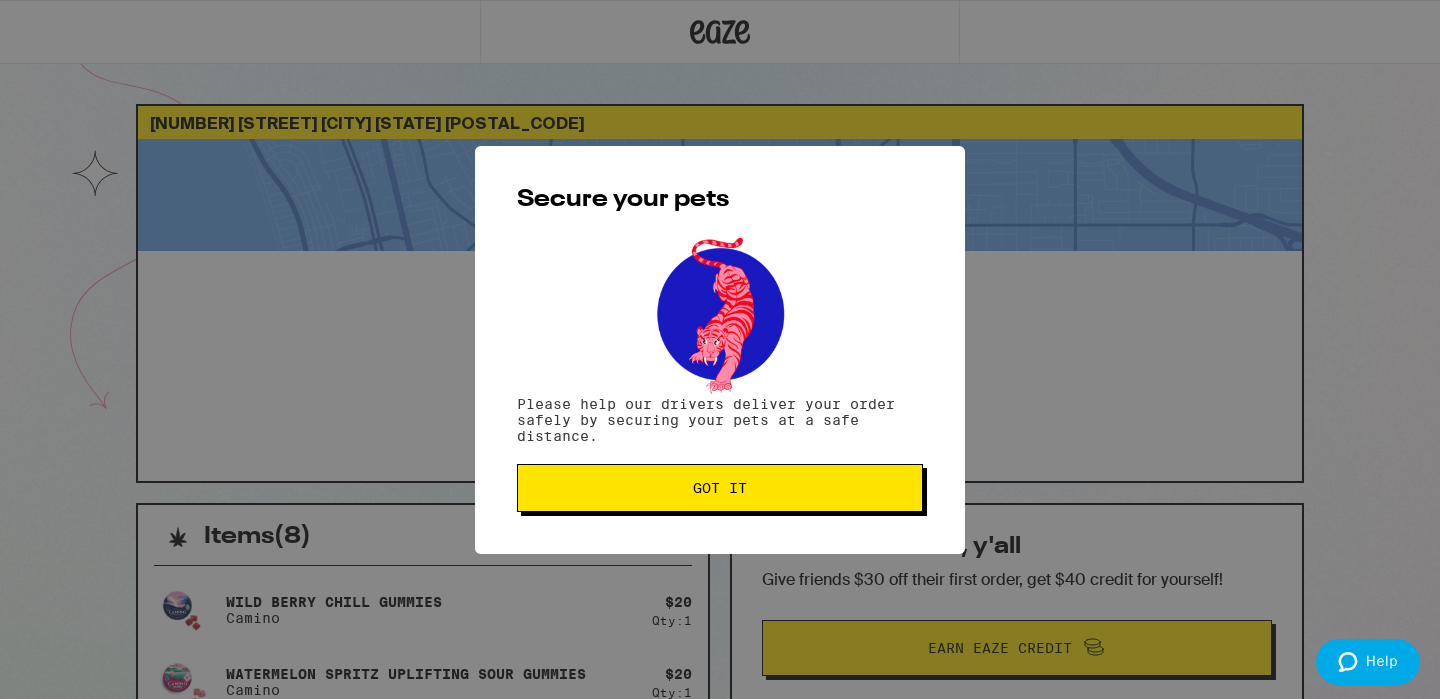 click on "Got it" at bounding box center (720, 488) 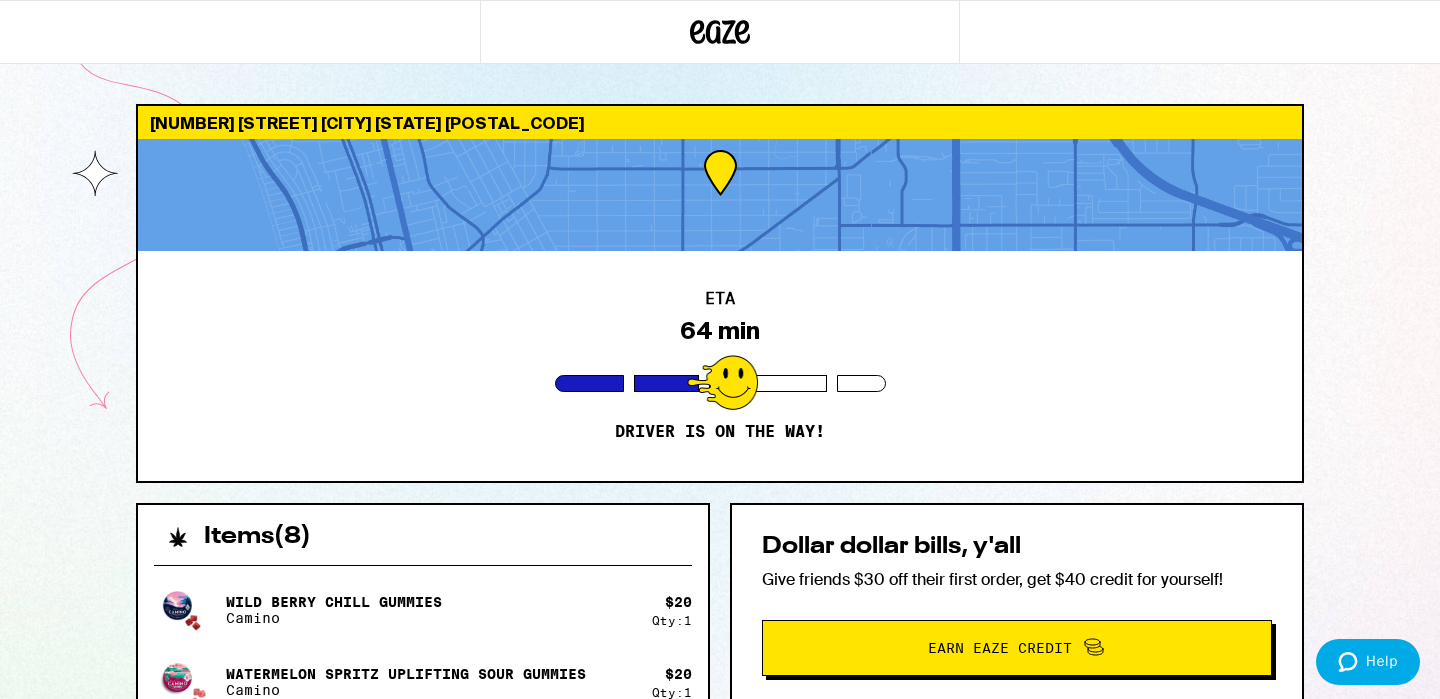 scroll, scrollTop: 0, scrollLeft: 0, axis: both 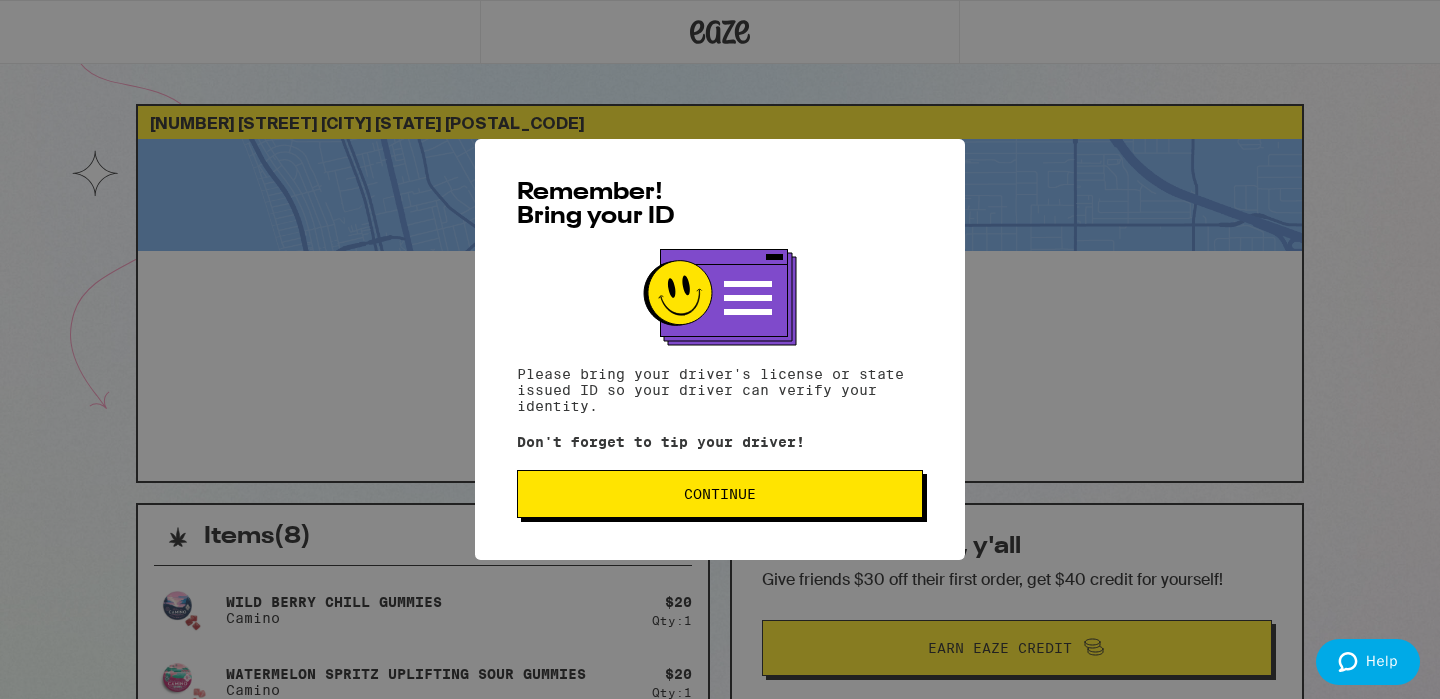 click on "Continue" at bounding box center [720, 494] 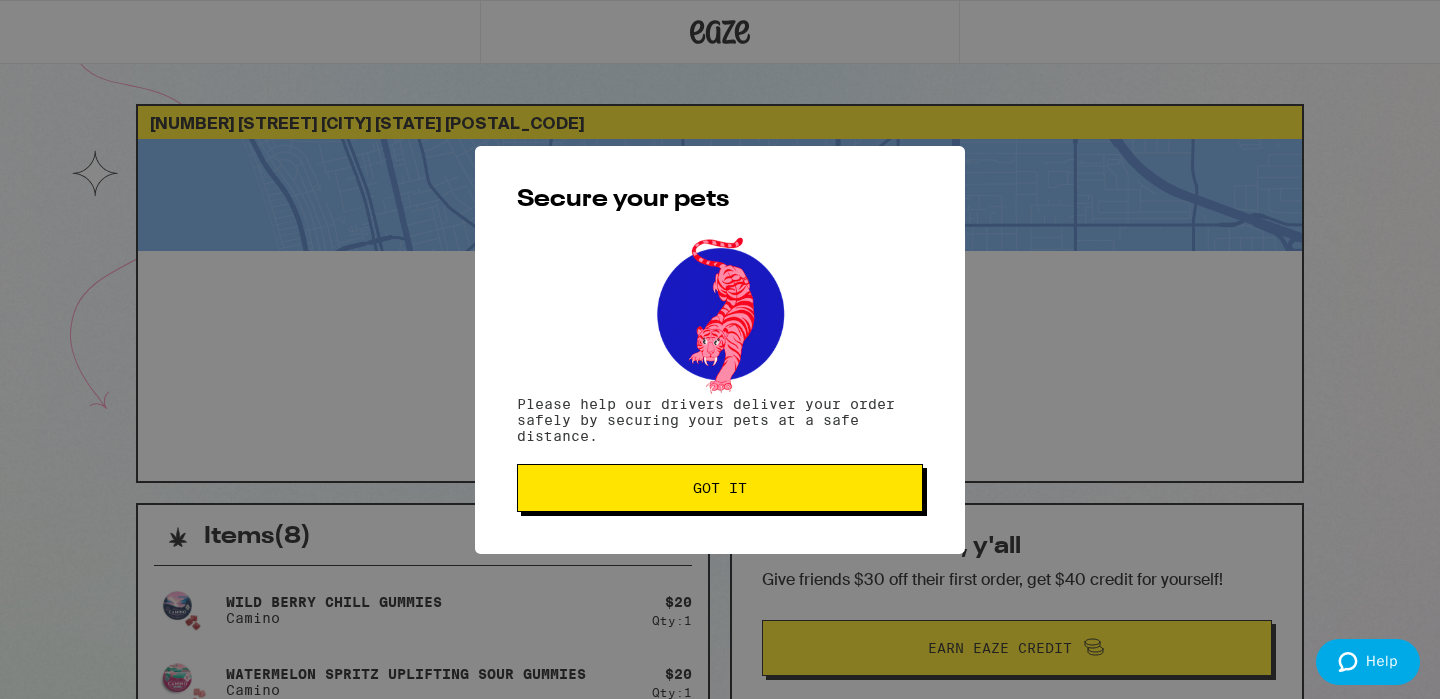 click on "Got it" at bounding box center (720, 488) 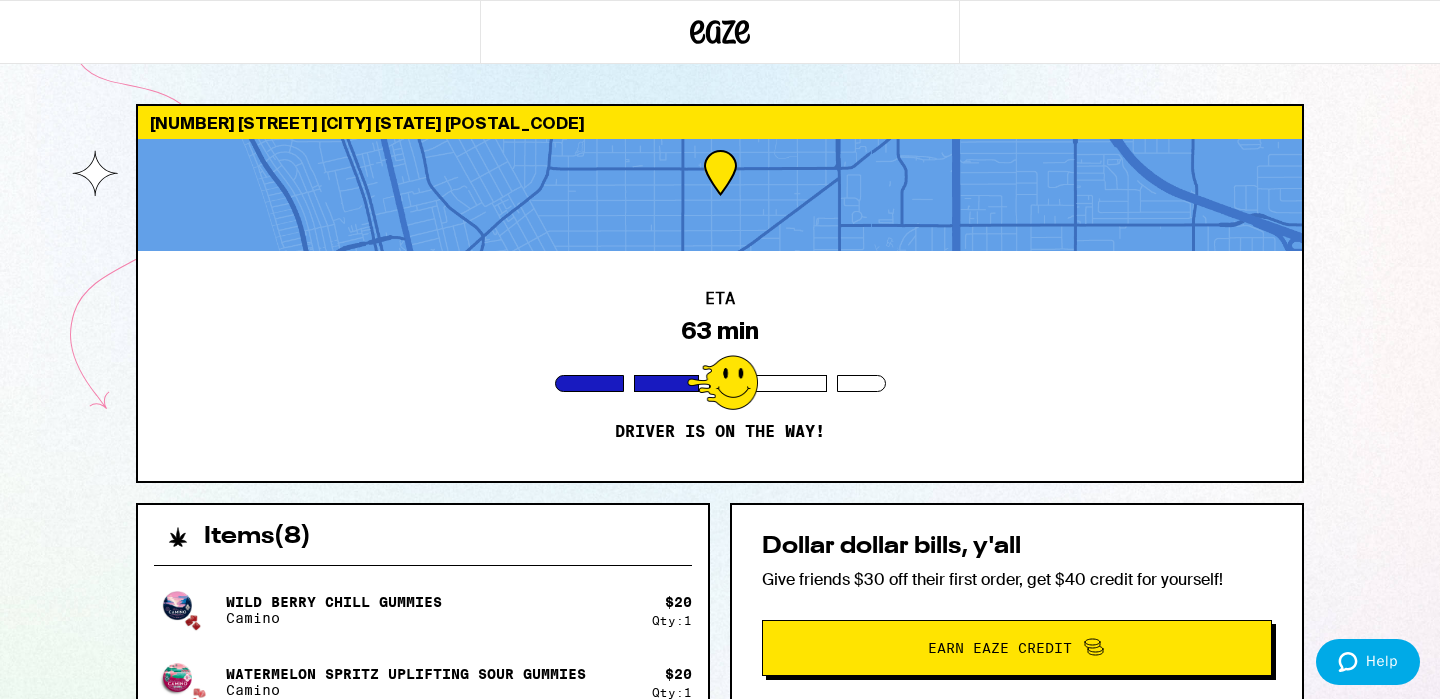 scroll, scrollTop: 0, scrollLeft: 0, axis: both 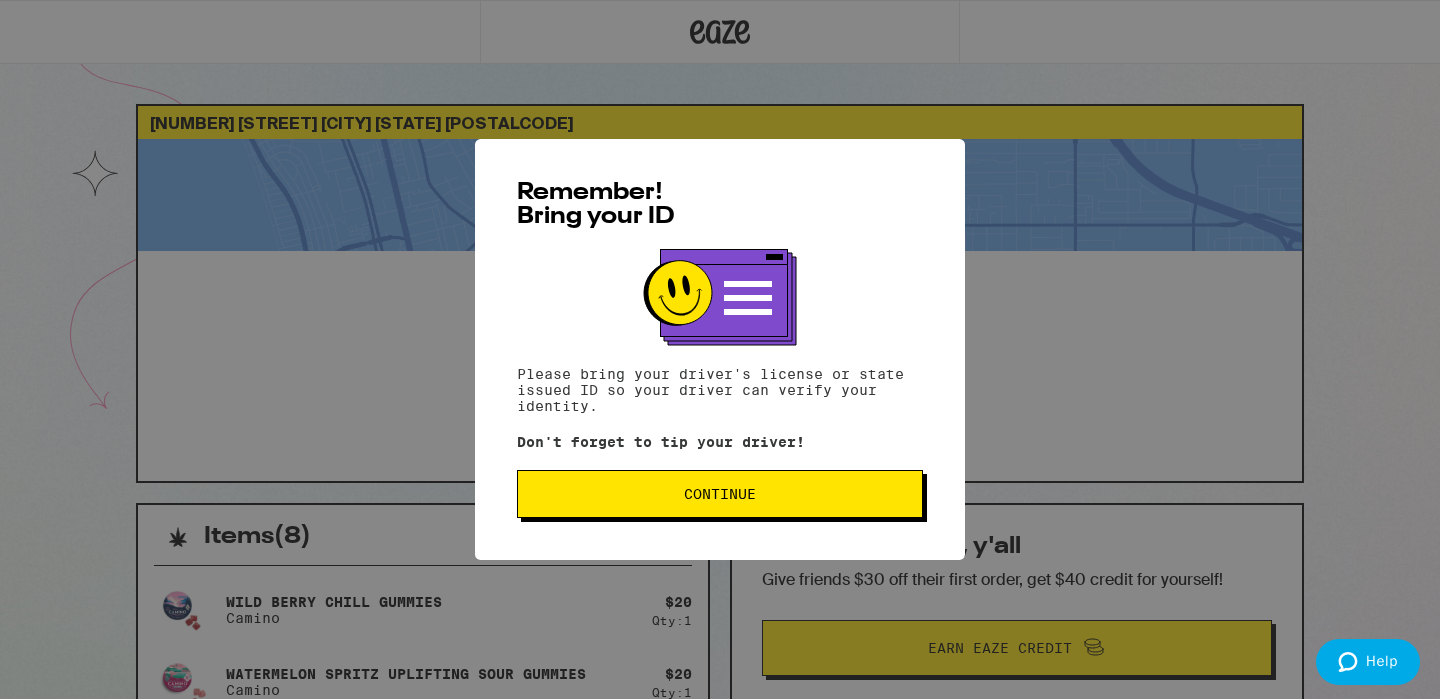 click on "Continue" at bounding box center [720, 494] 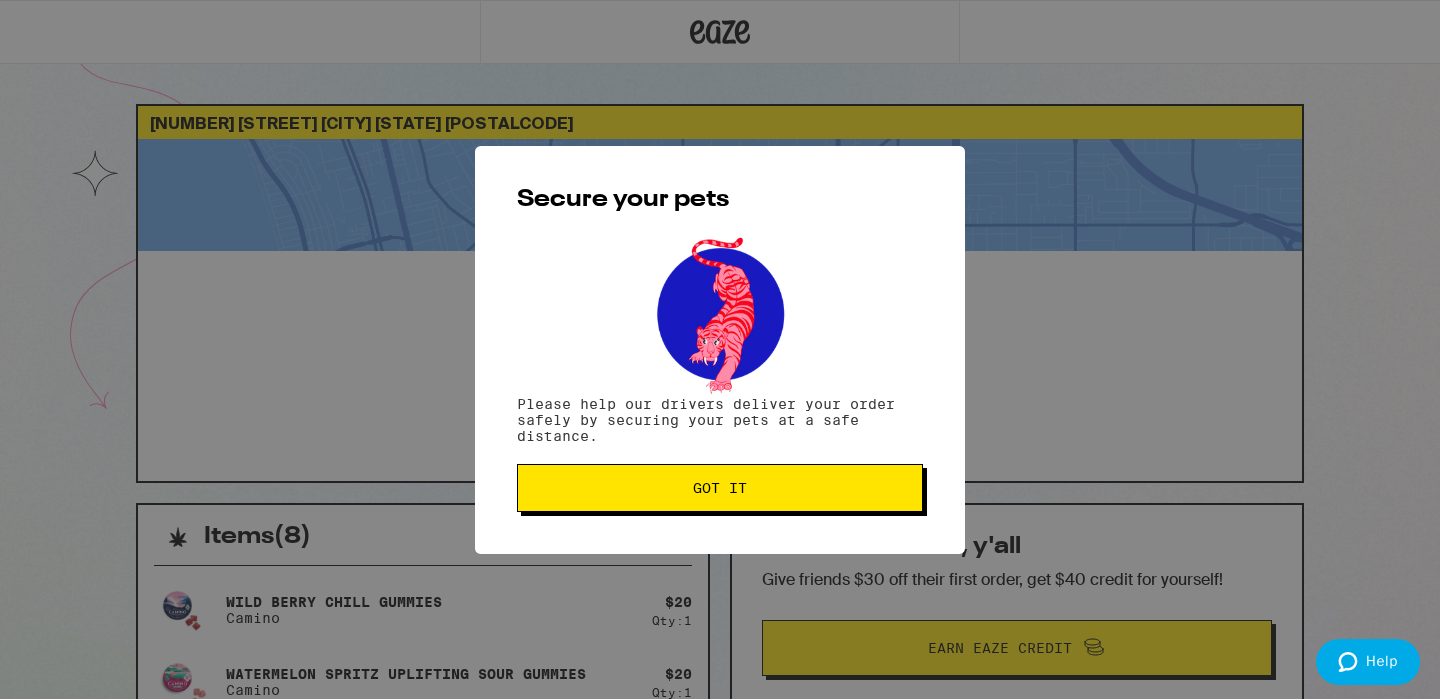 click on "Got it" at bounding box center [720, 488] 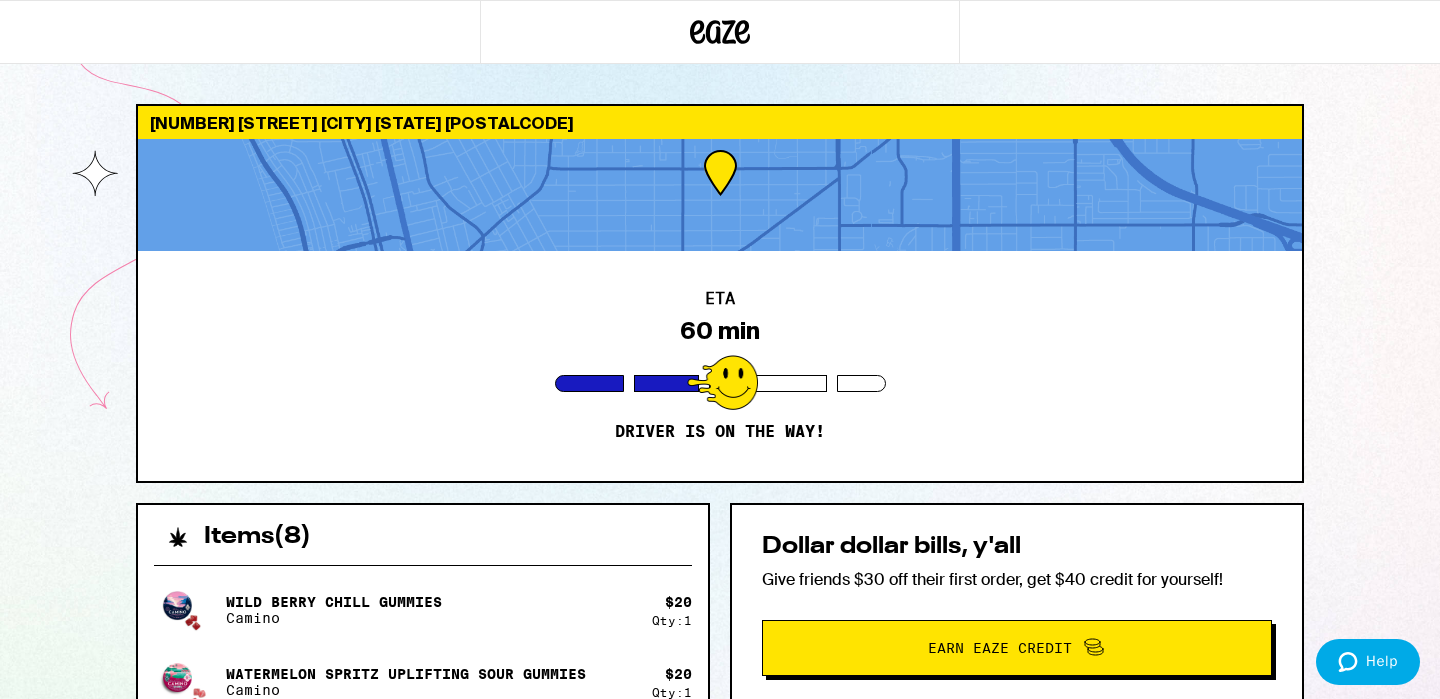 scroll, scrollTop: 0, scrollLeft: 0, axis: both 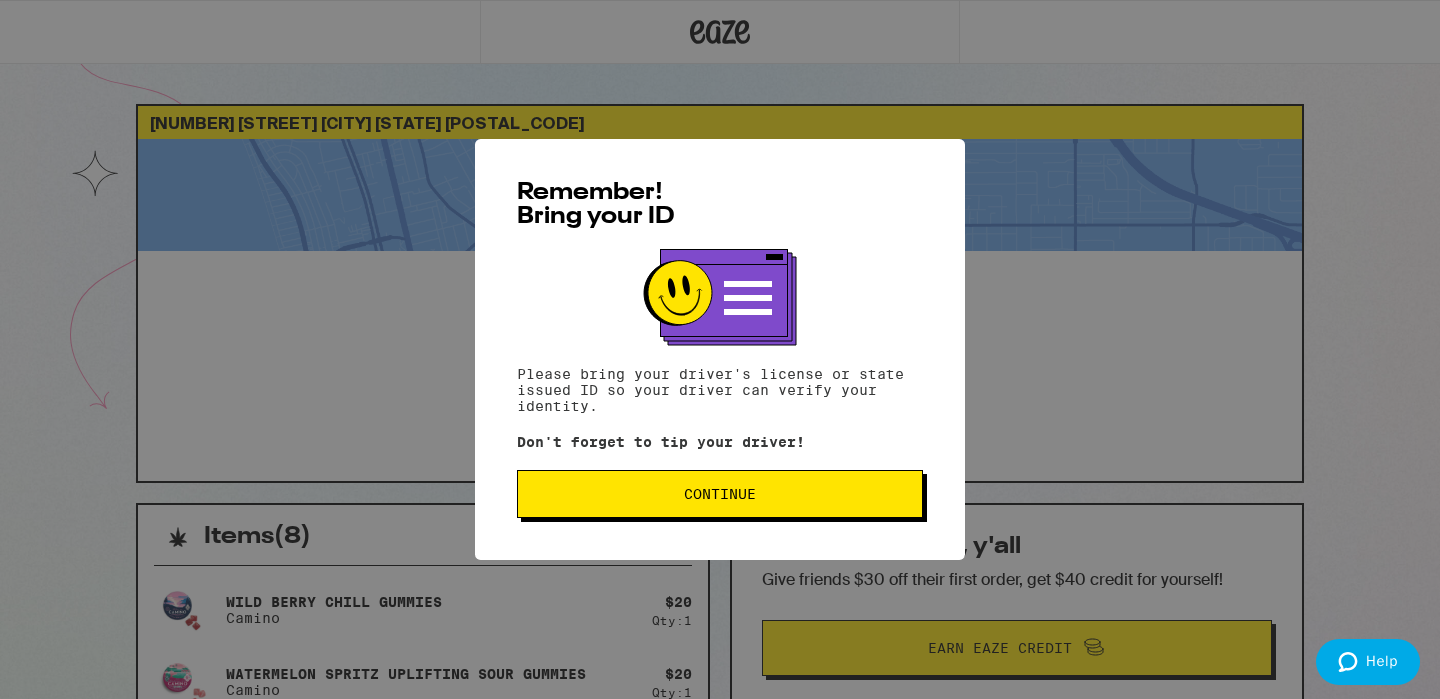 click on "Remember! Bring your ID  Please bring your driver's license or state issued ID so your driver can verify your identity. Don't forget to tip your driver! Continue" at bounding box center [720, 349] 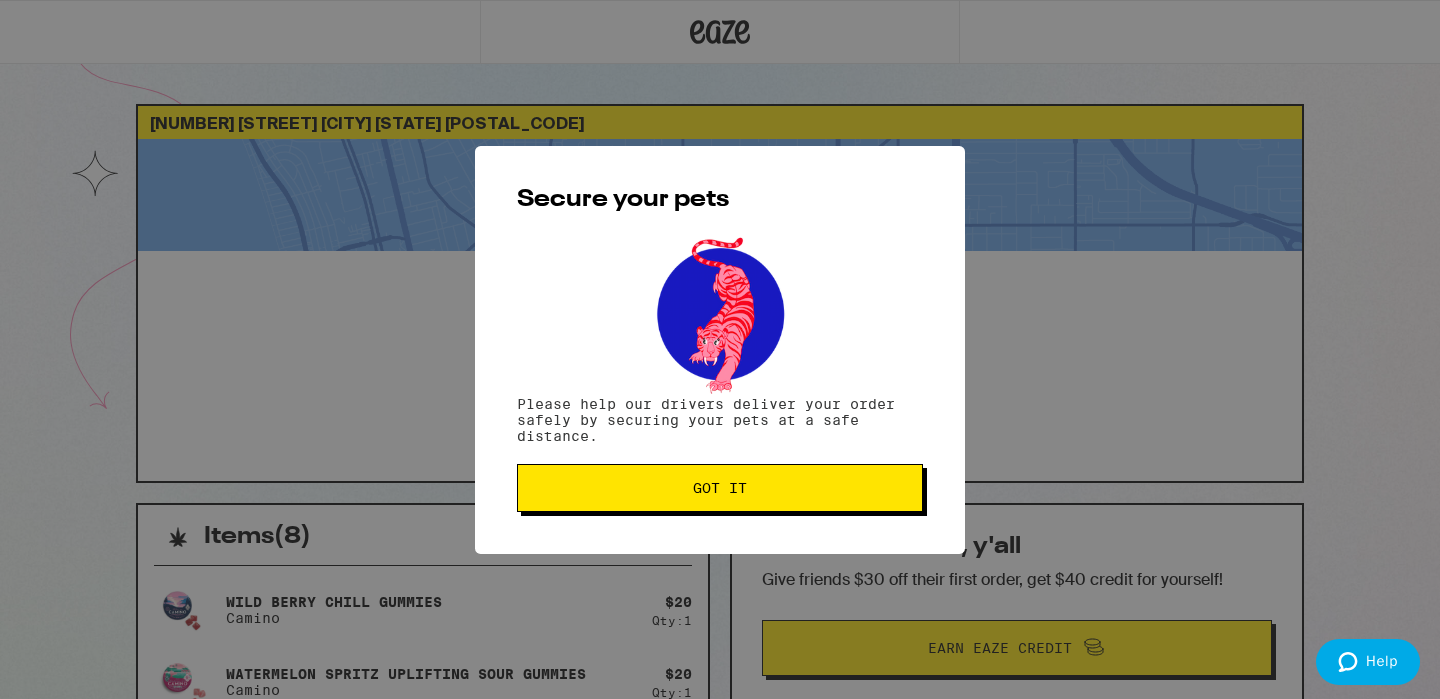 click on "Got it" at bounding box center (720, 488) 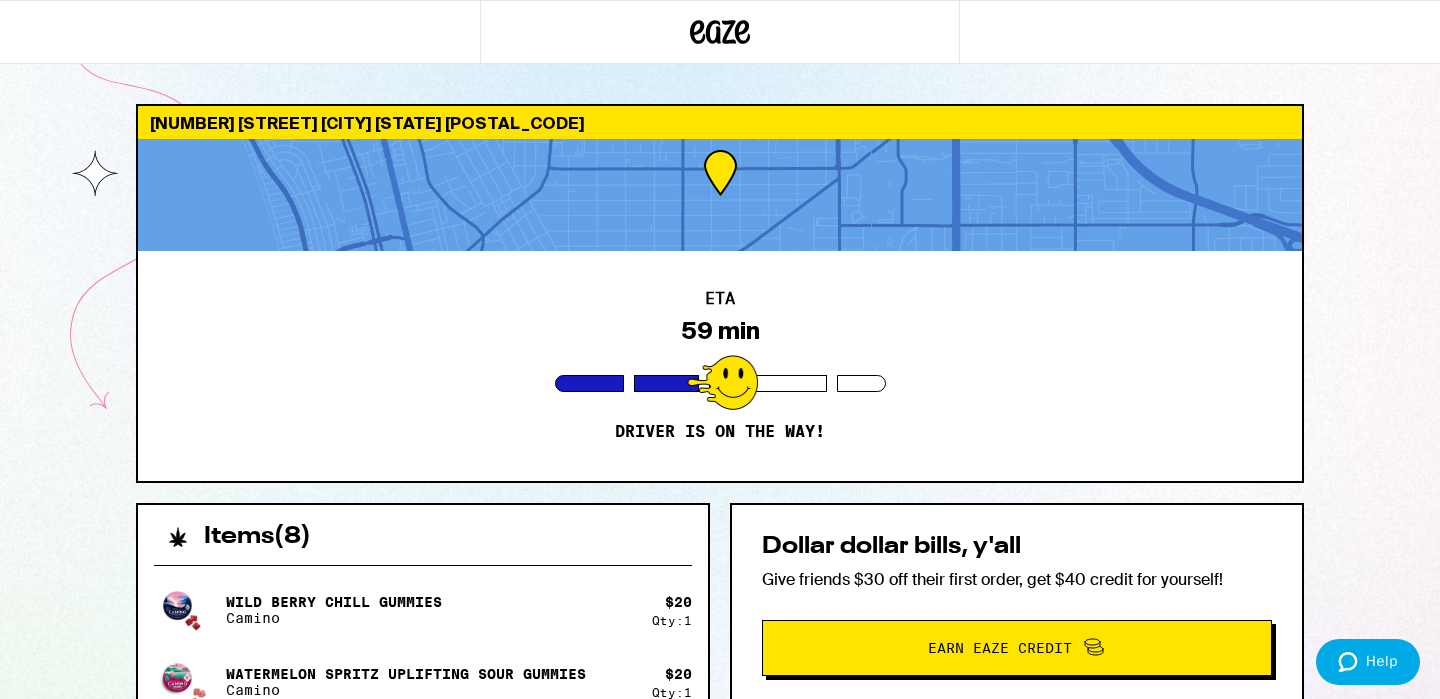 scroll, scrollTop: 0, scrollLeft: 0, axis: both 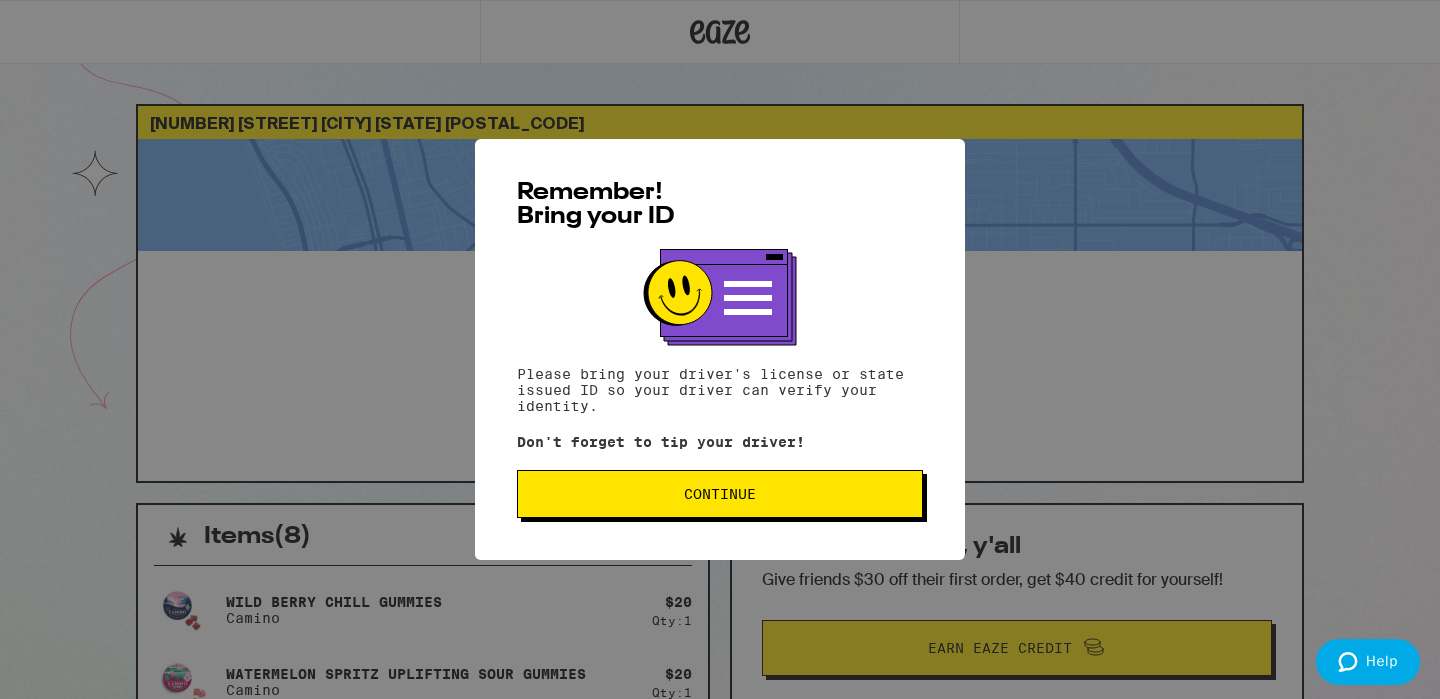 click on "Continue" at bounding box center [720, 494] 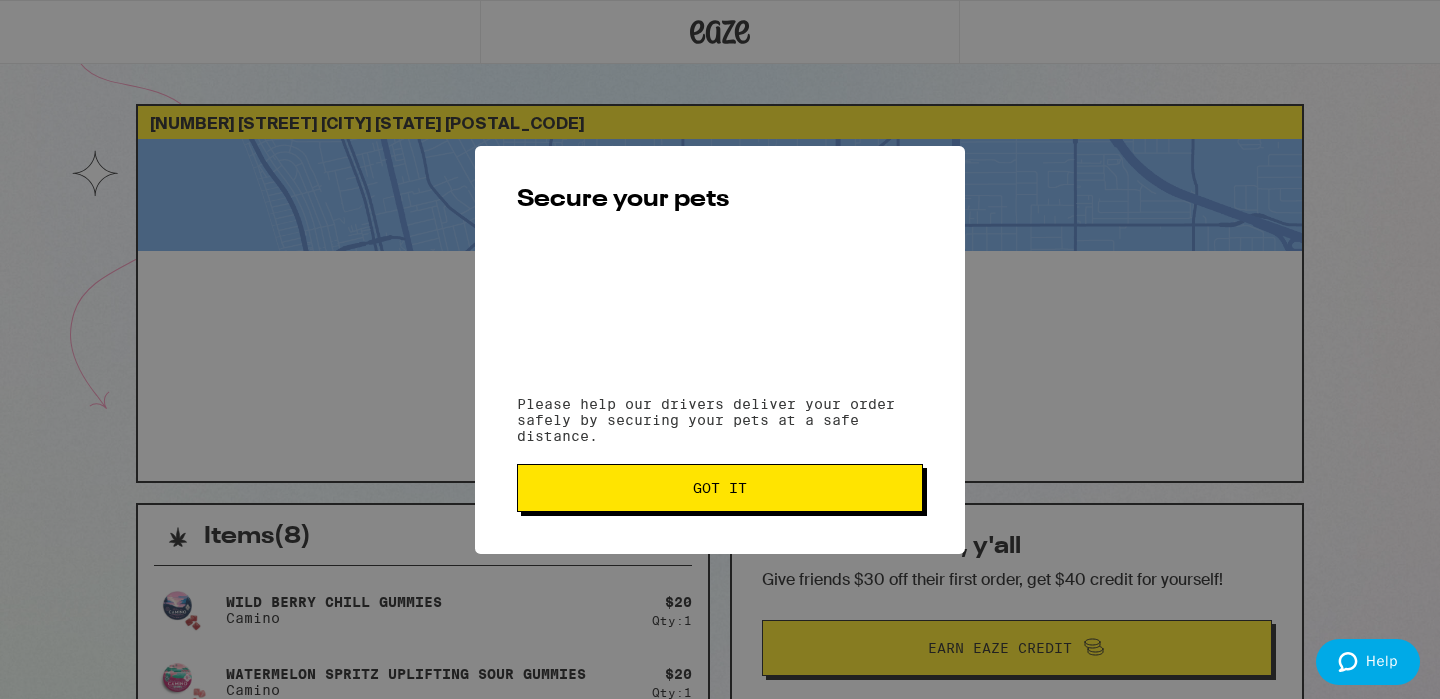 scroll, scrollTop: 0, scrollLeft: 0, axis: both 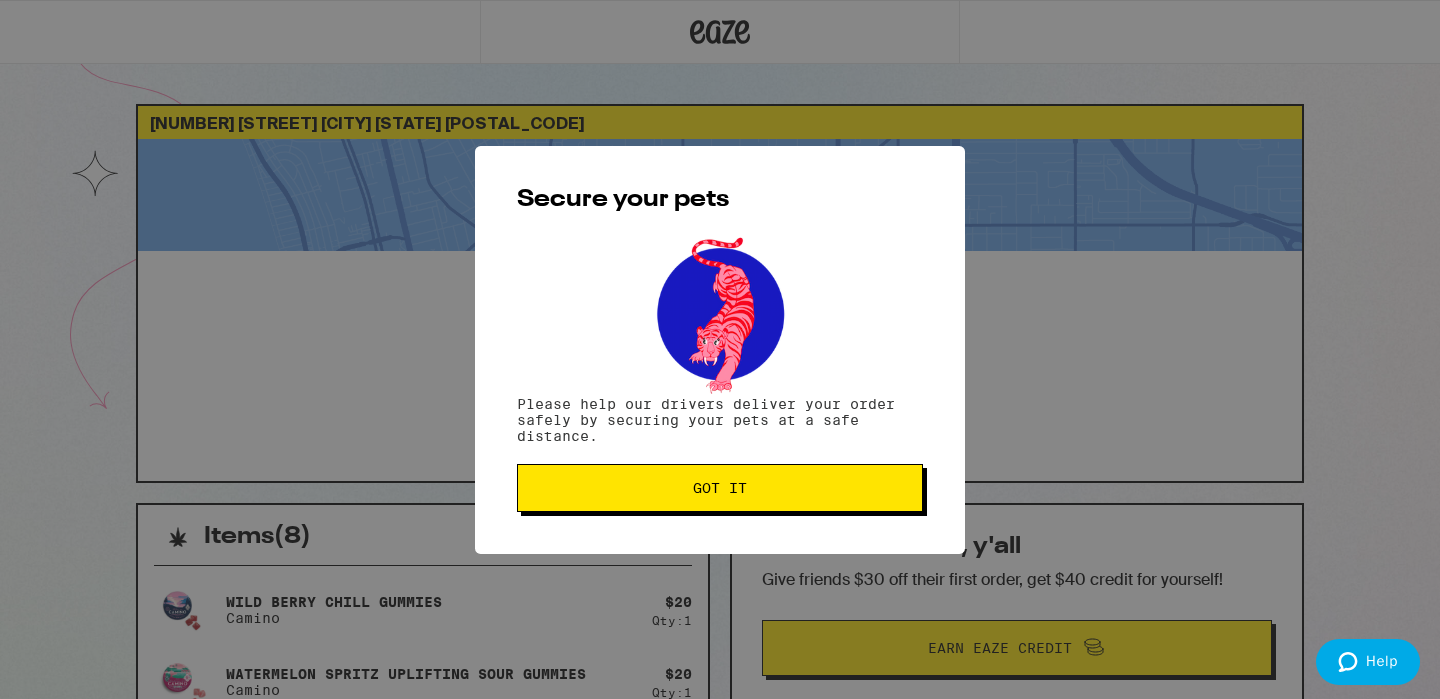 click on "Got it" at bounding box center (720, 488) 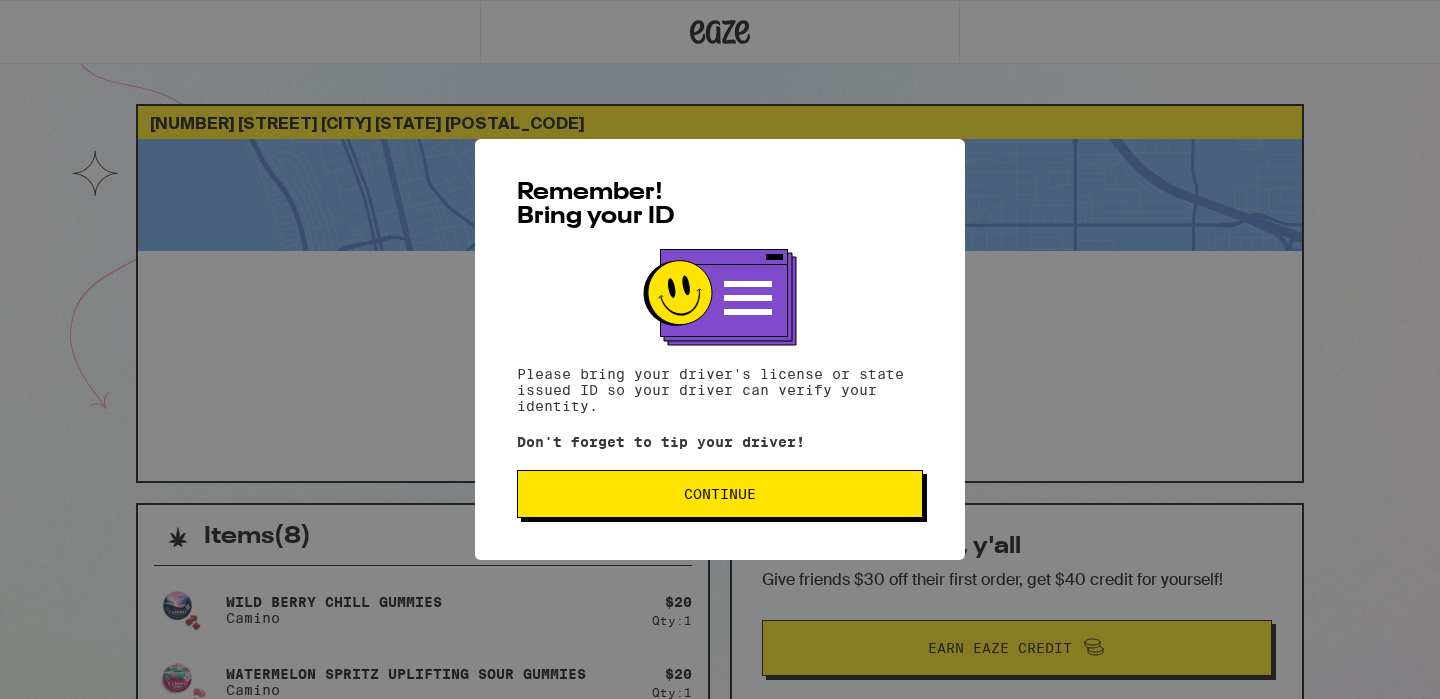 scroll, scrollTop: 0, scrollLeft: 0, axis: both 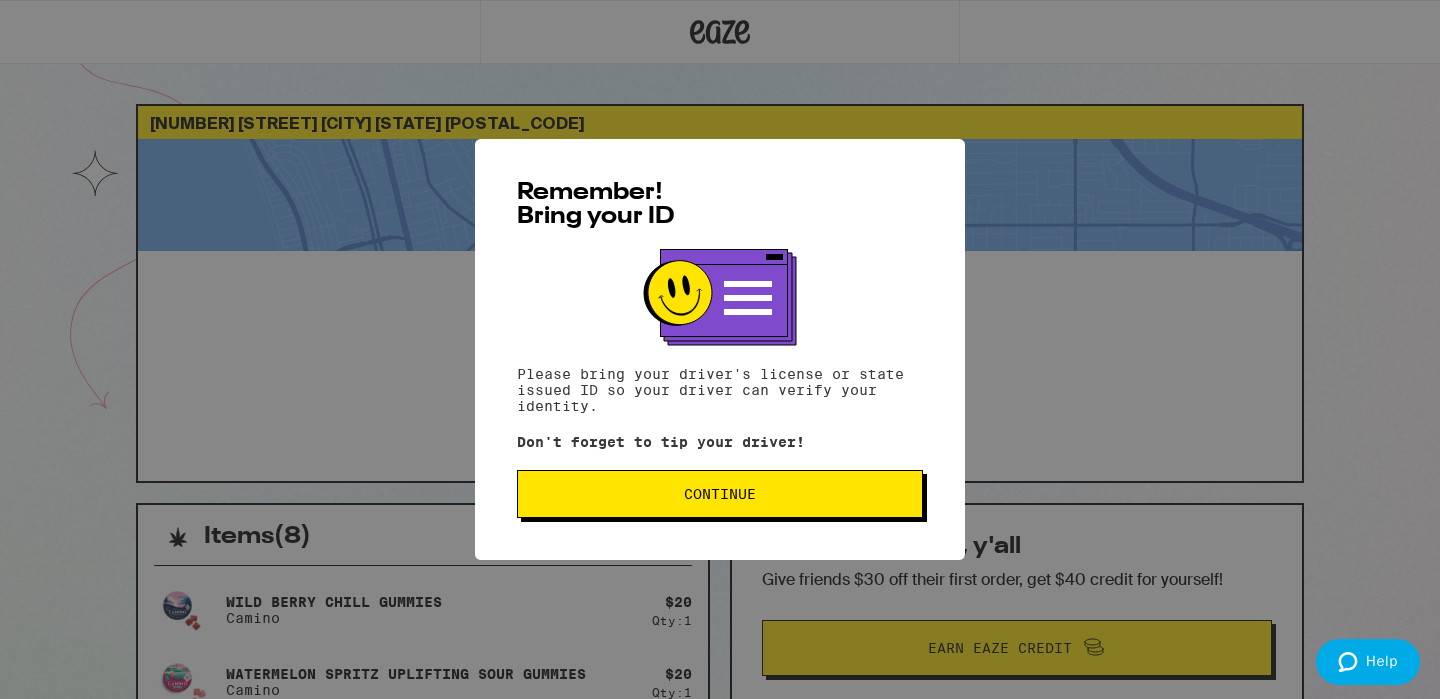 click on "Continue" at bounding box center [720, 494] 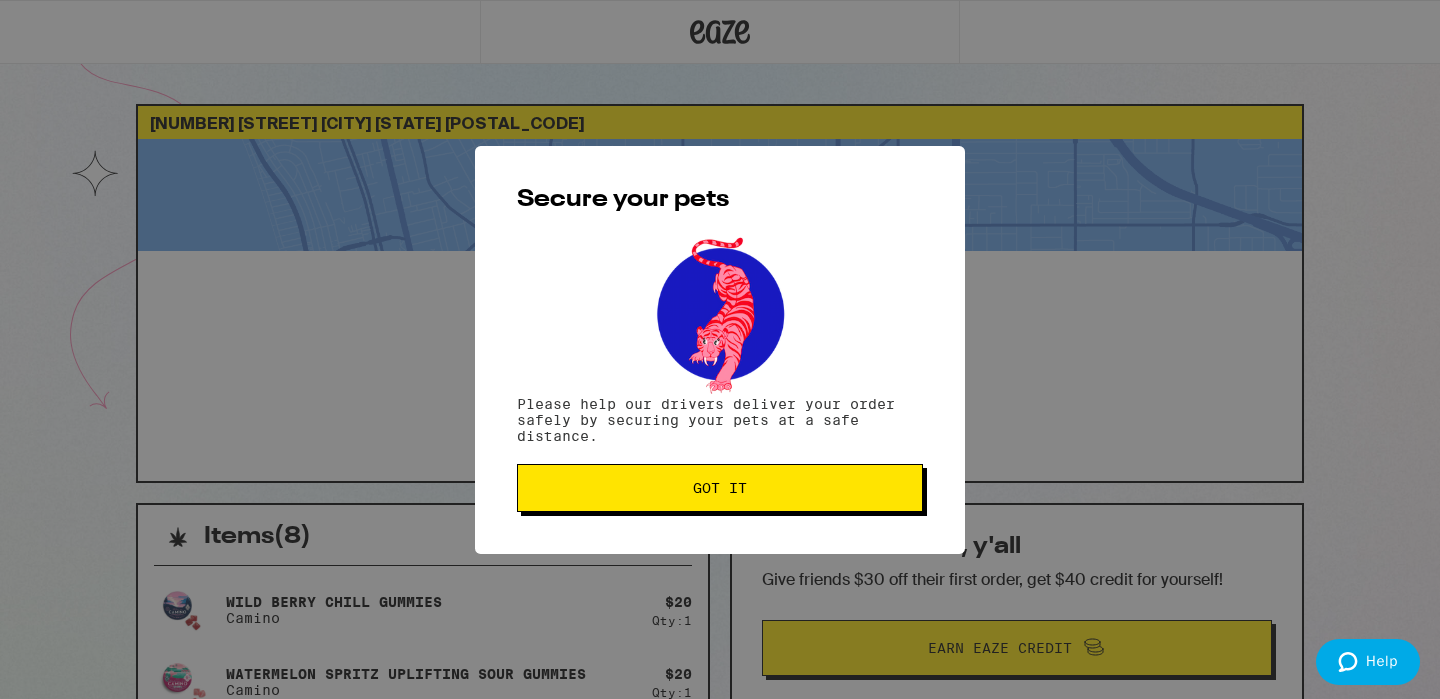 click on "Got it" at bounding box center (720, 488) 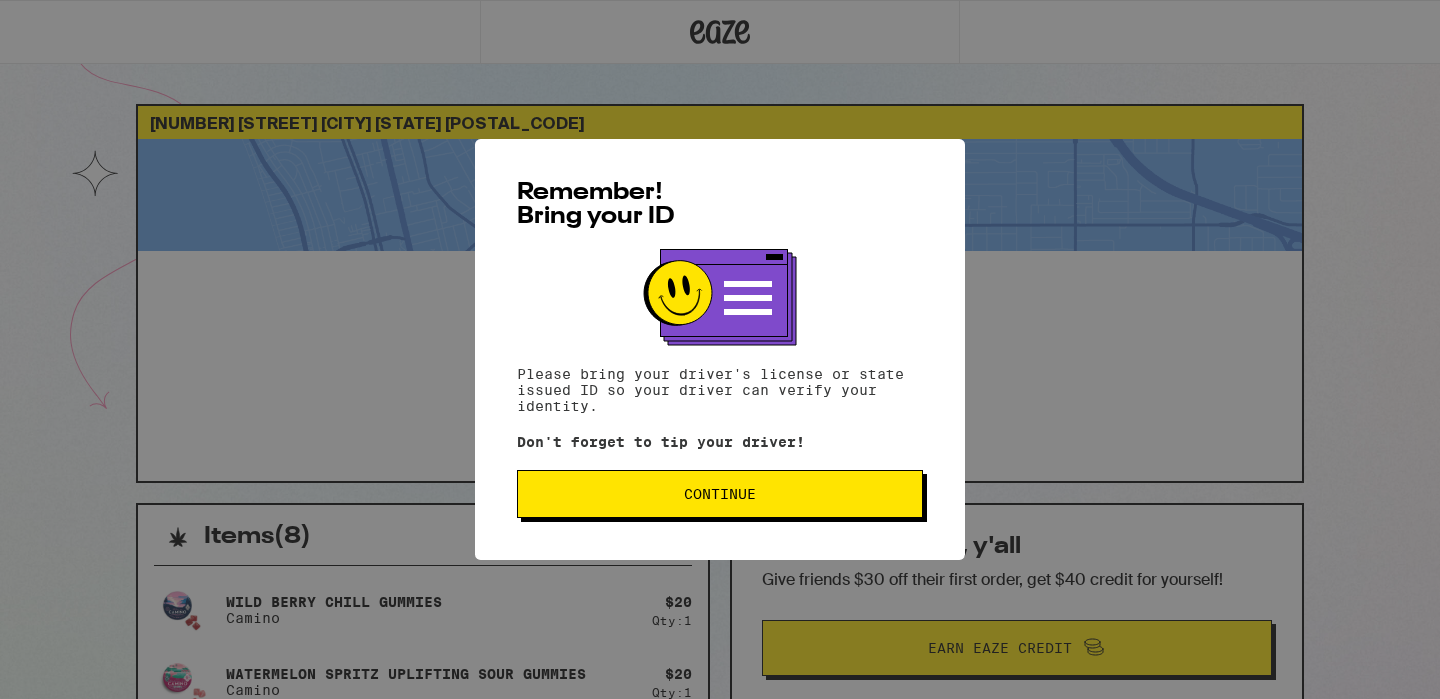 scroll, scrollTop: 0, scrollLeft: 0, axis: both 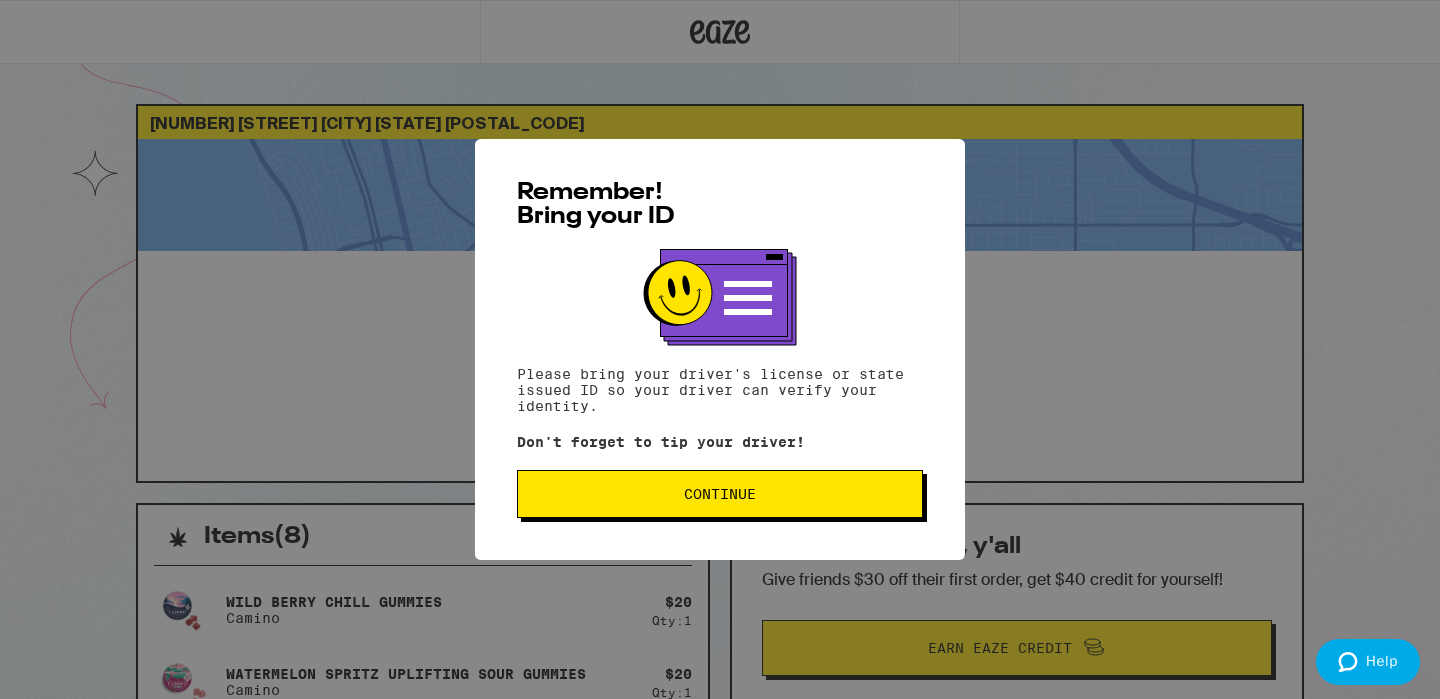 click on "Continue" at bounding box center [720, 494] 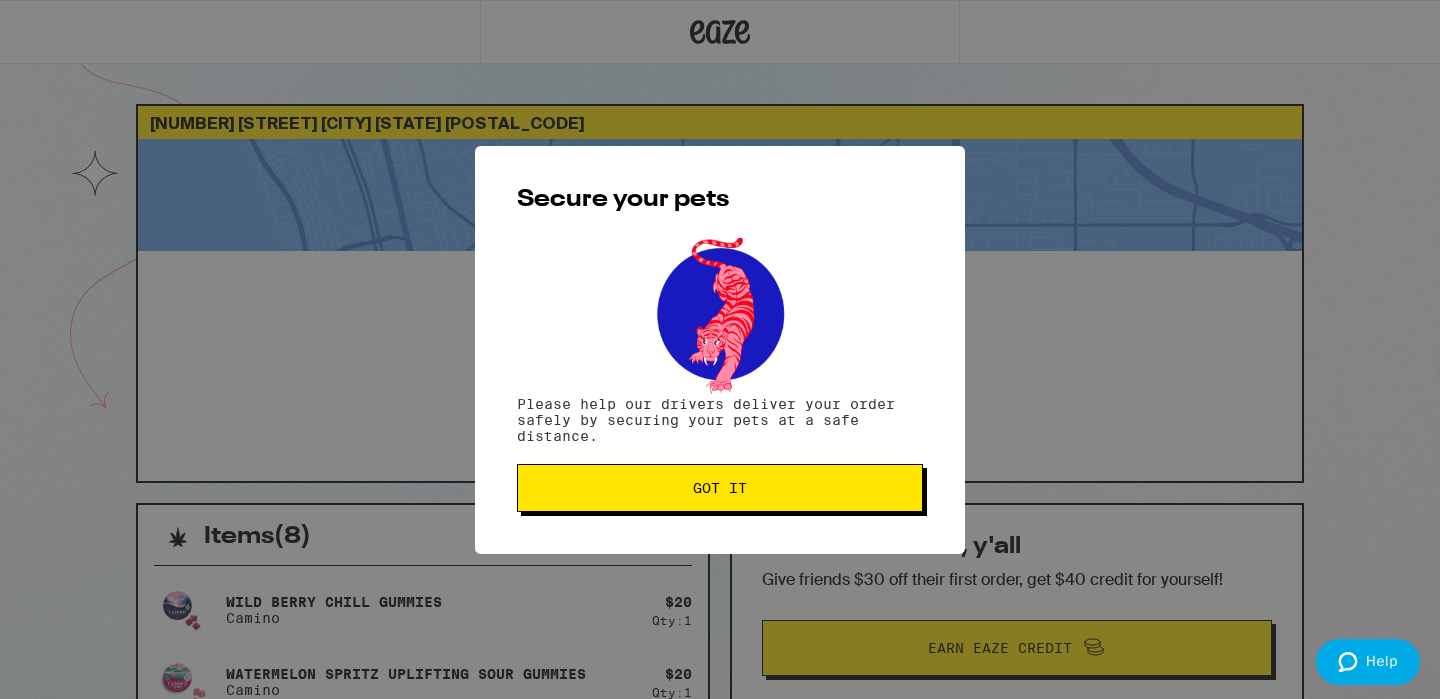 click on "Got it" at bounding box center (720, 488) 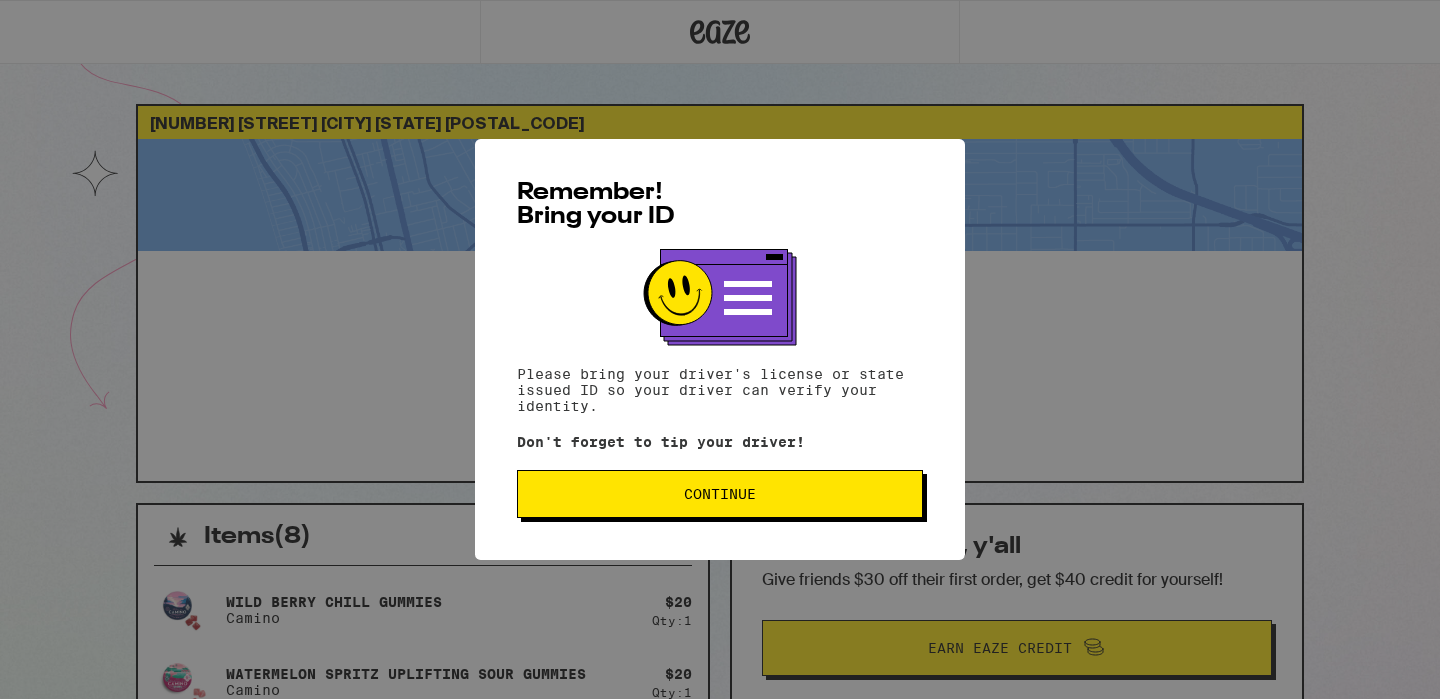 scroll, scrollTop: 0, scrollLeft: 0, axis: both 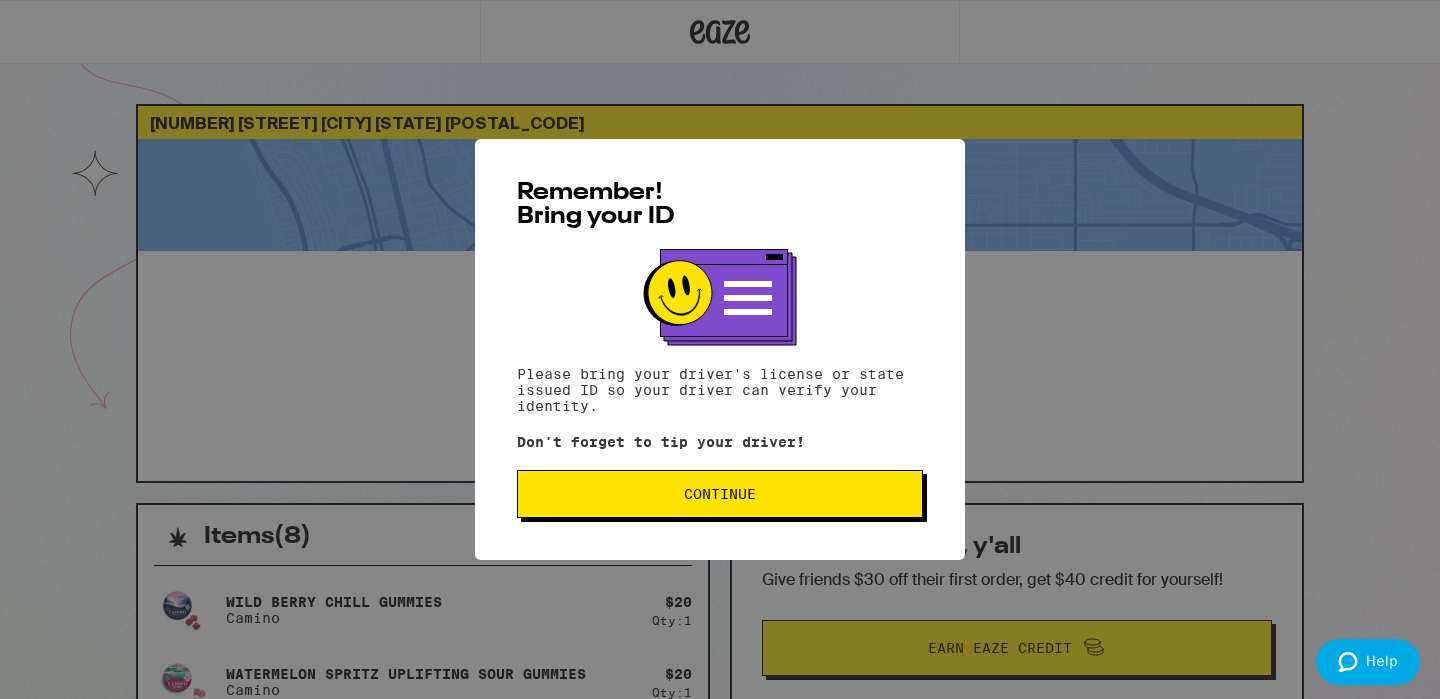 click on "Continue" at bounding box center [720, 494] 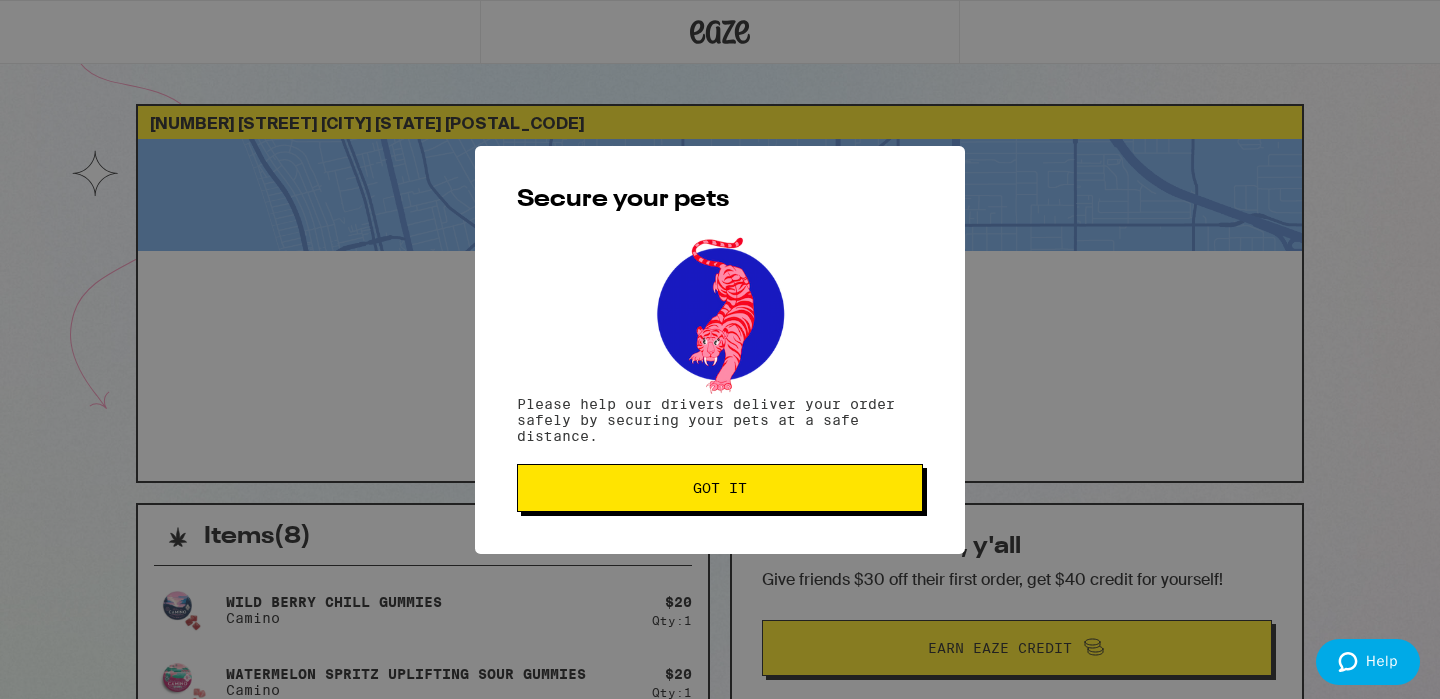 click on "Got it" at bounding box center (720, 488) 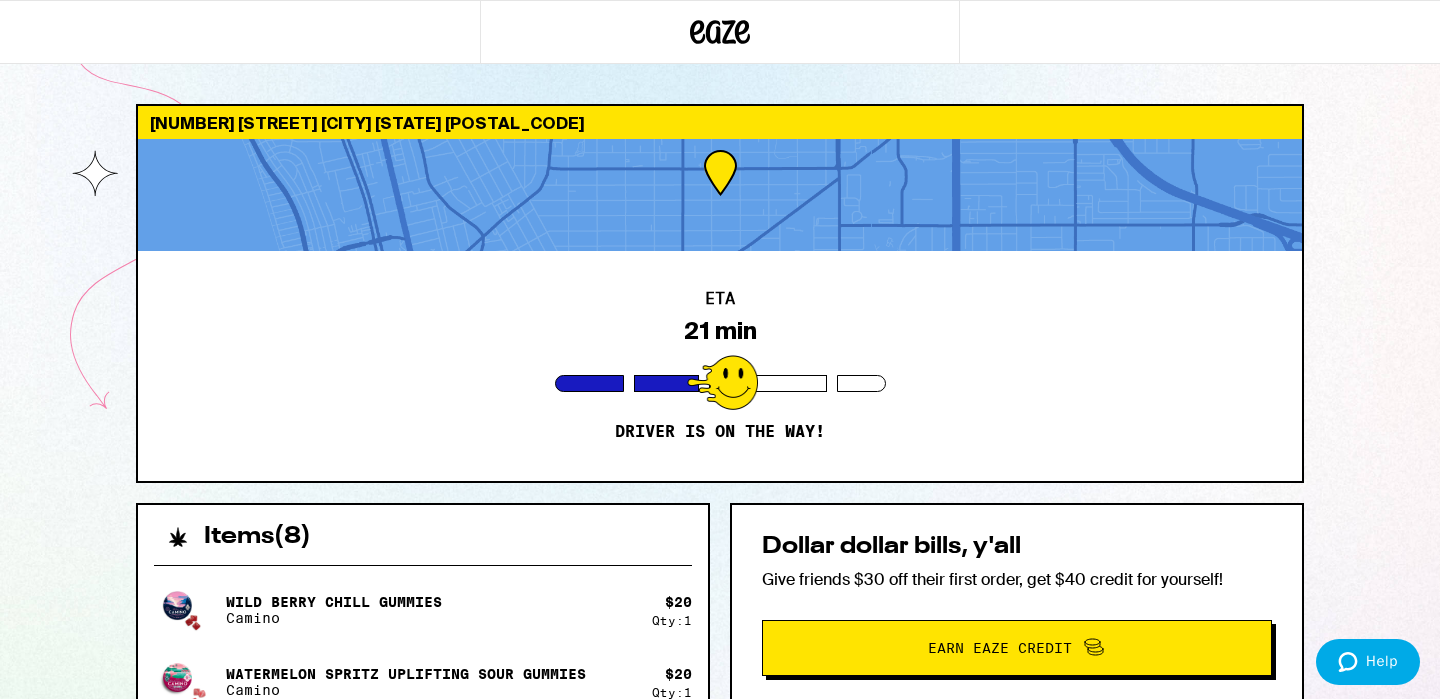 scroll, scrollTop: 0, scrollLeft: 0, axis: both 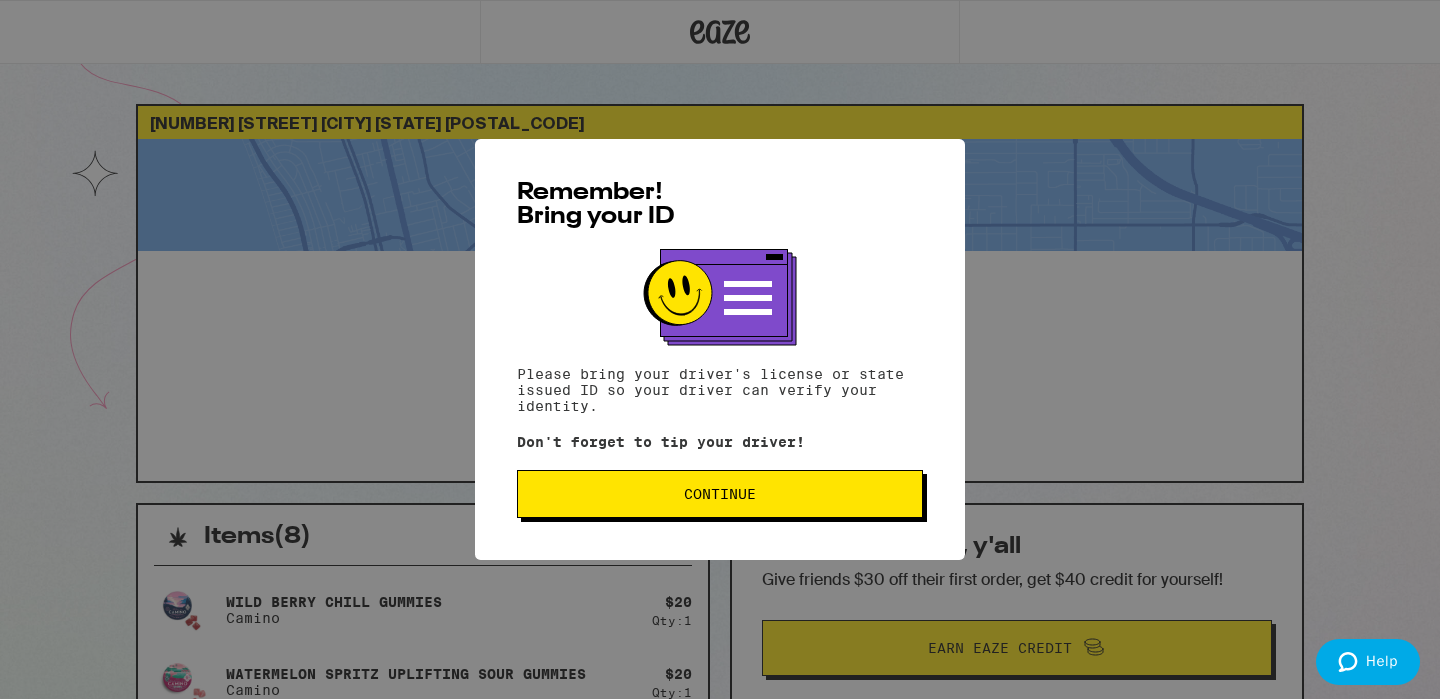 click on "Continue" at bounding box center [720, 494] 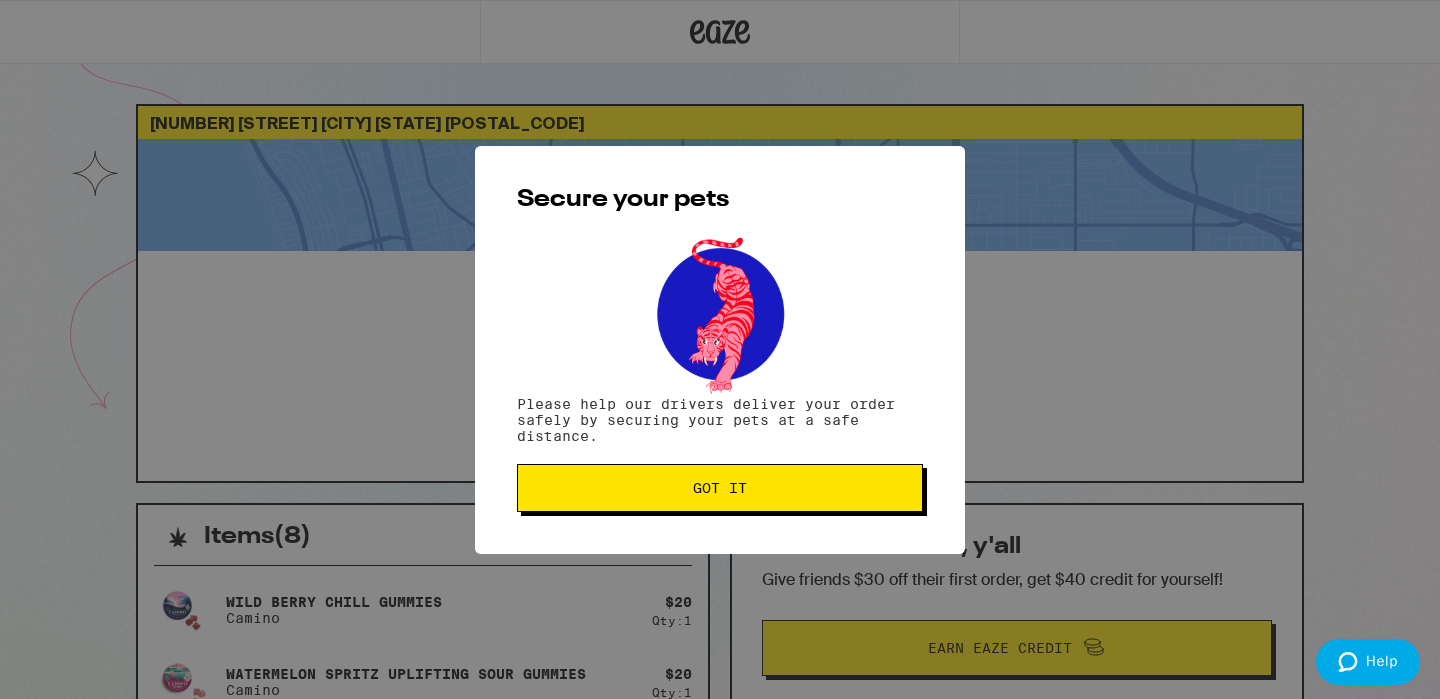 click on "Got it" at bounding box center [720, 488] 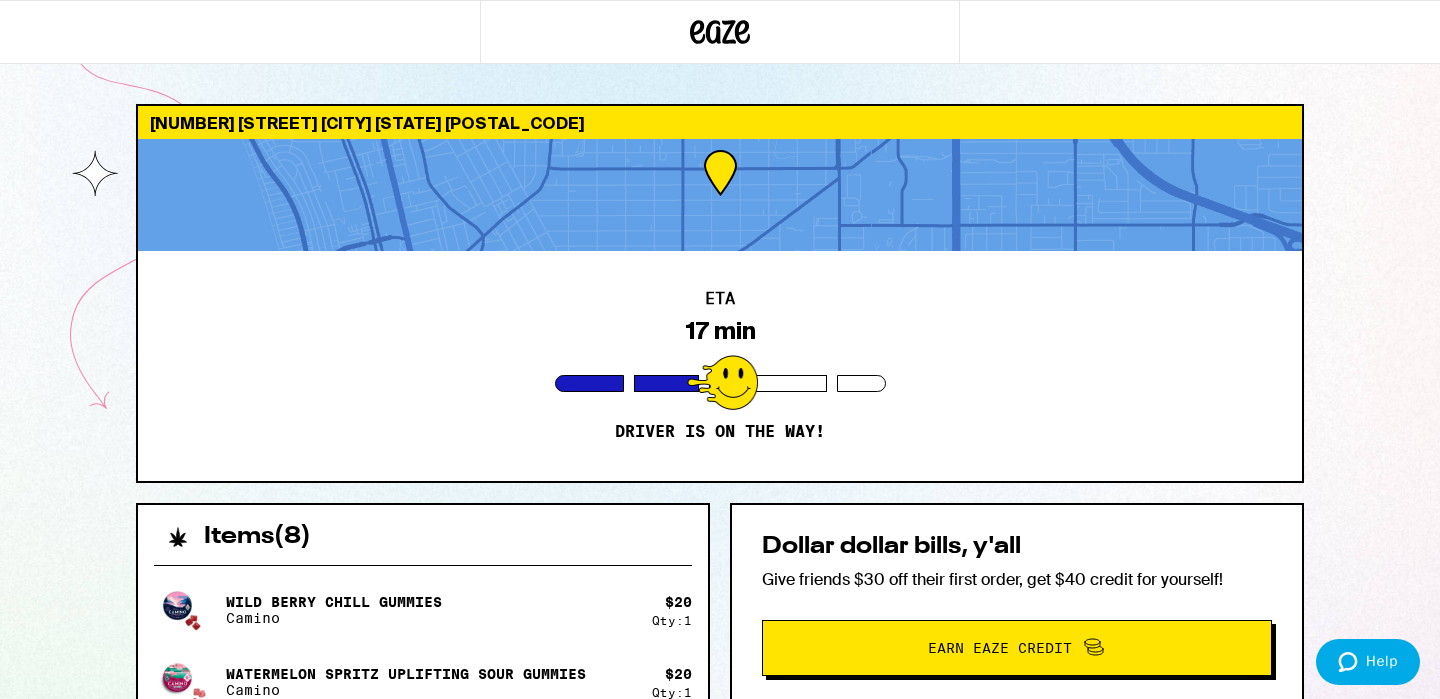 scroll, scrollTop: 0, scrollLeft: 0, axis: both 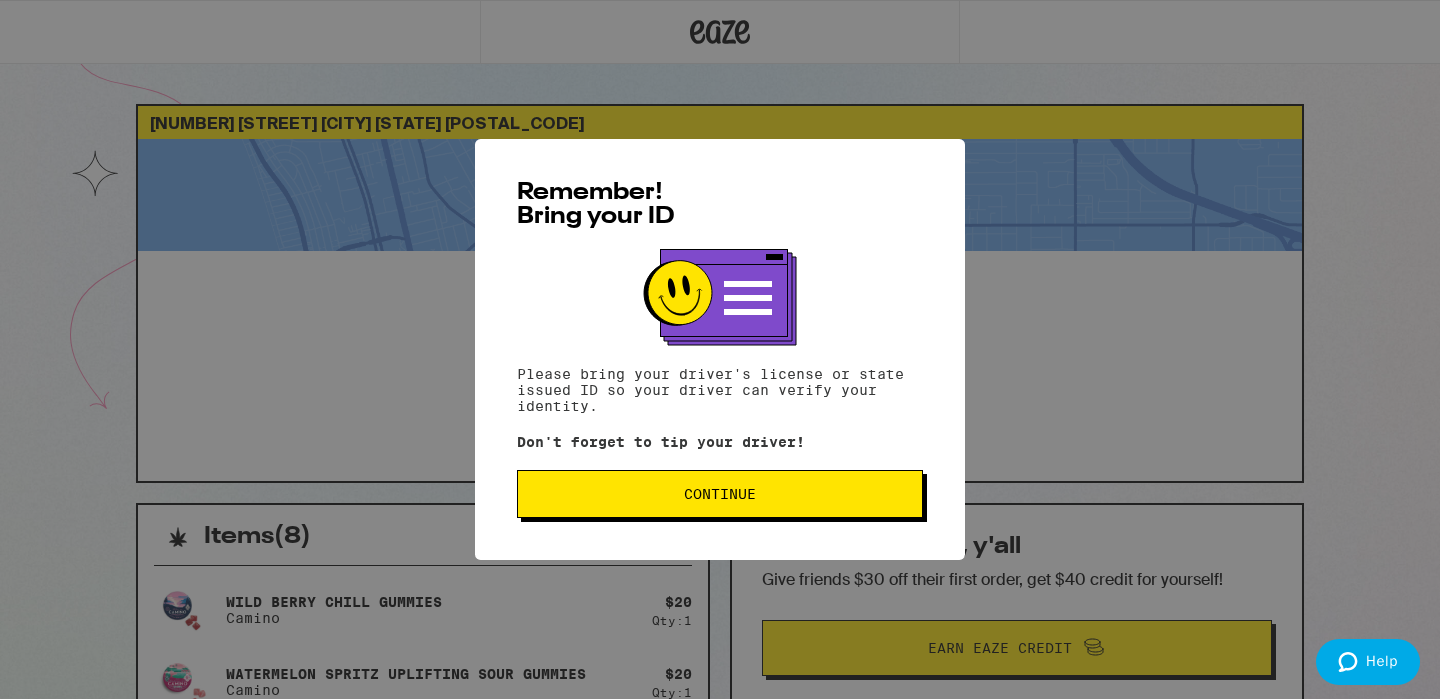 click on "Continue" at bounding box center [720, 494] 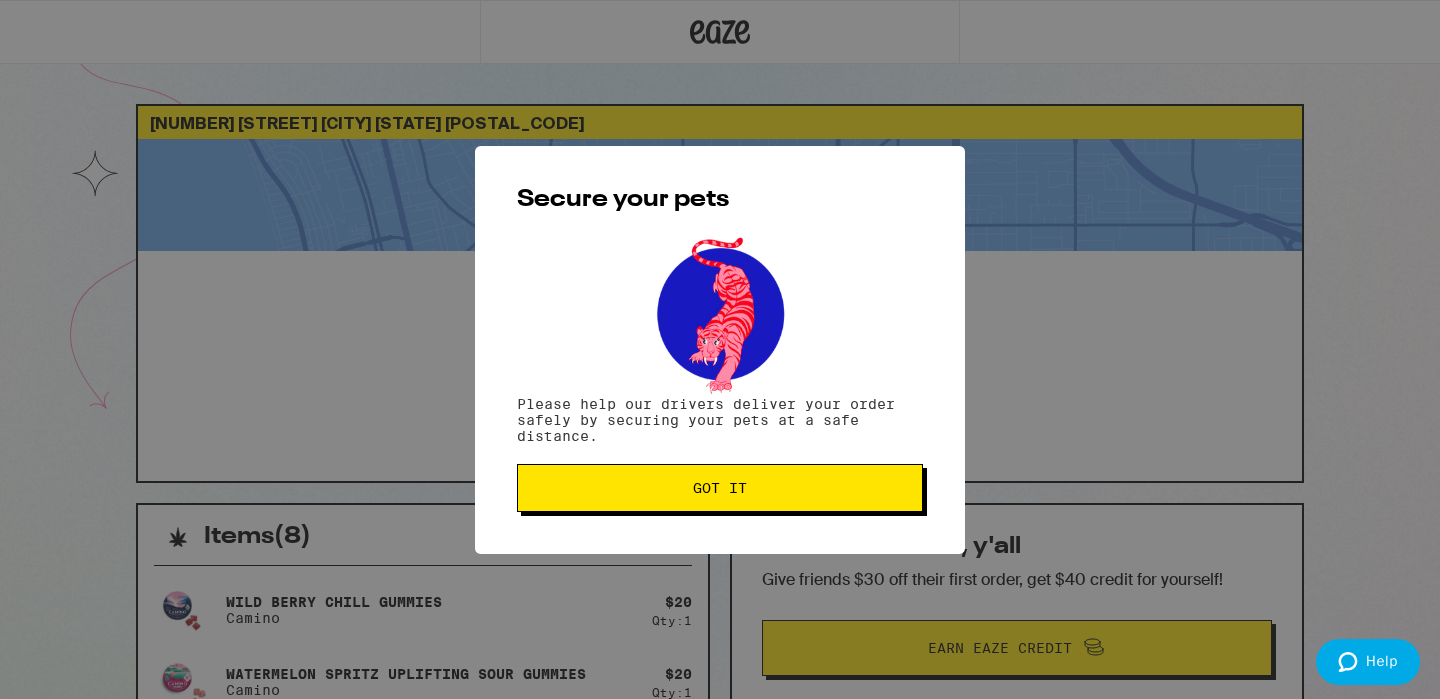 click on "Got it" at bounding box center [720, 488] 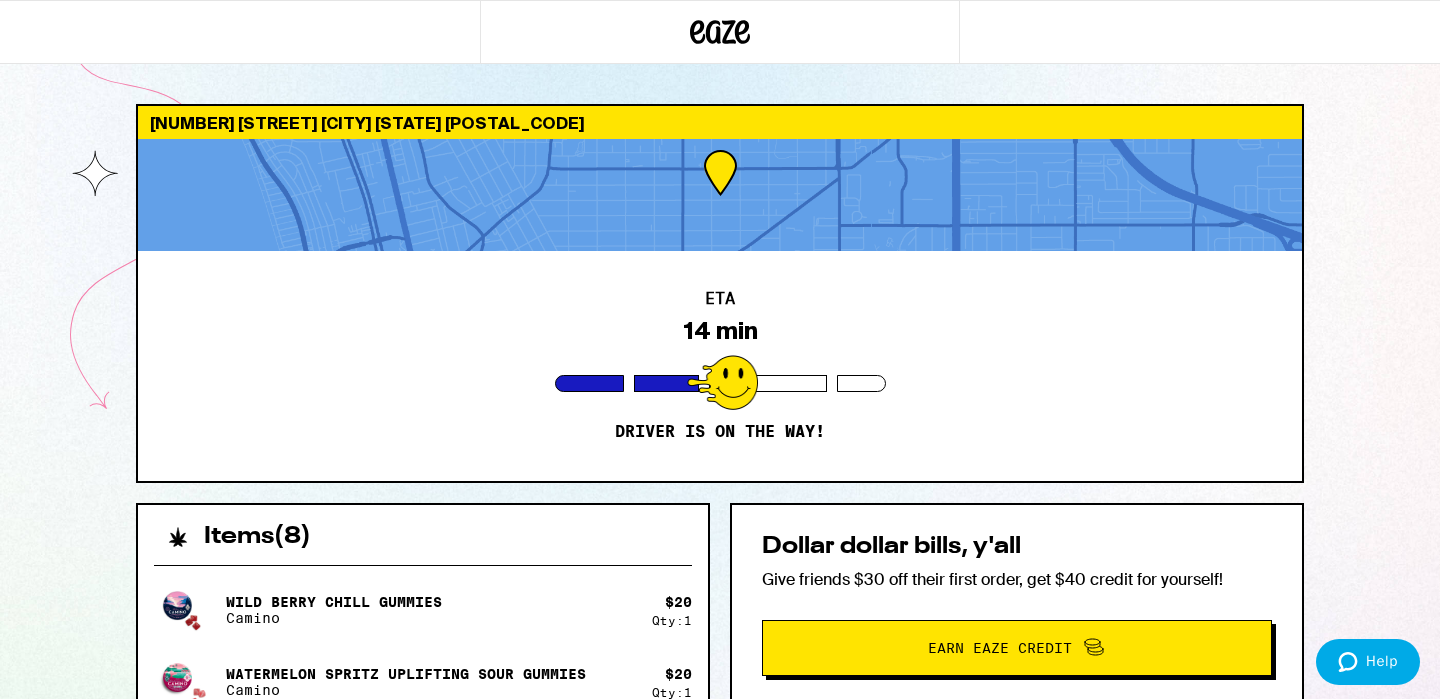 scroll, scrollTop: 0, scrollLeft: 0, axis: both 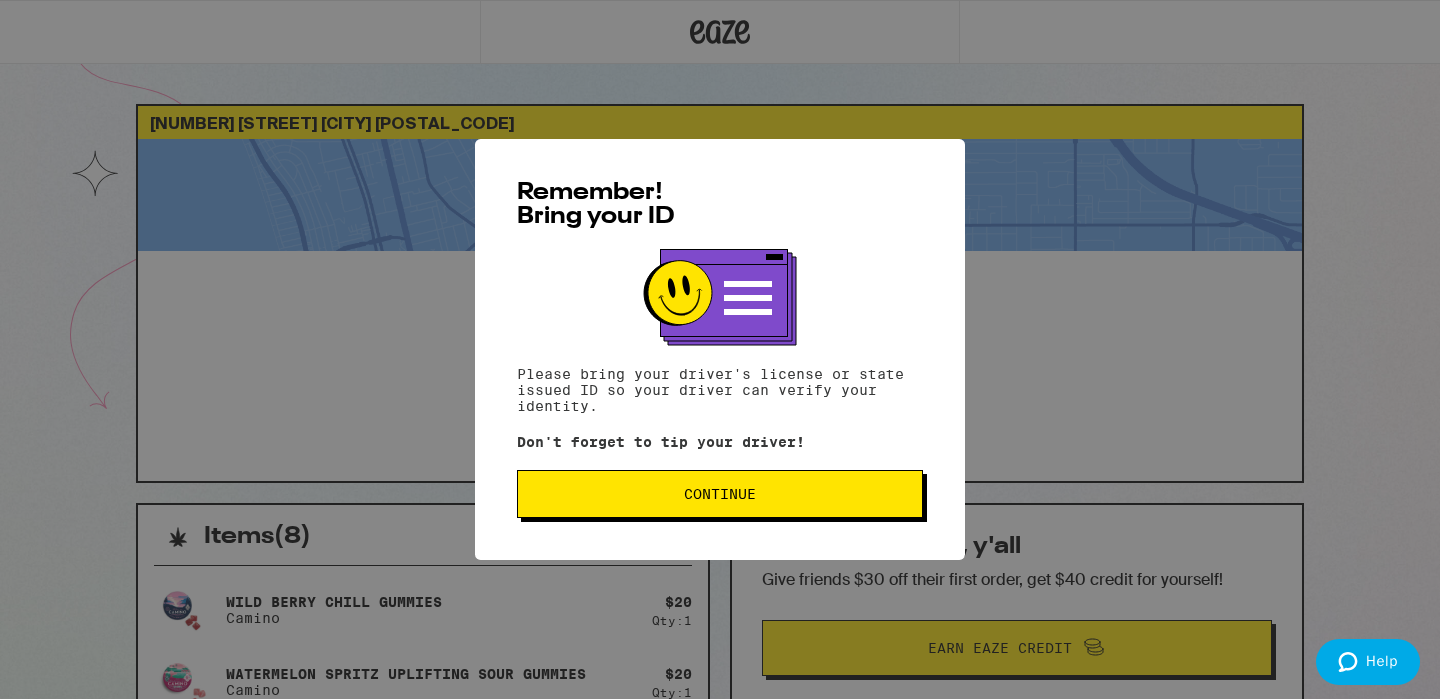 click on "Continue" at bounding box center [720, 494] 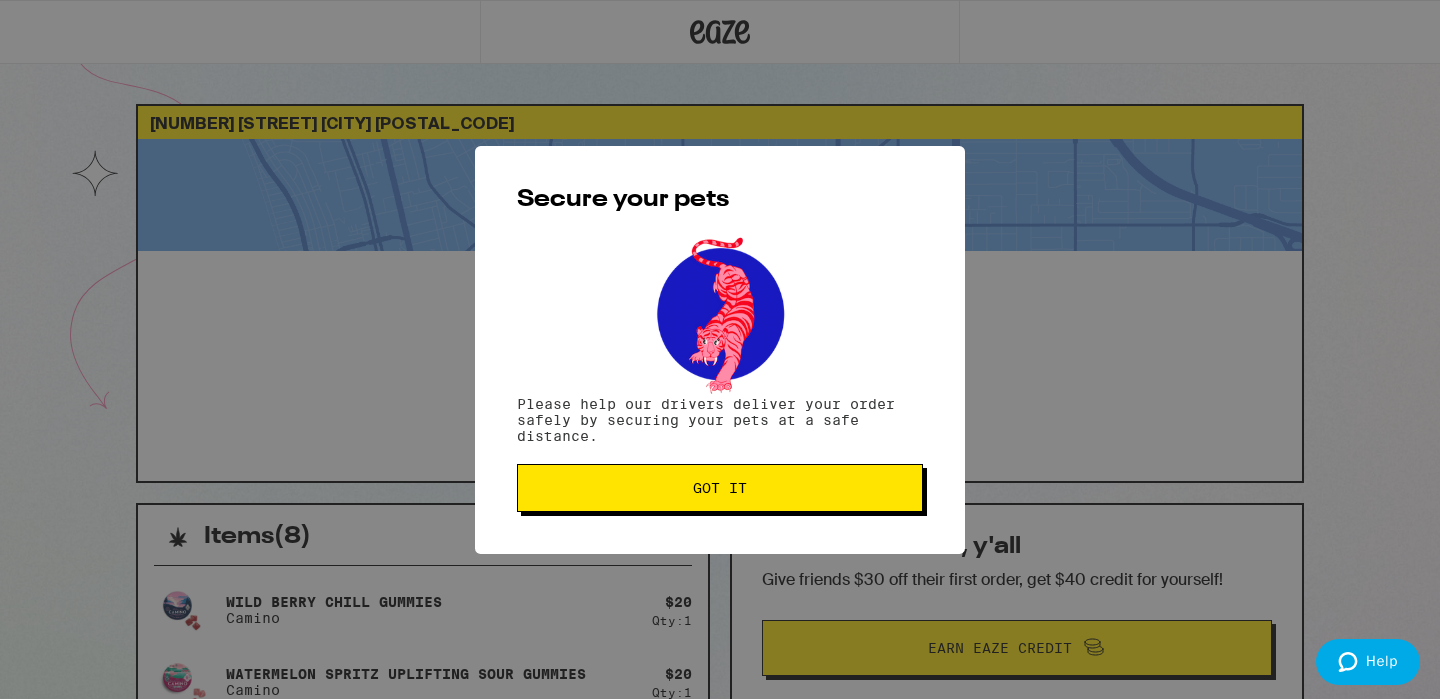 click on "Got it" at bounding box center (720, 488) 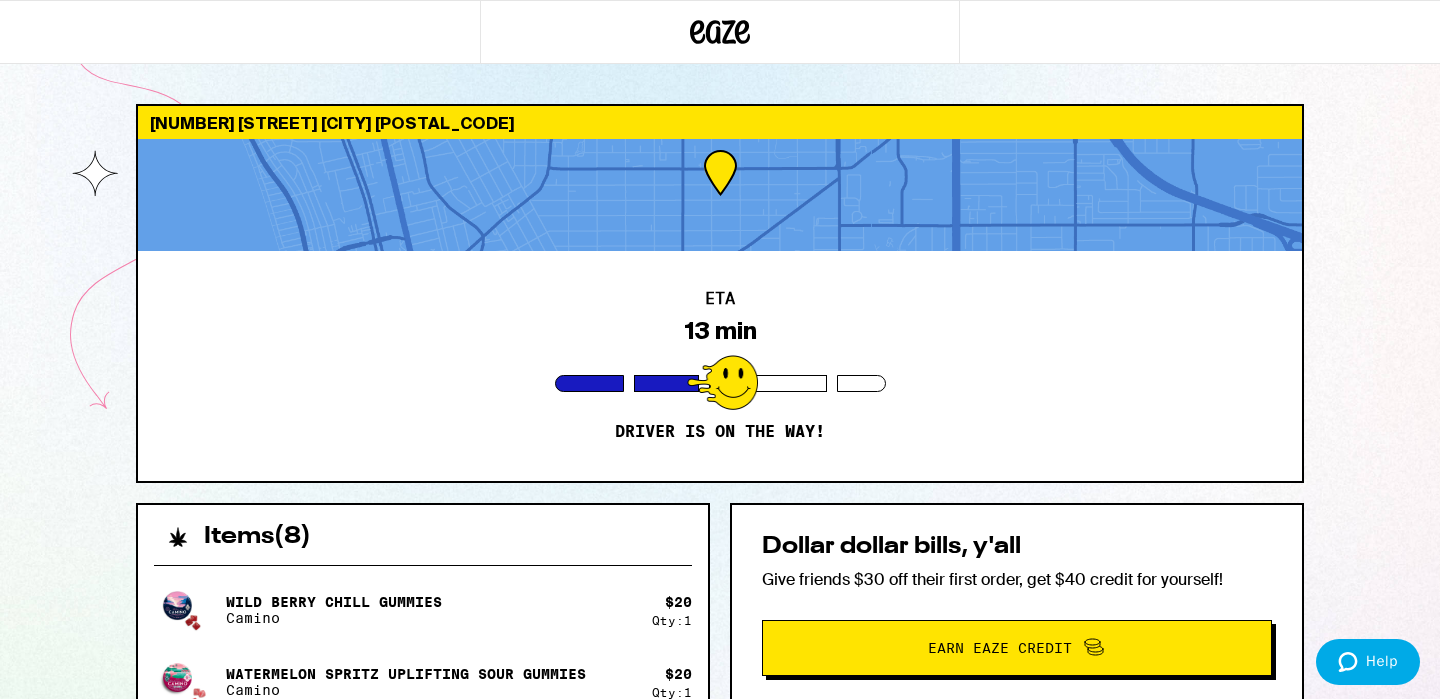 scroll, scrollTop: 0, scrollLeft: 0, axis: both 